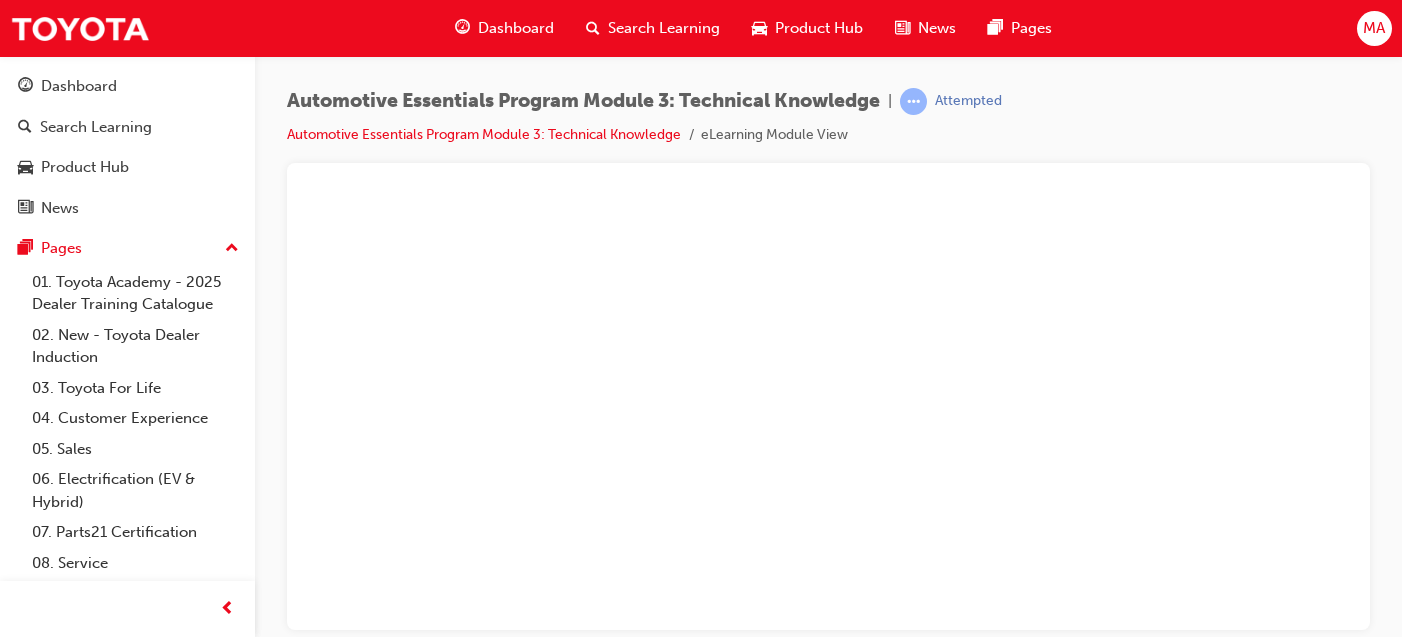 scroll, scrollTop: 0, scrollLeft: 0, axis: both 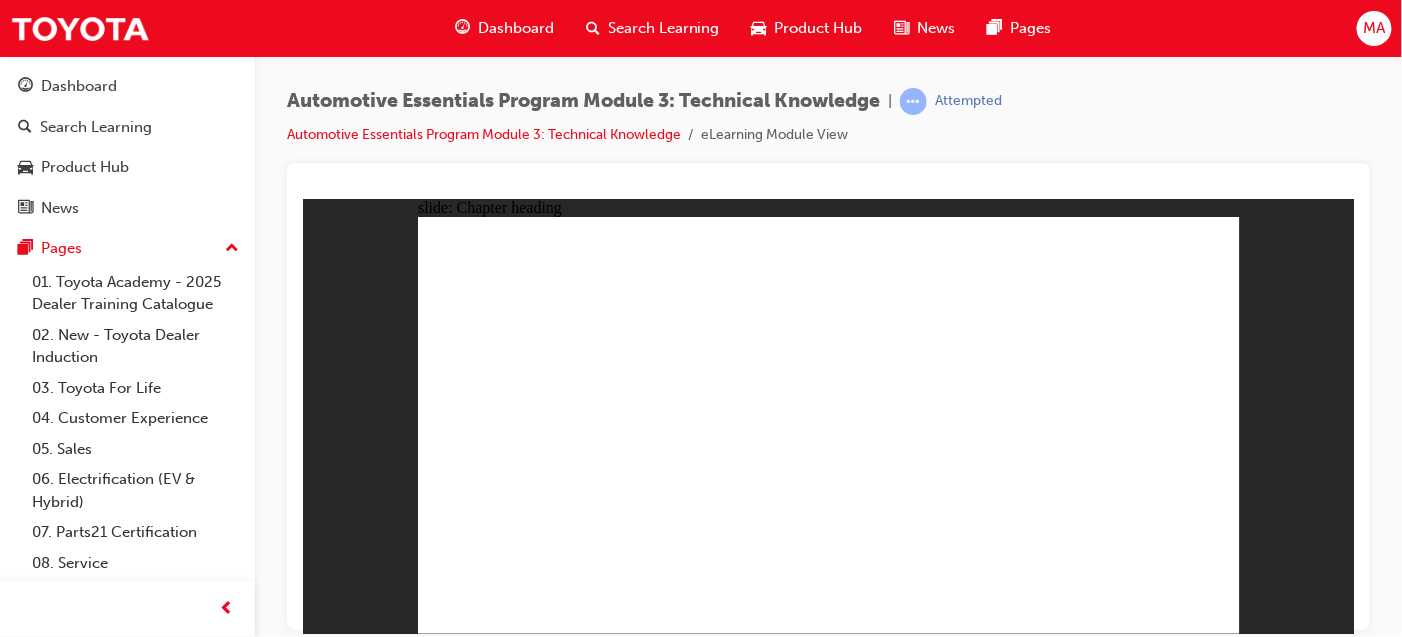 click 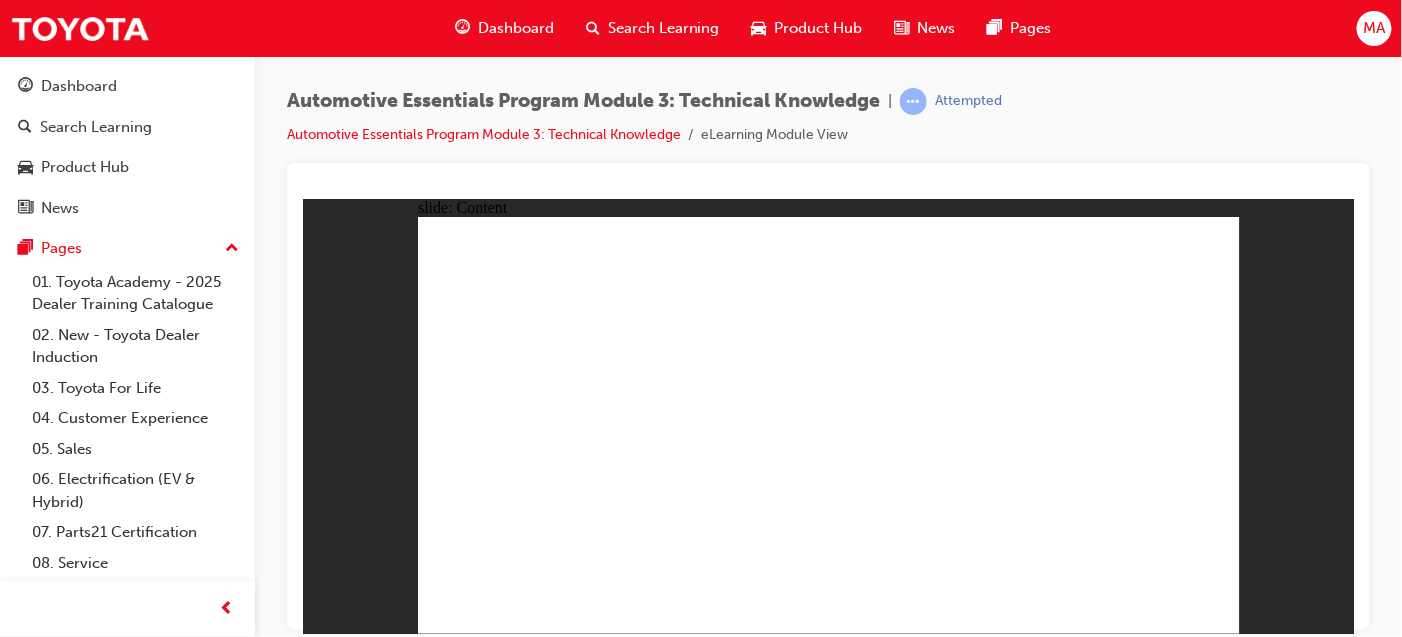 click 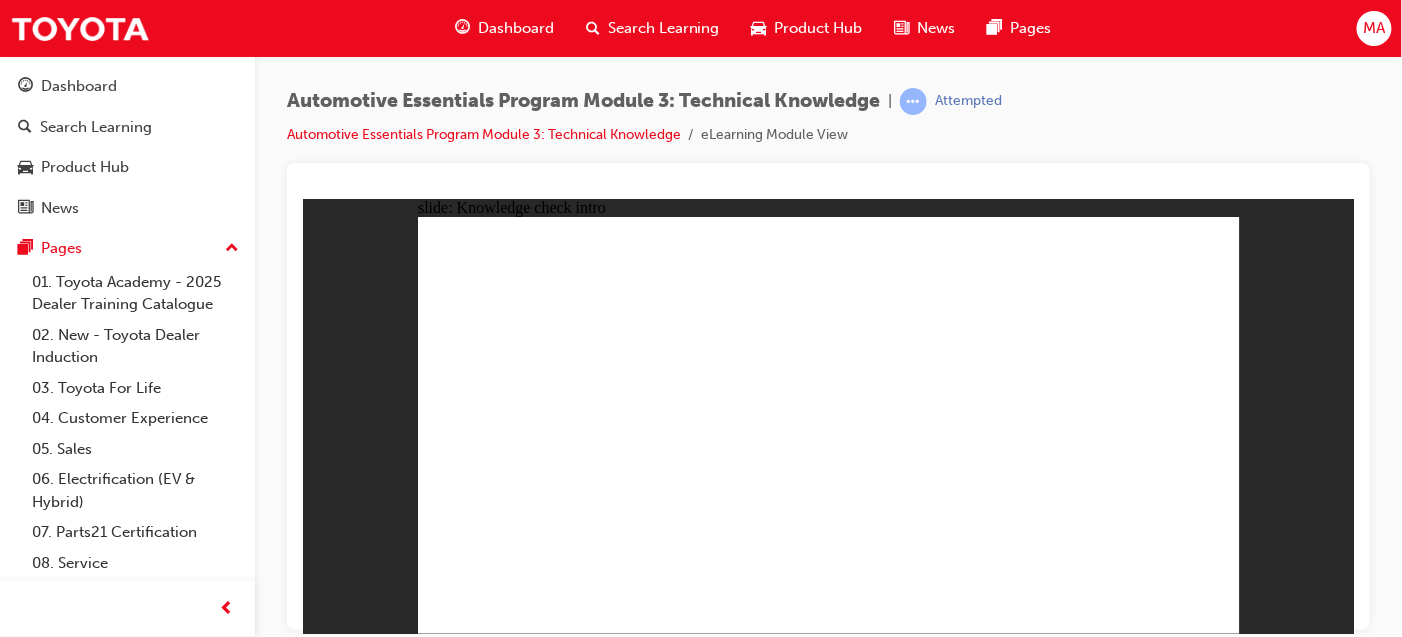 click 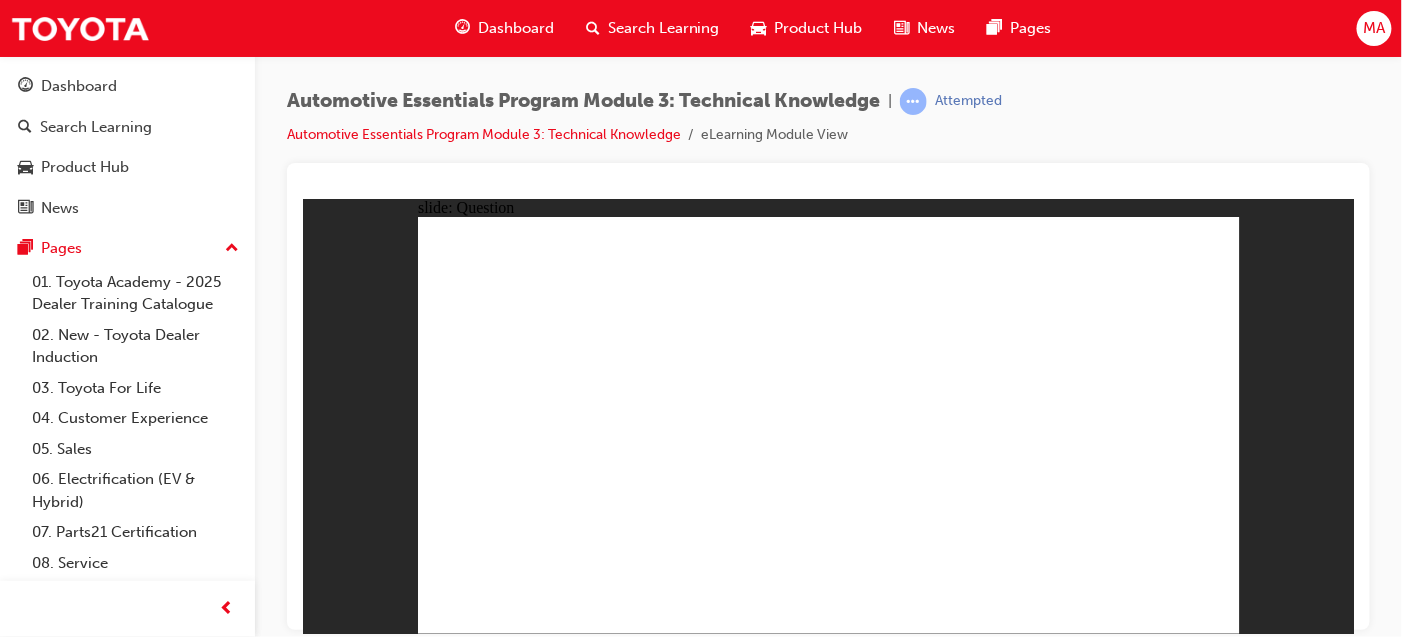 click 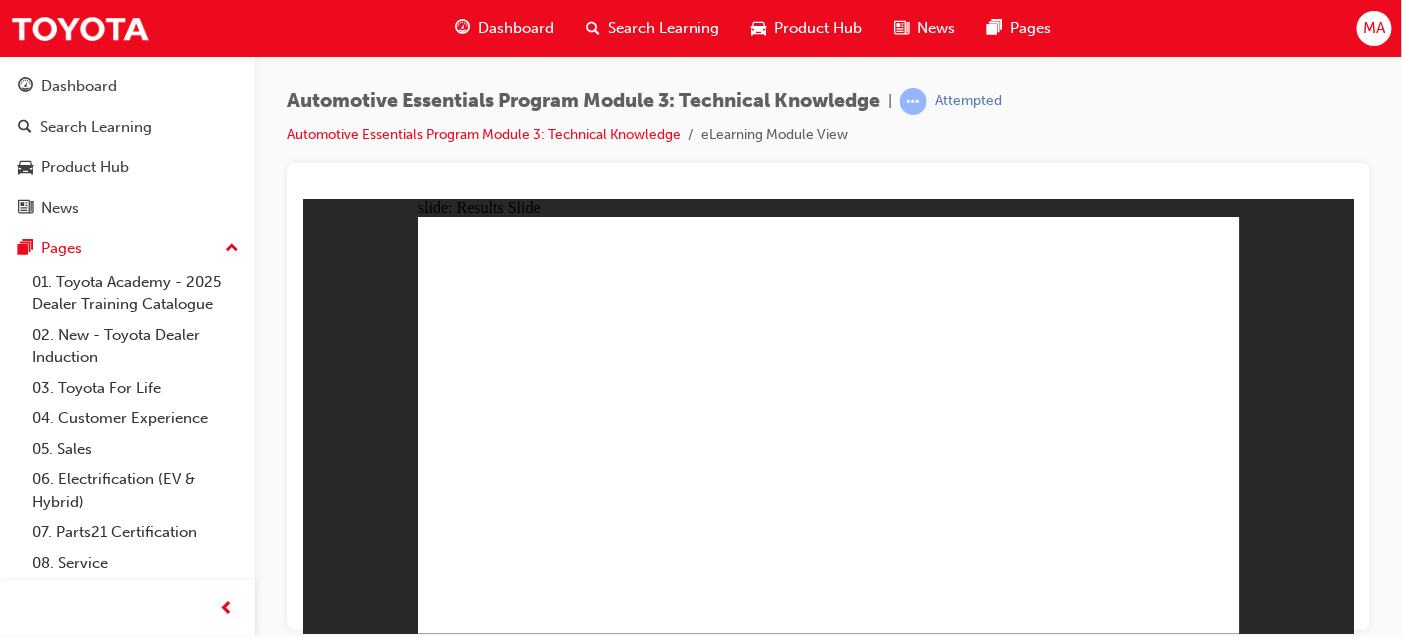 click 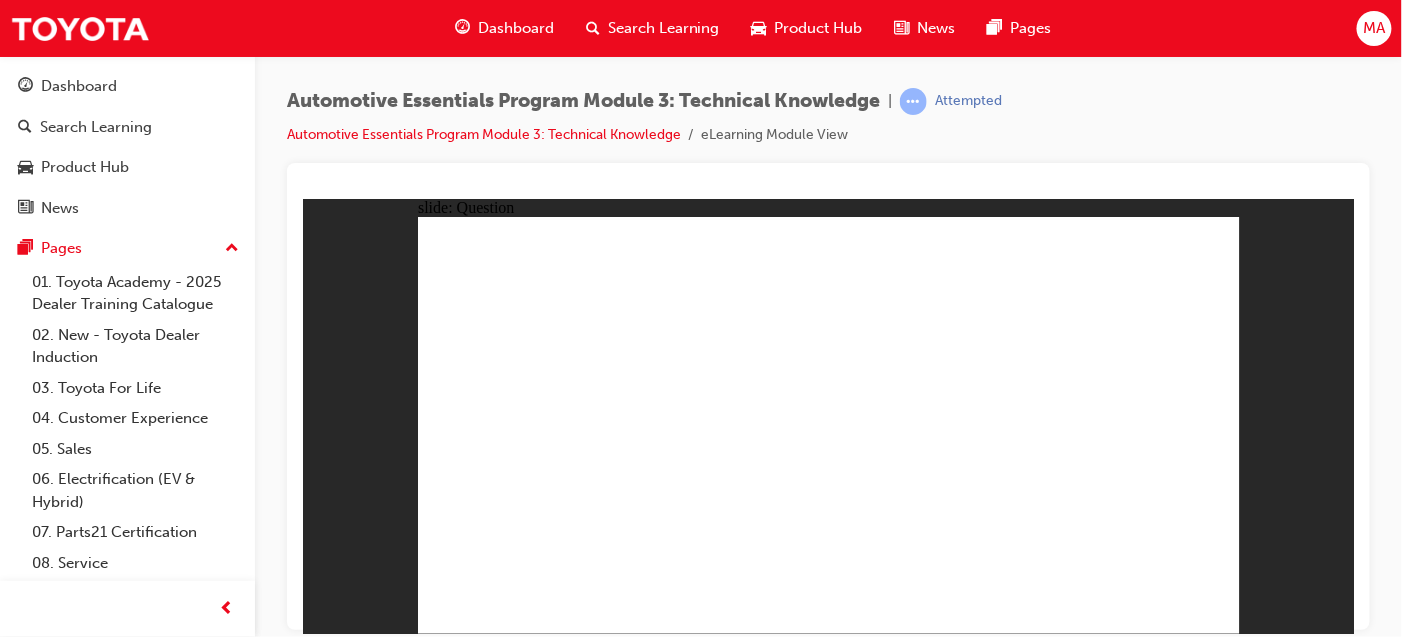 click 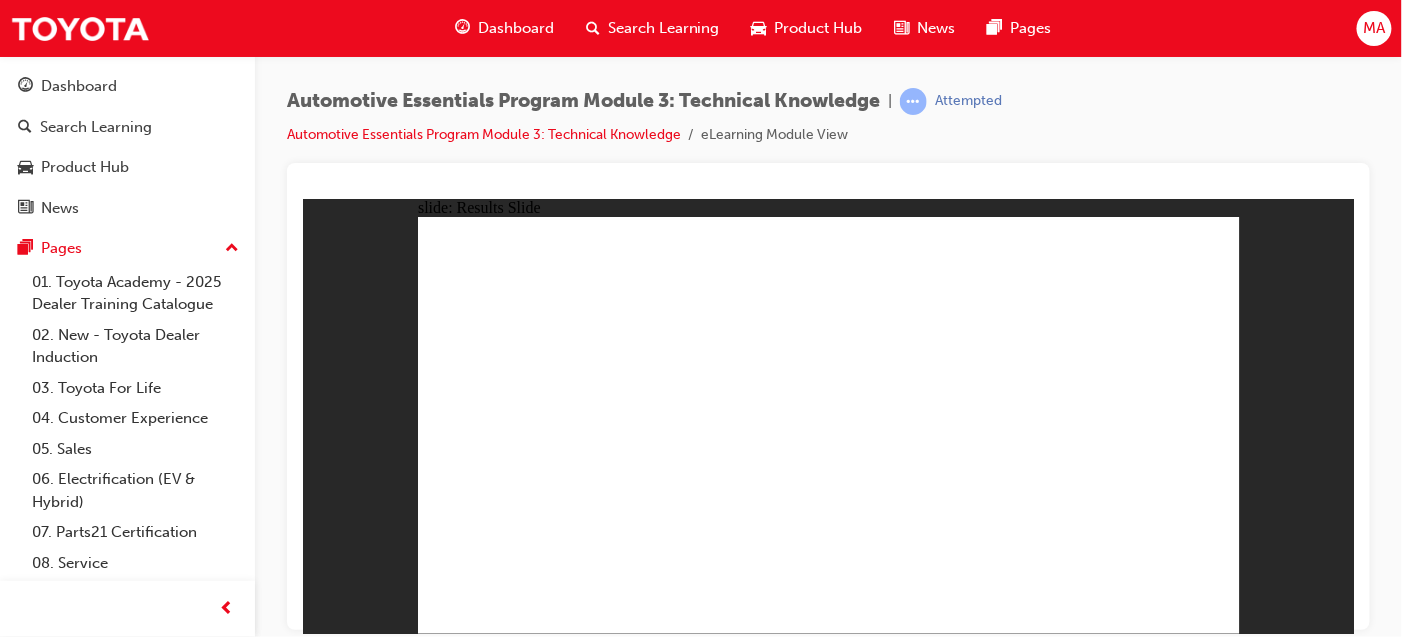 click 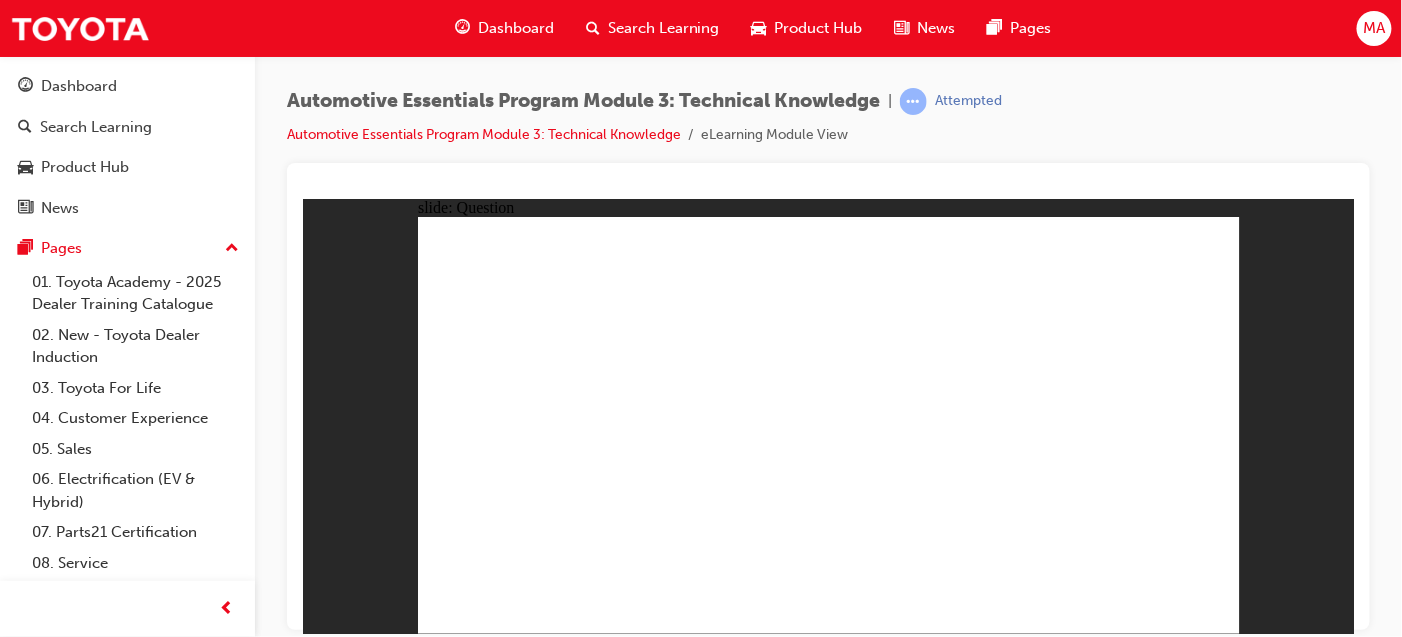 click 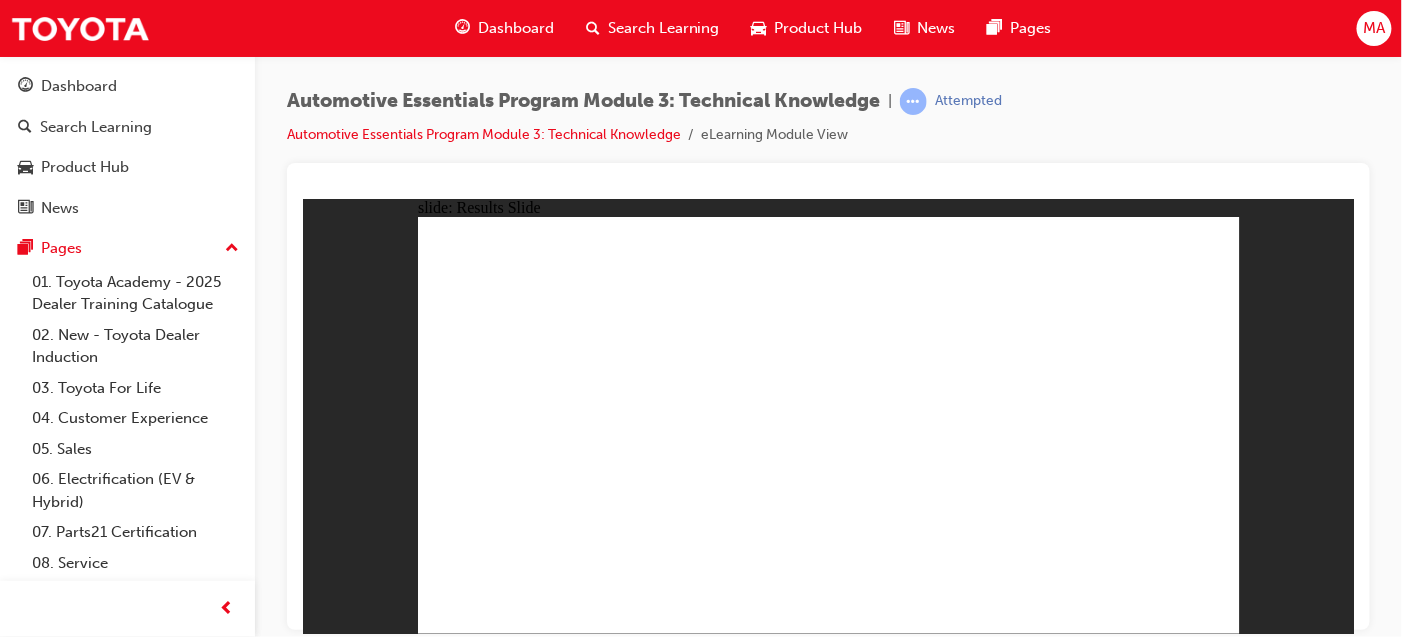 click 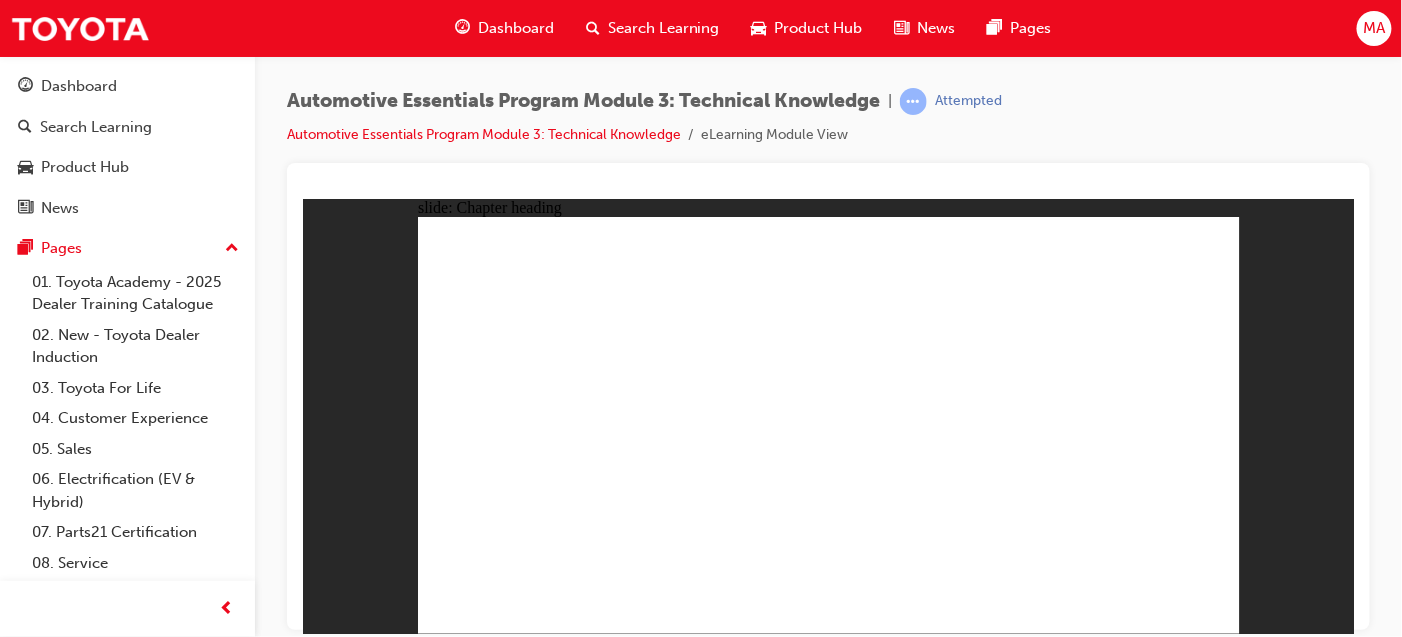 click 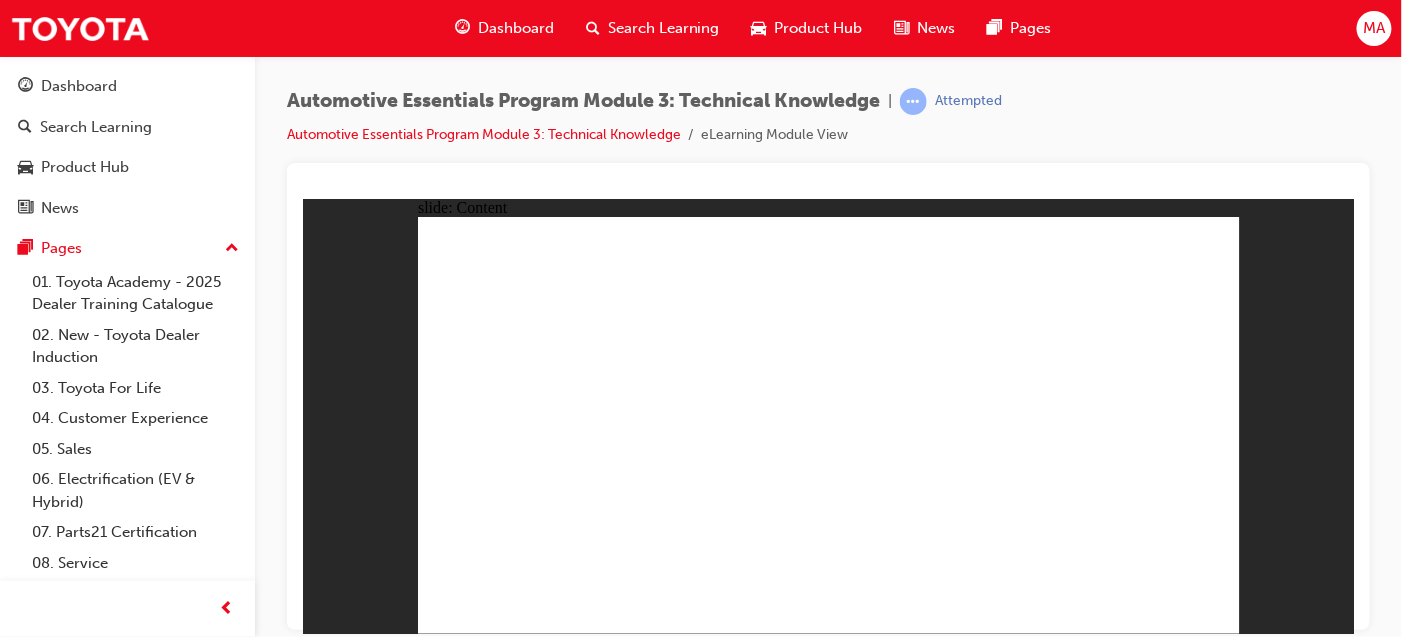 click 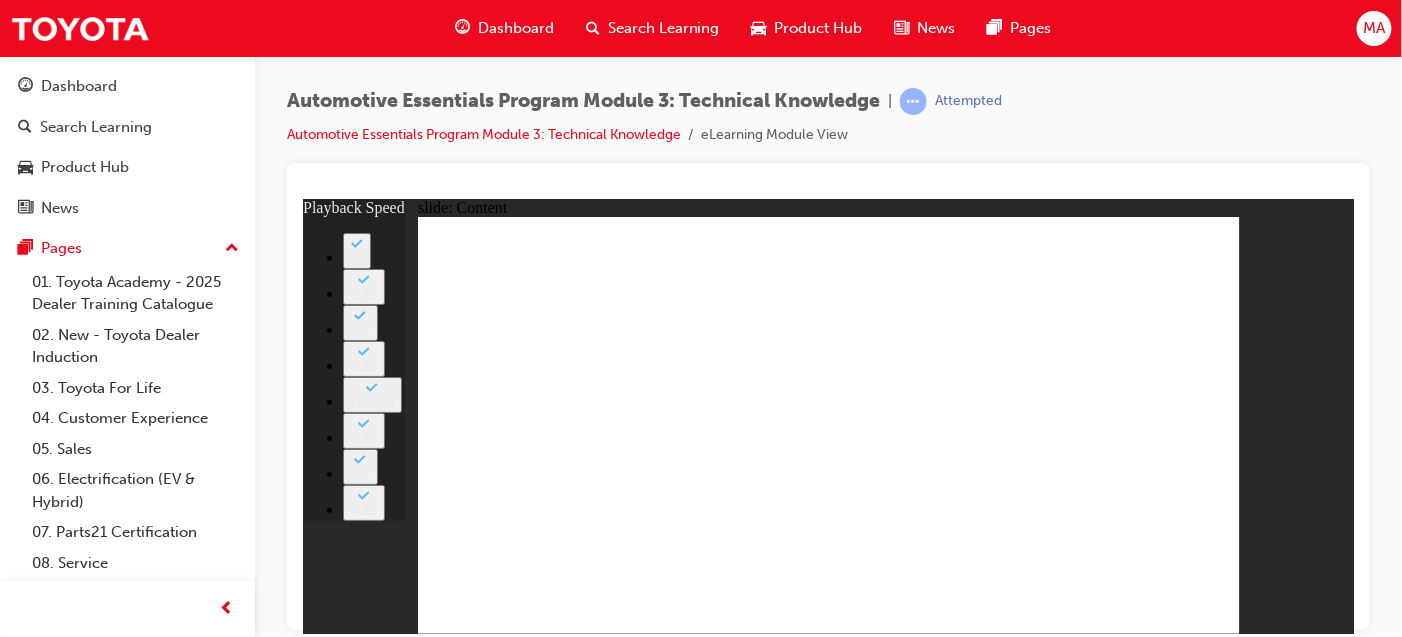 type on "6" 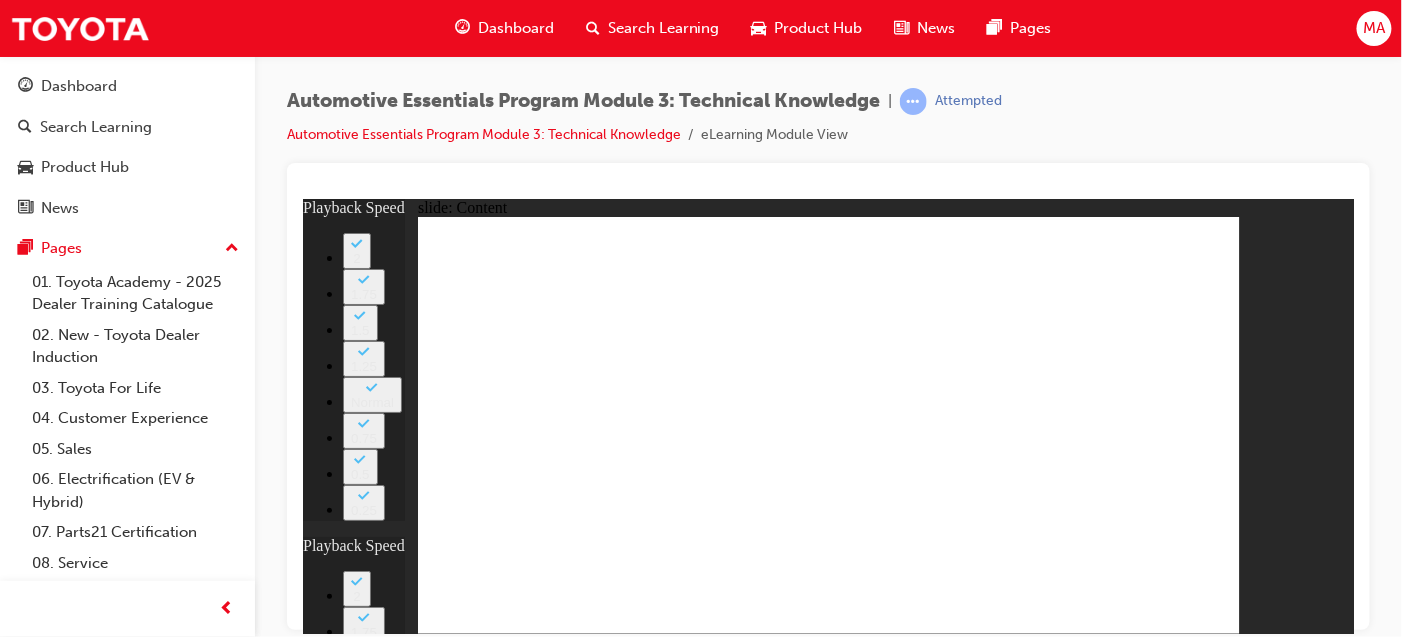 type on "6" 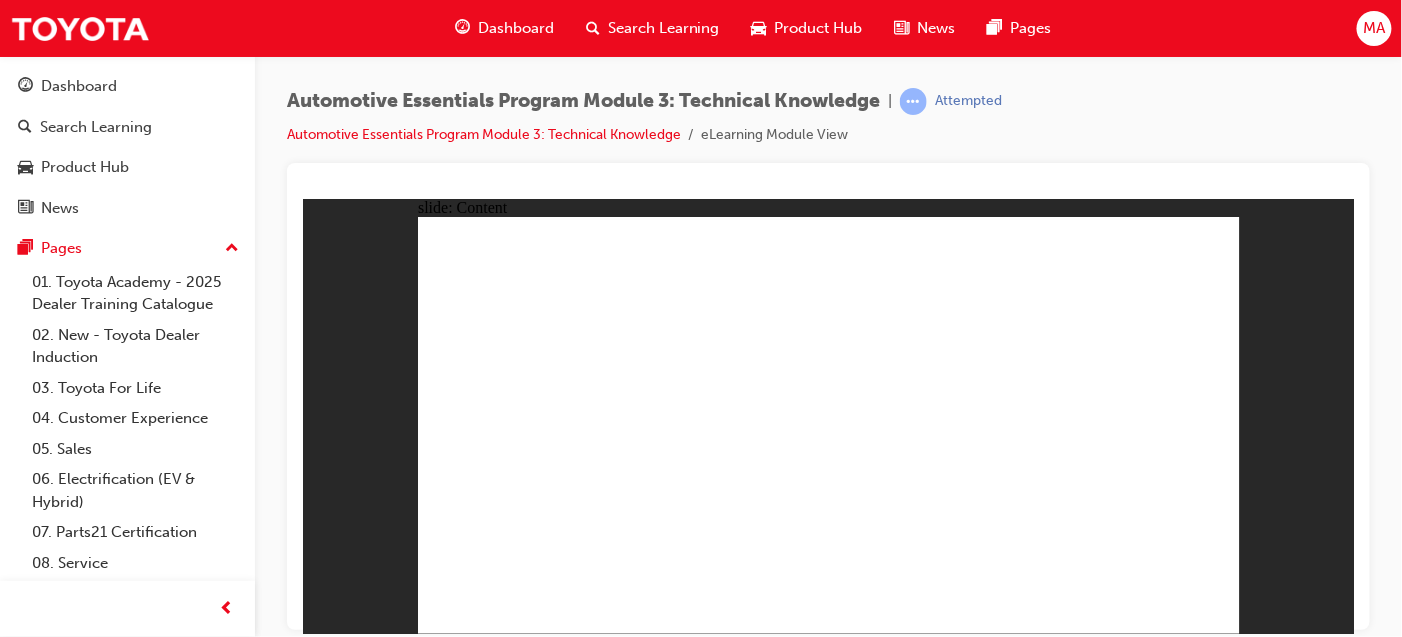 click 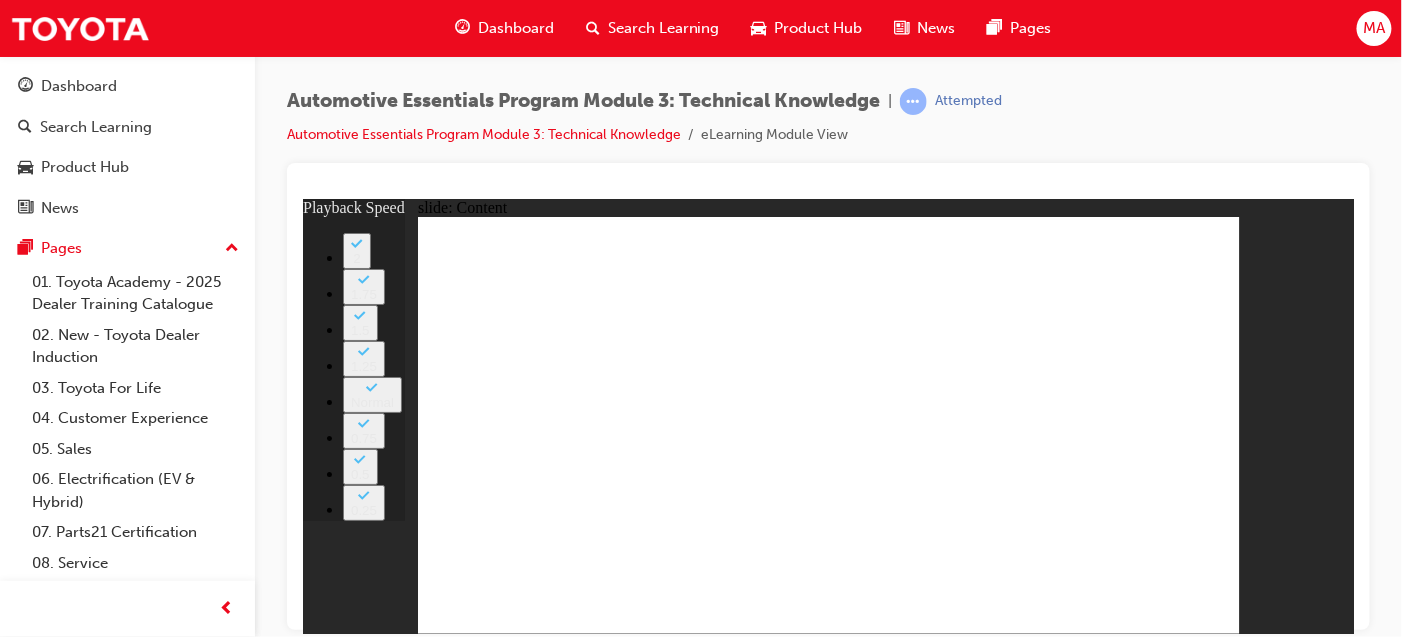 click 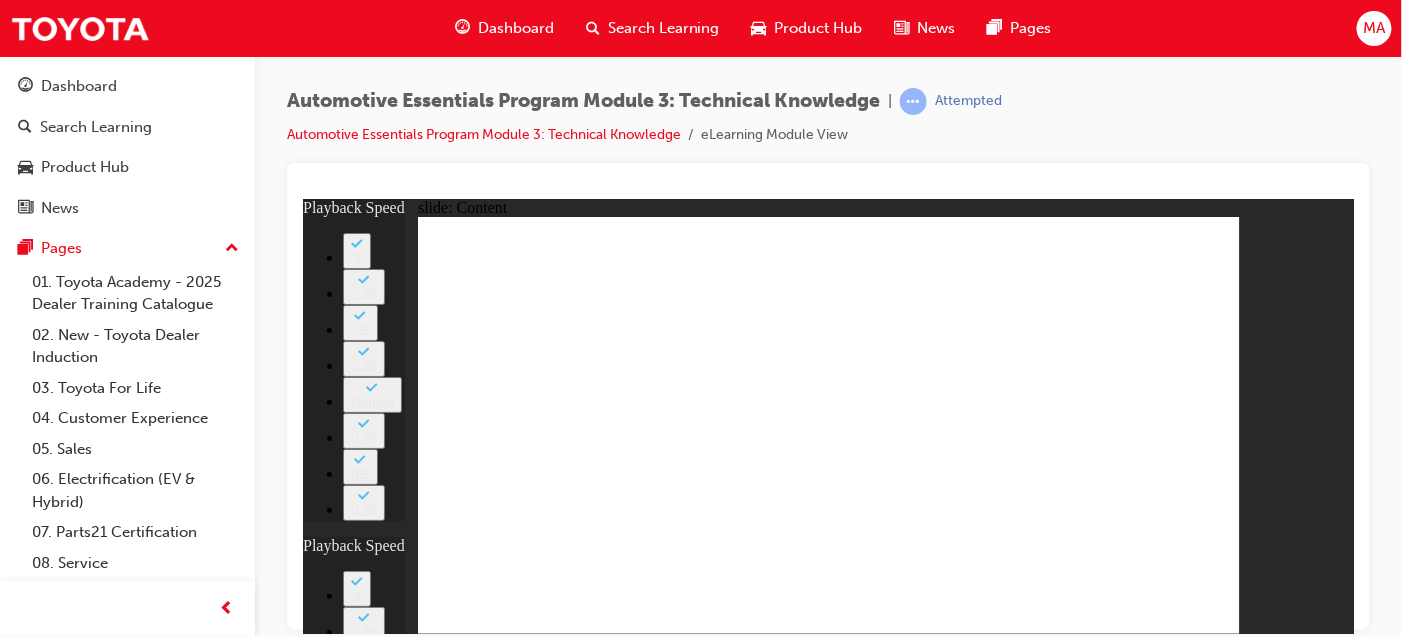 click at bounding box center (644, 4198) 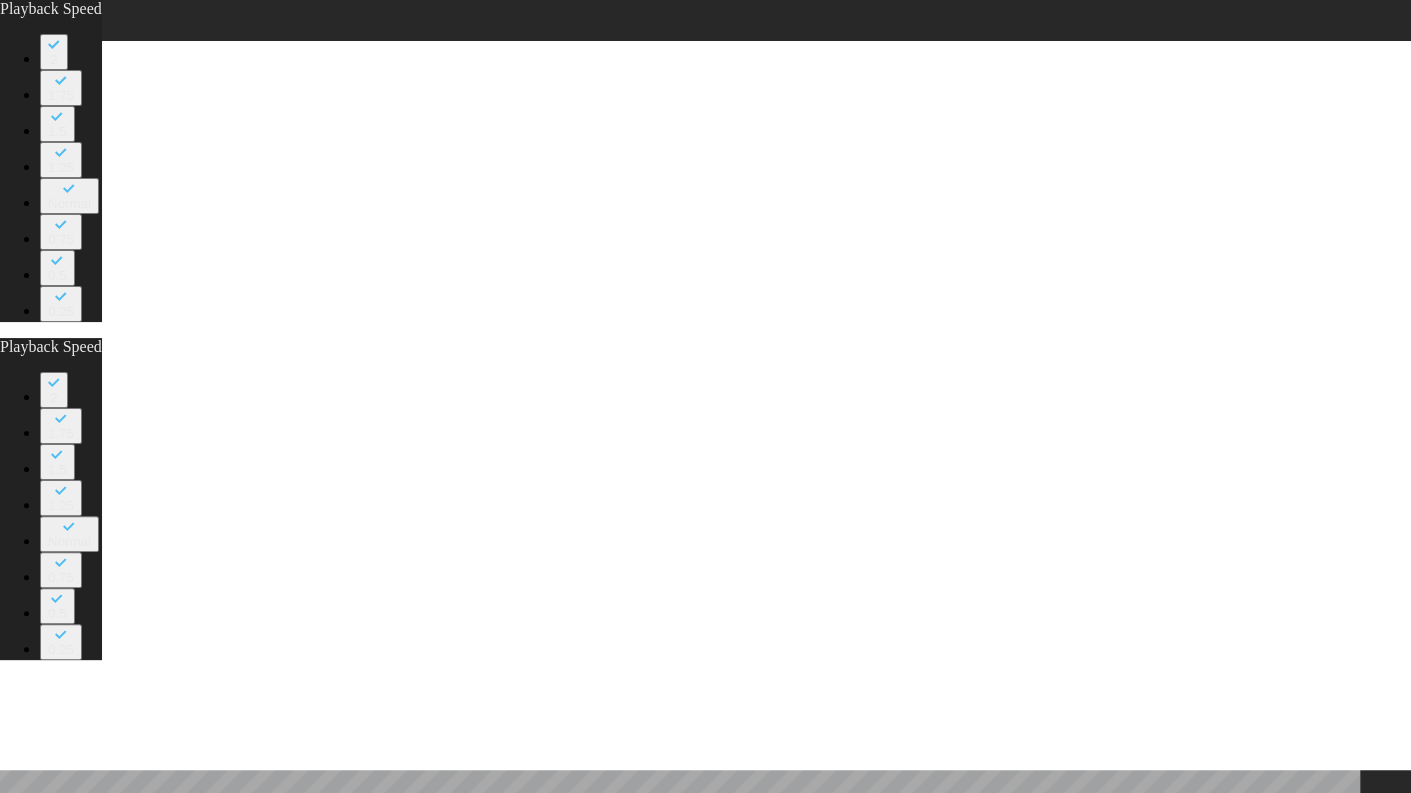 click at bounding box center (710, 9034) 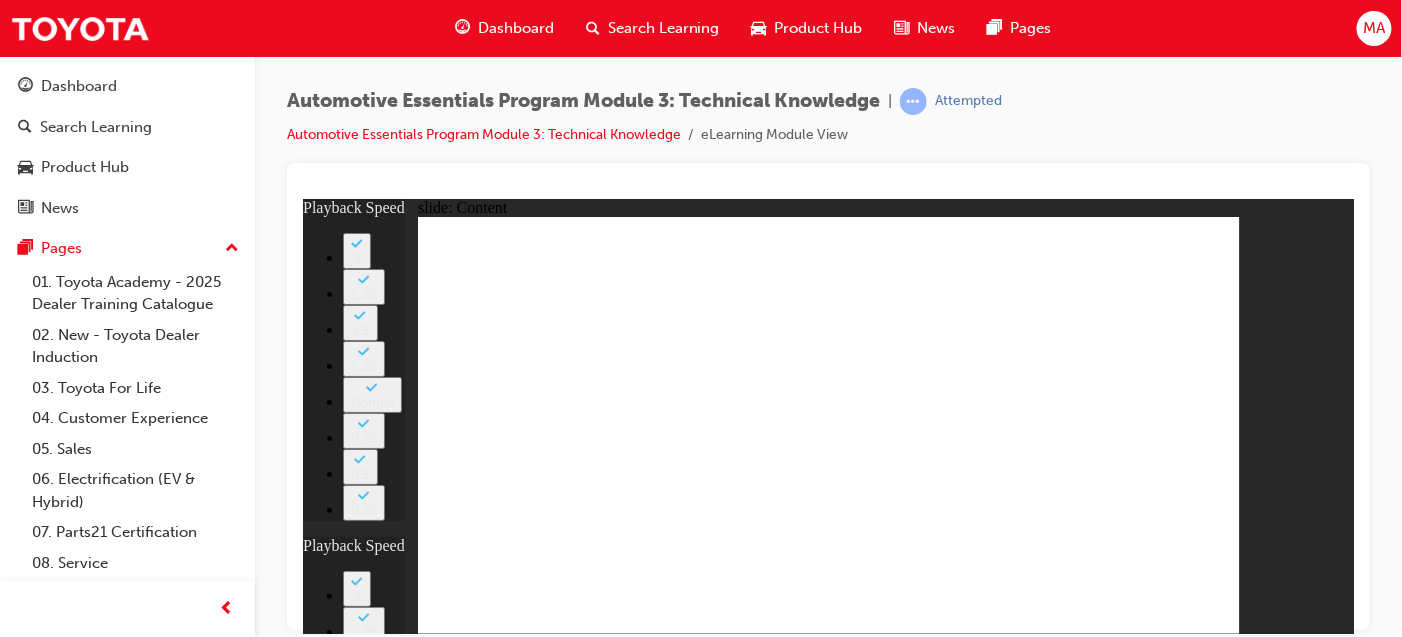 click 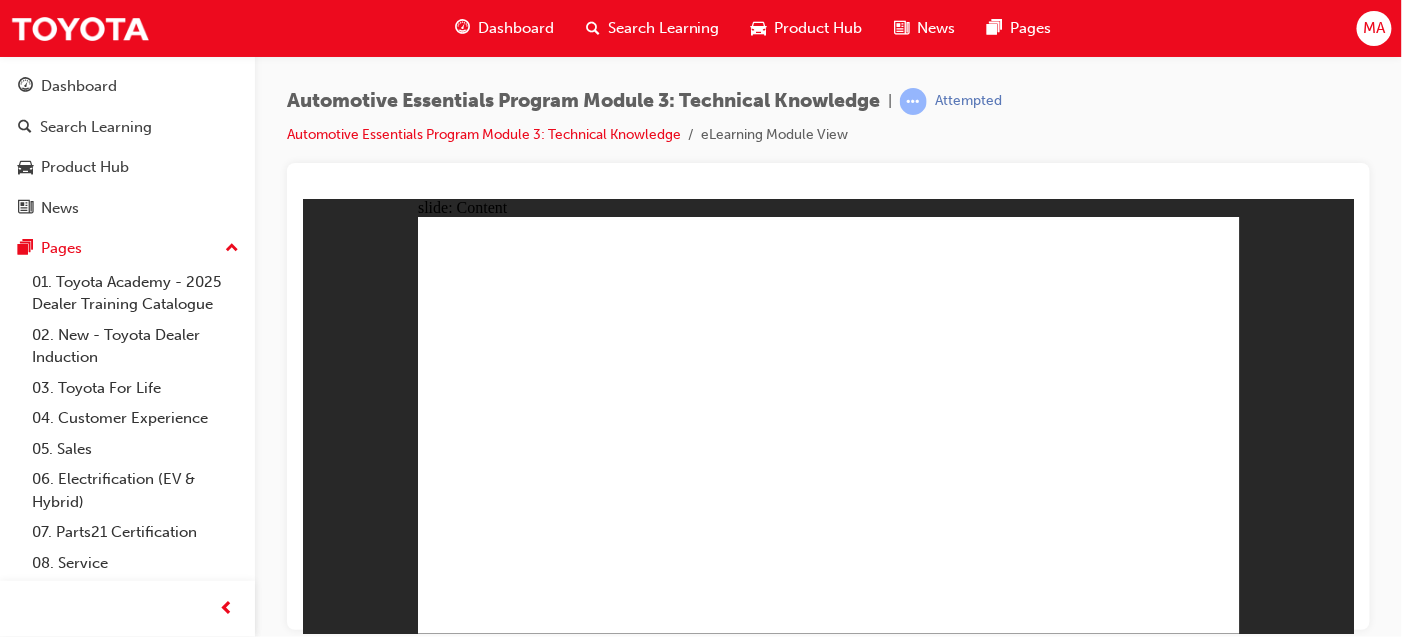 drag, startPoint x: 546, startPoint y: 520, endPoint x: 566, endPoint y: 517, distance: 20.22375 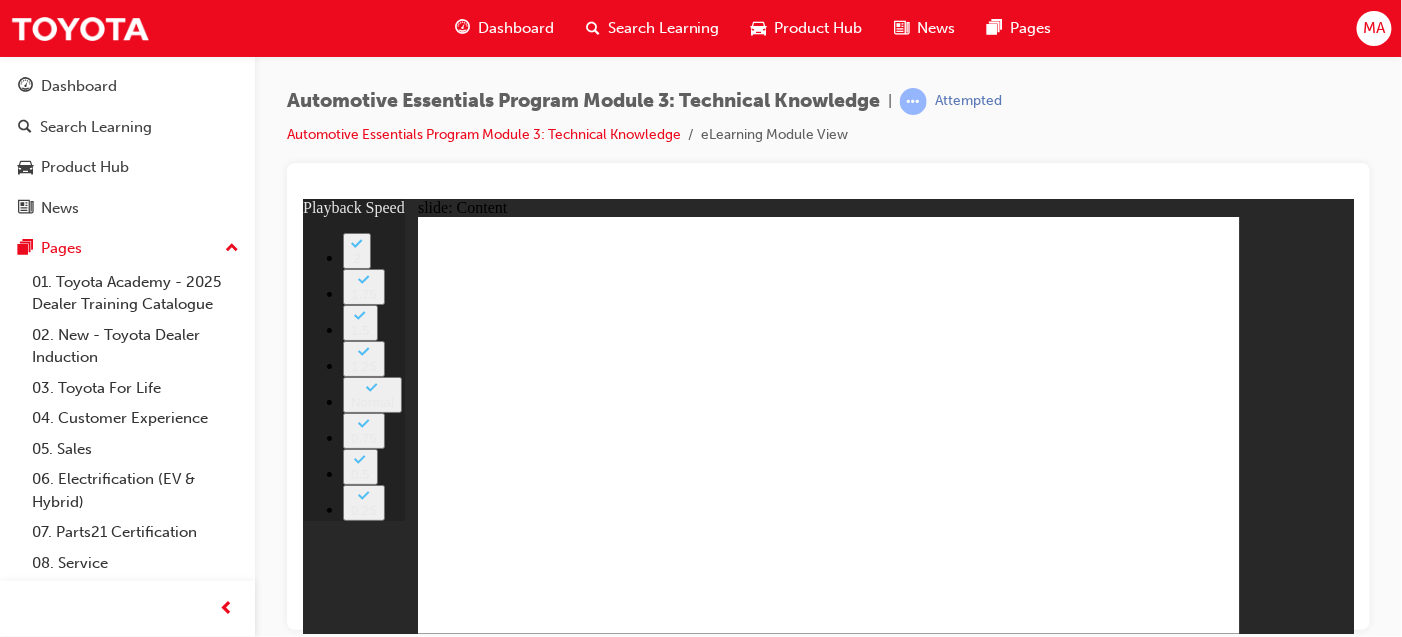 click 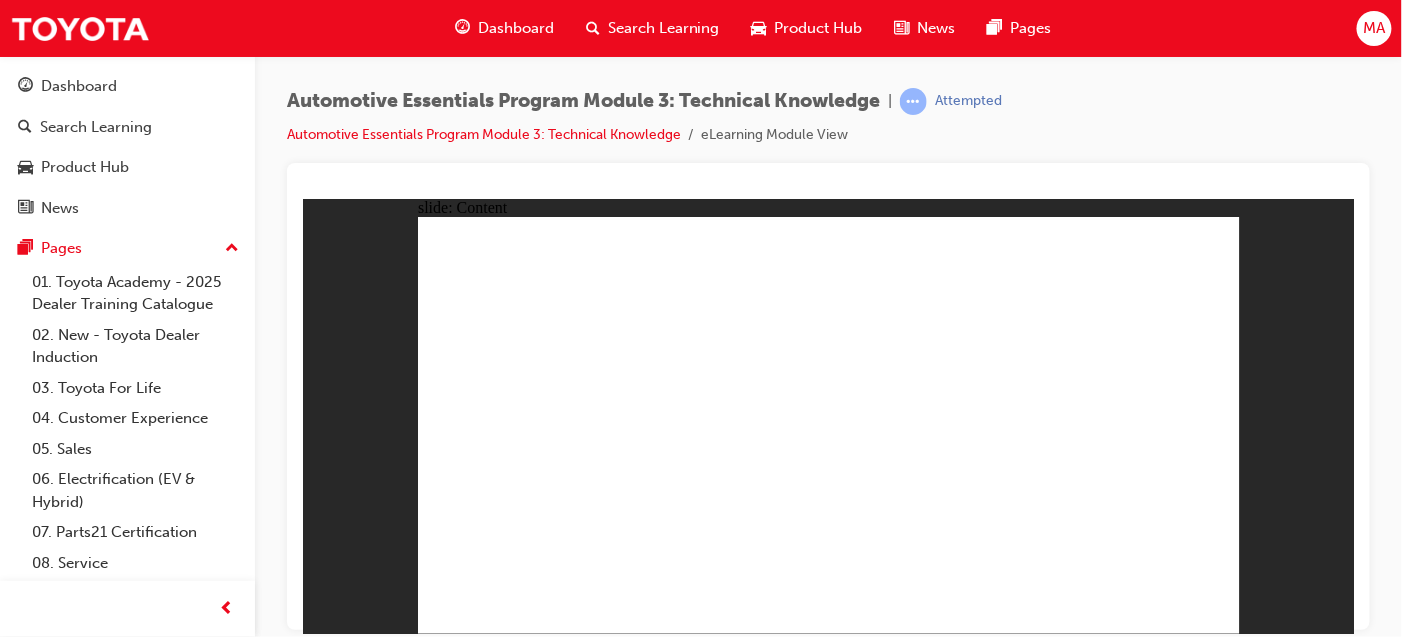click 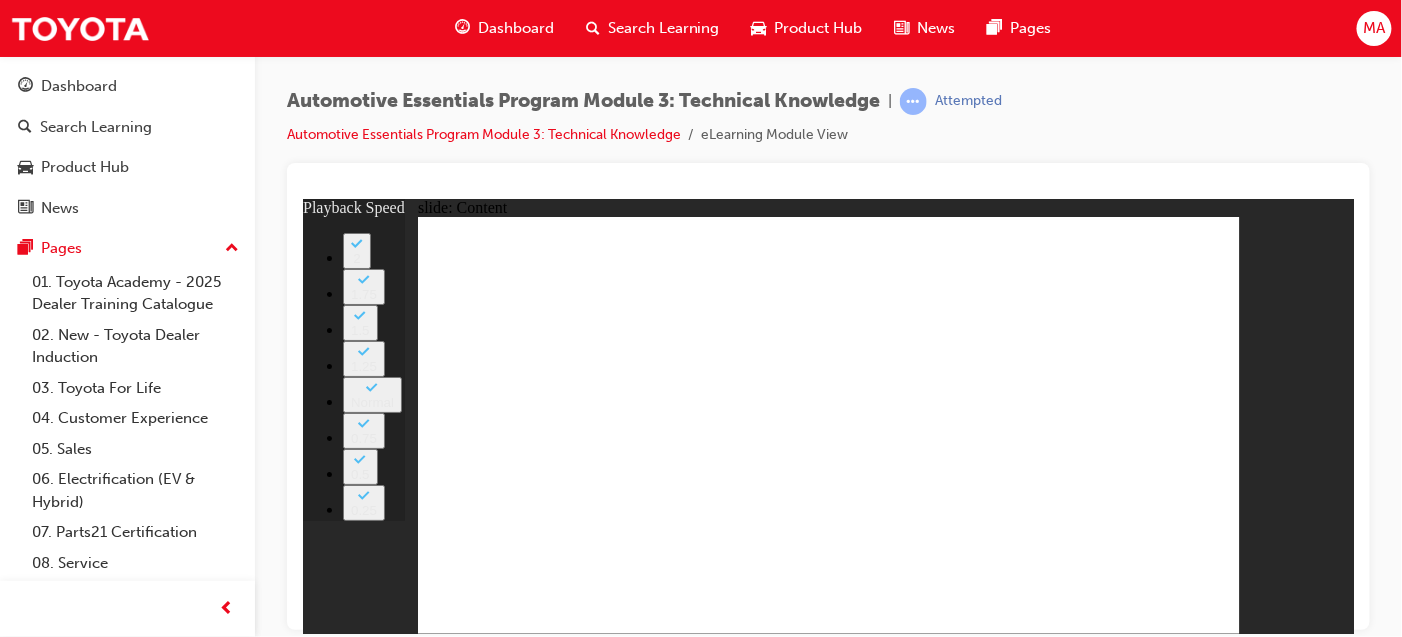 click 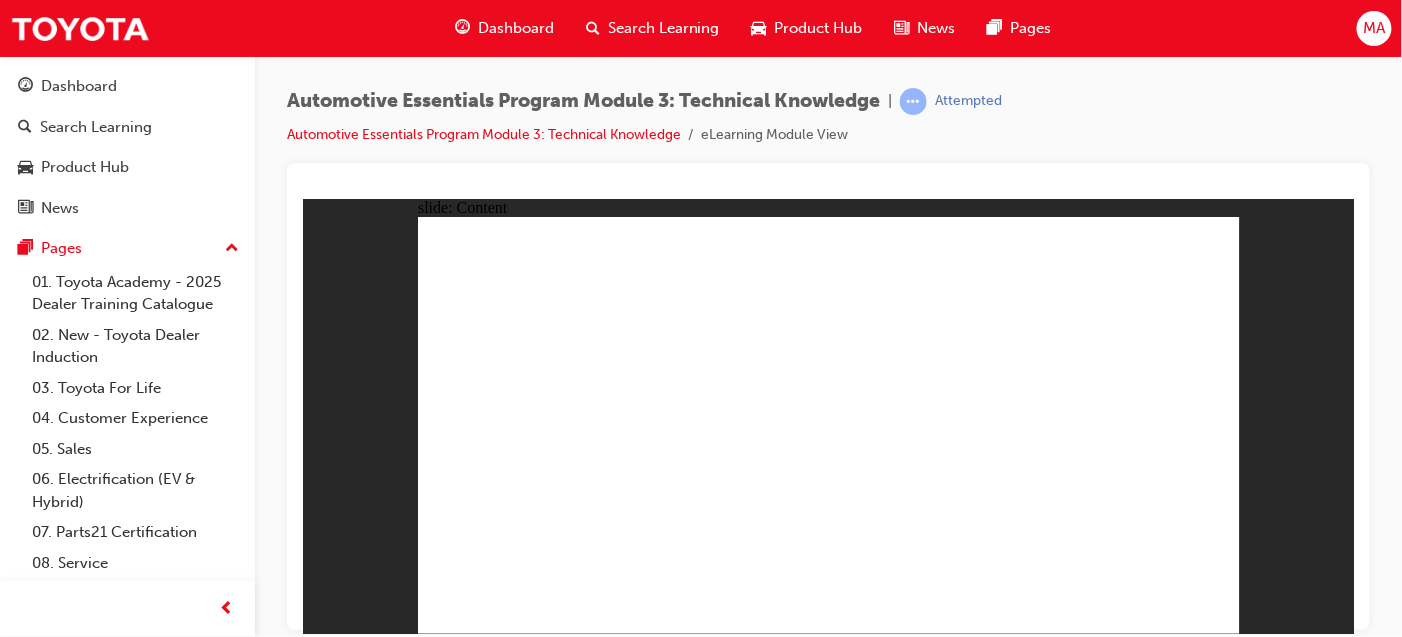 click 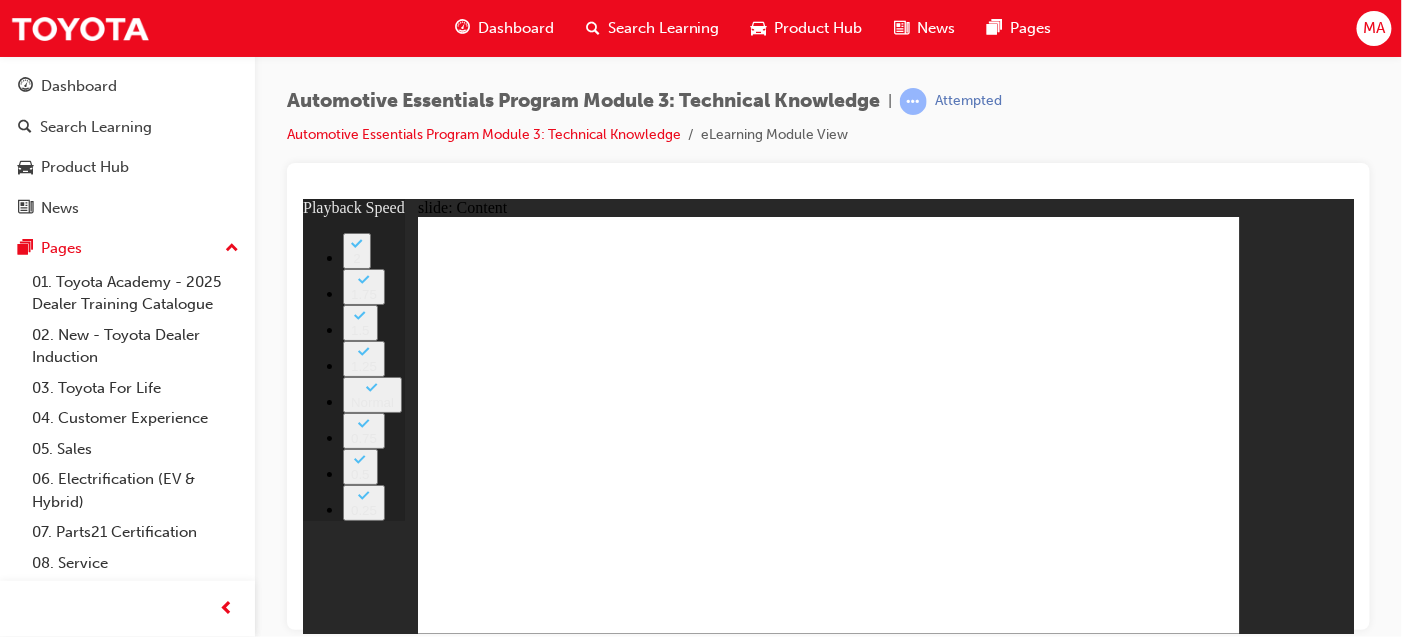 click 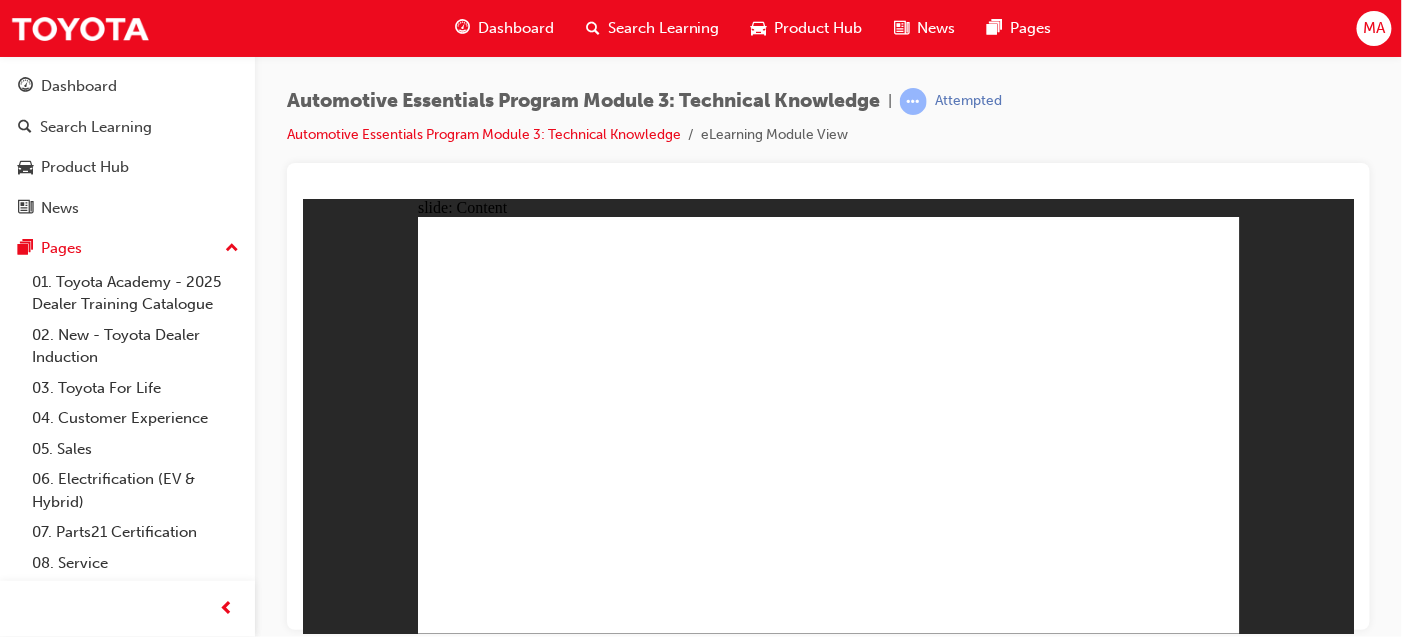 click 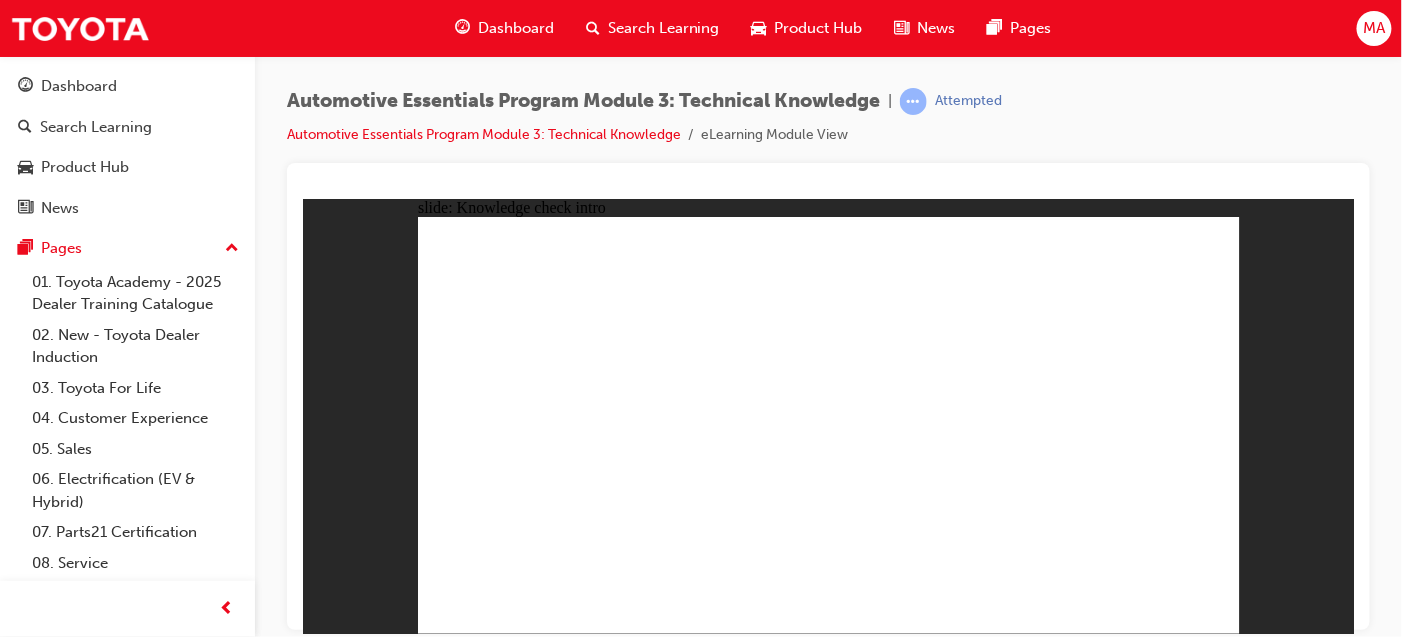click 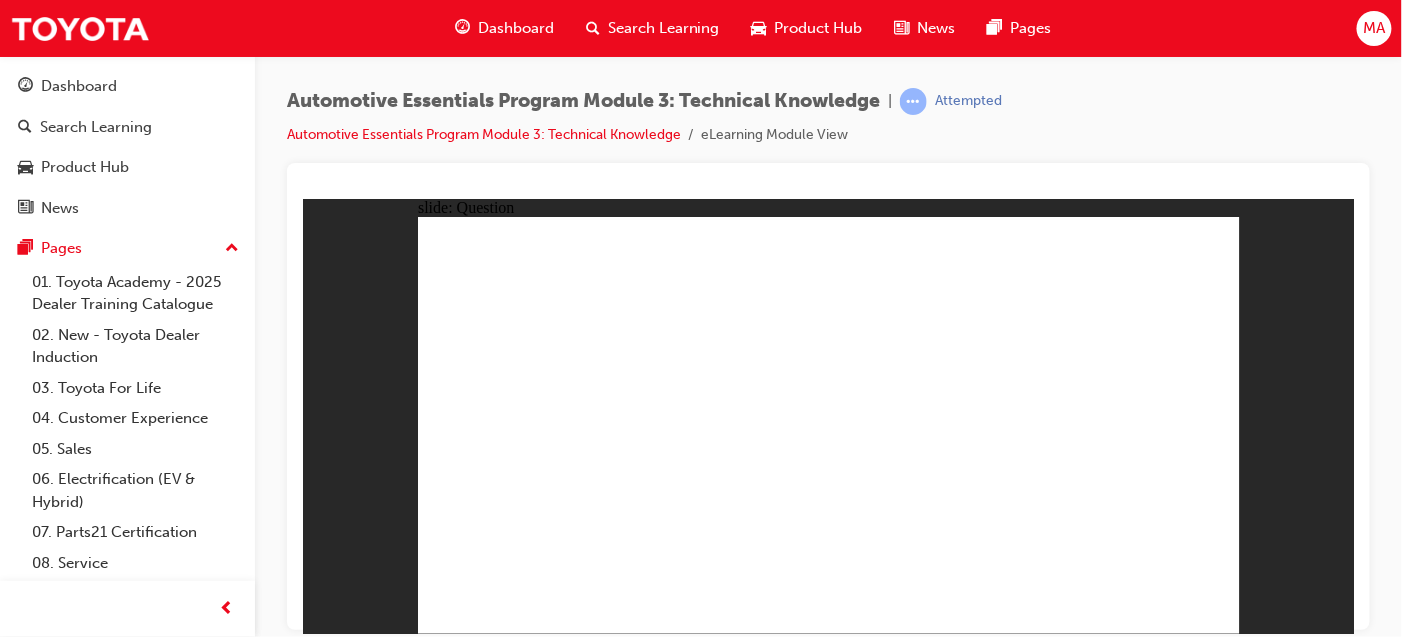 click 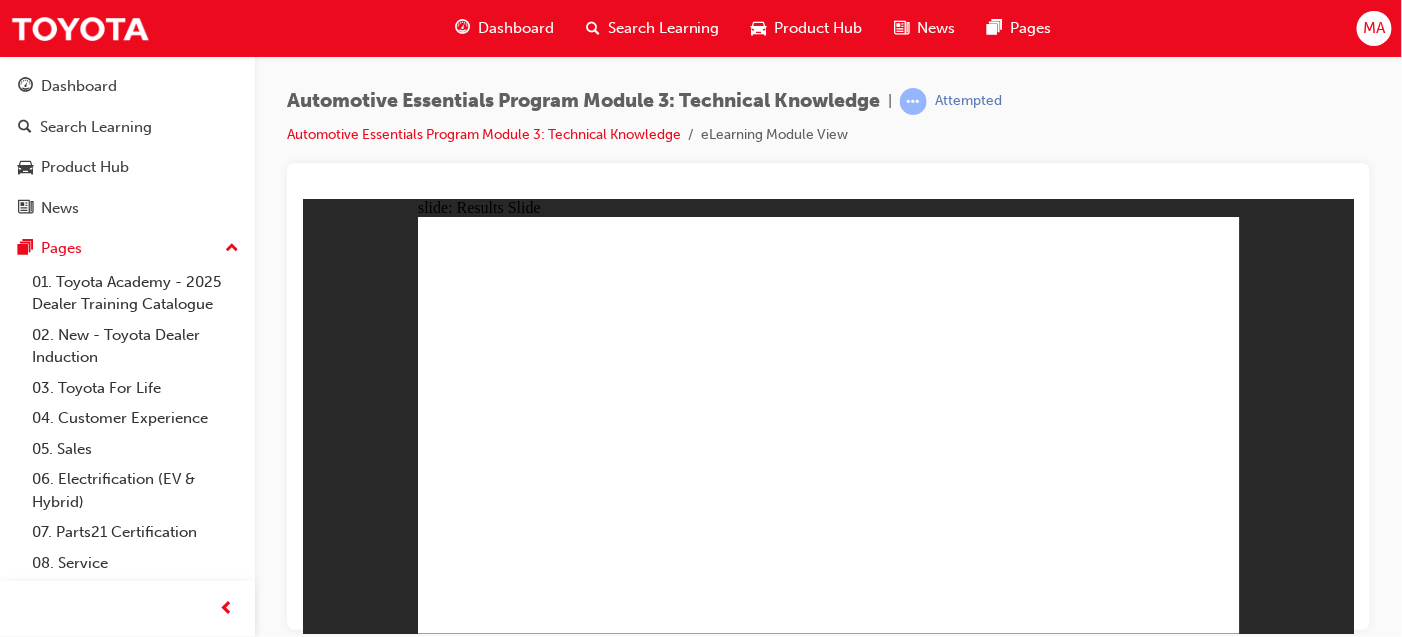 click 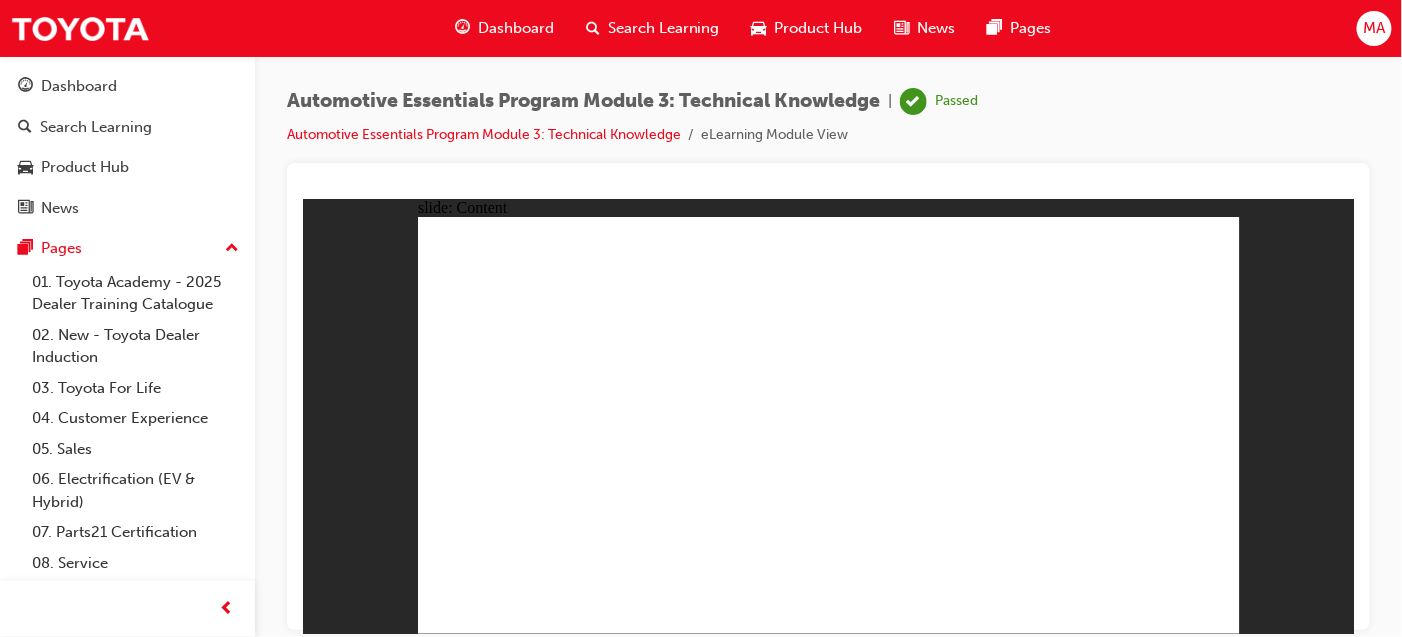 click 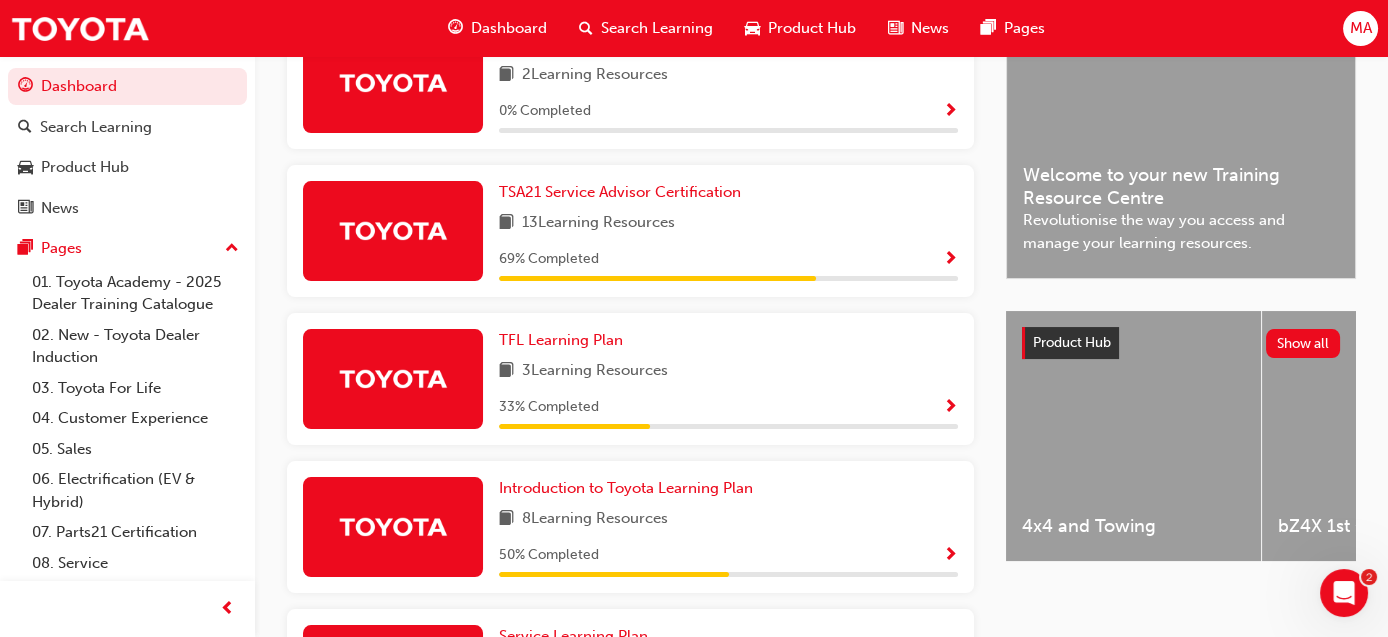 scroll, scrollTop: 499, scrollLeft: 0, axis: vertical 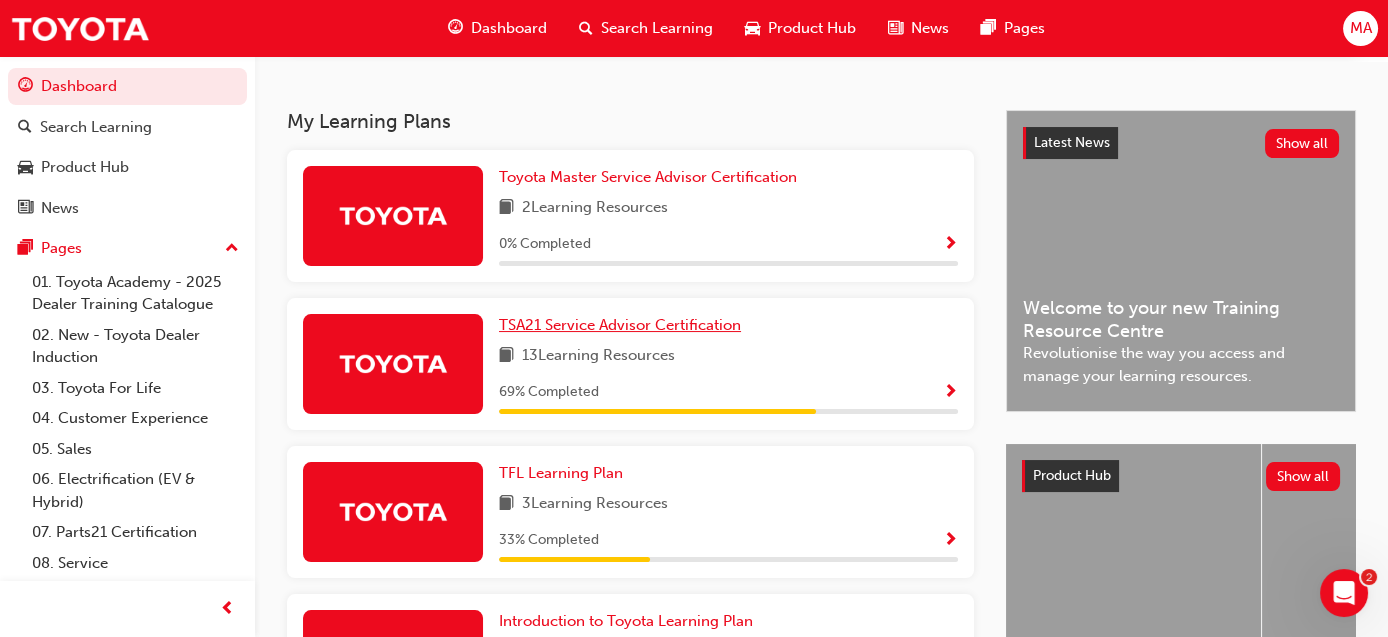 click on "TSA21 Service Advisor Certification" at bounding box center [620, 325] 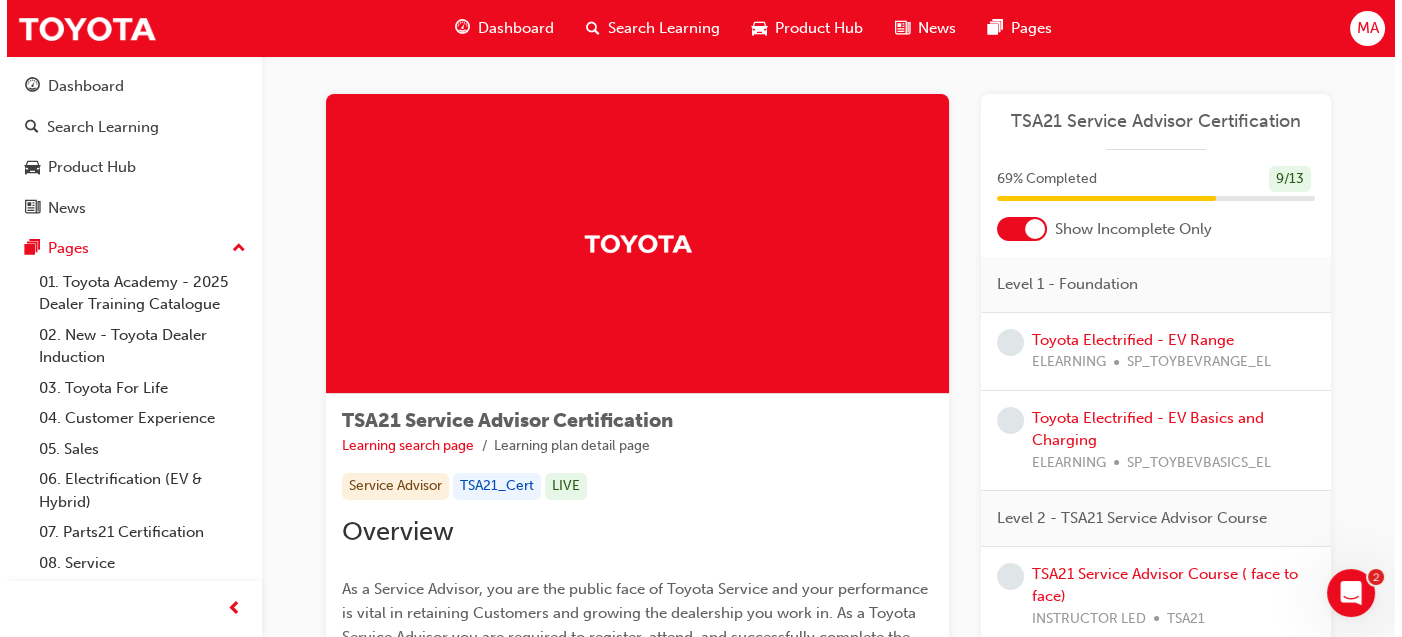 scroll, scrollTop: 0, scrollLeft: 0, axis: both 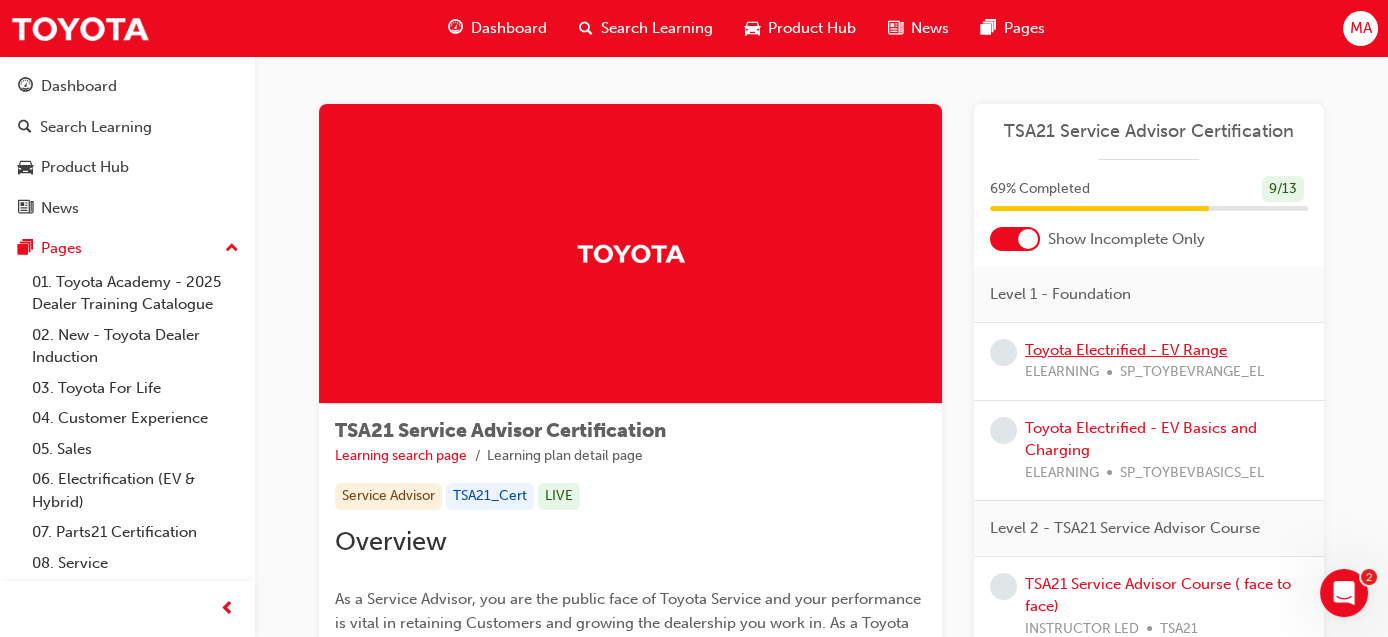click on "Toyota Electrified - EV Range" at bounding box center (1126, 350) 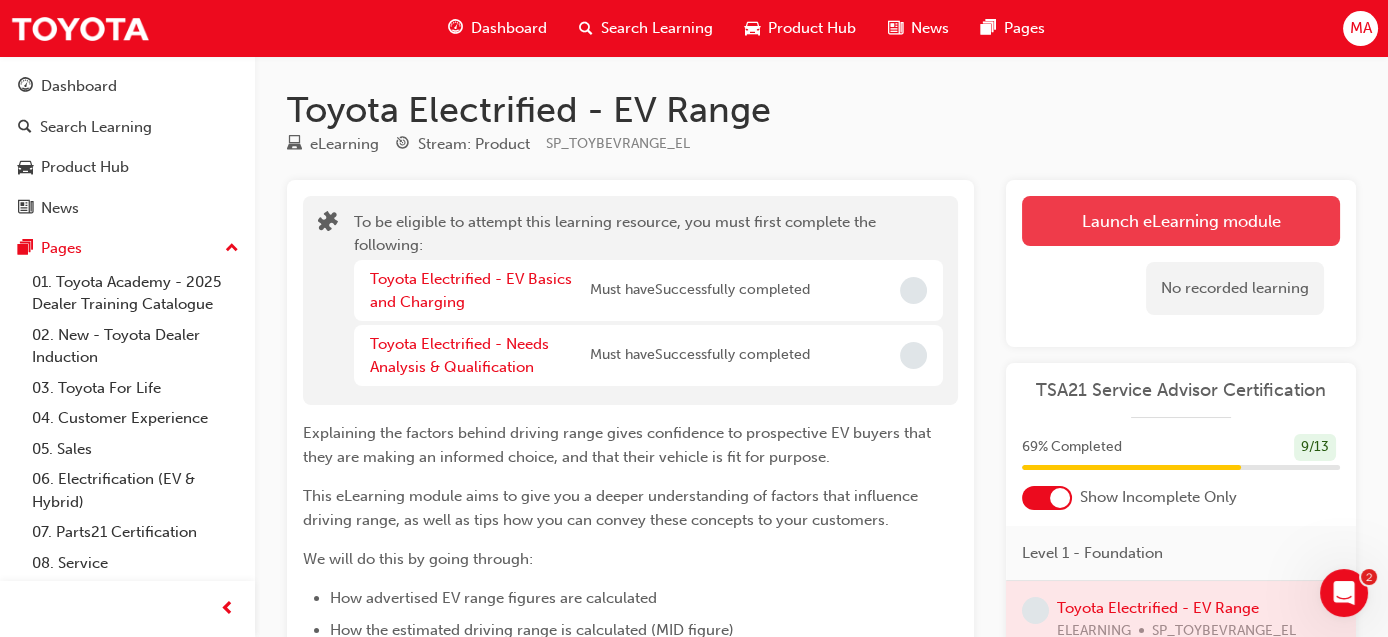 click on "Launch eLearning module" at bounding box center (1181, 221) 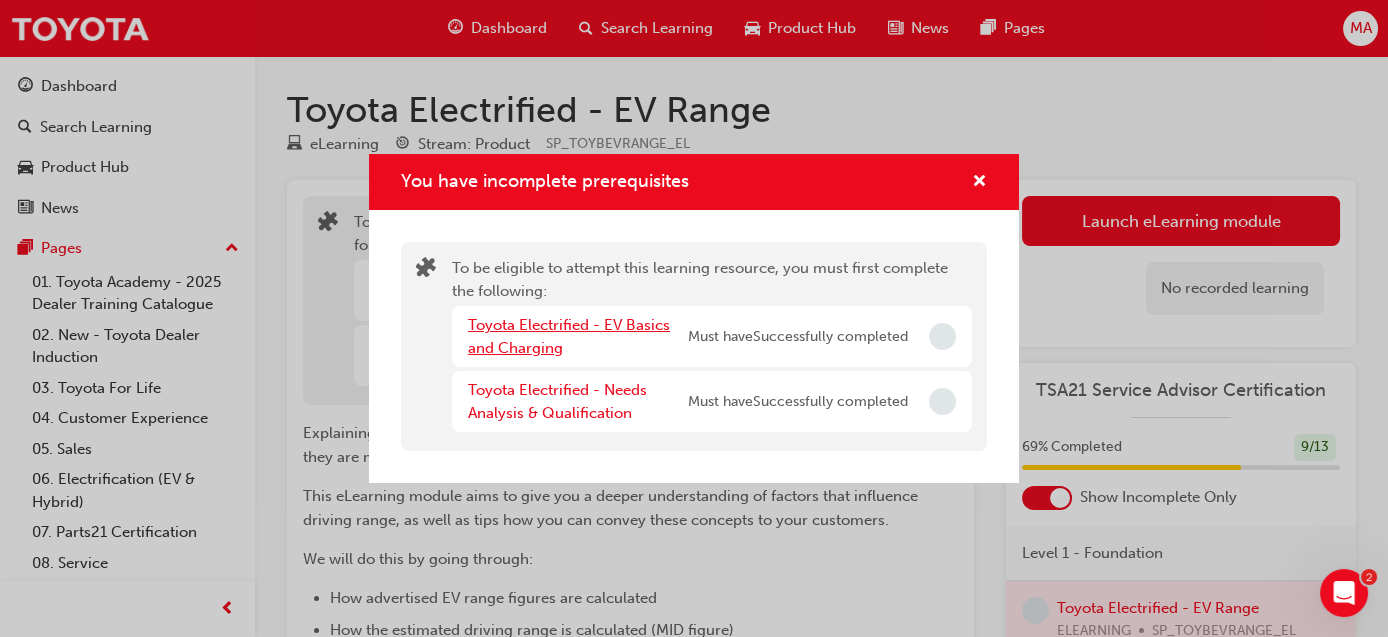 click on "Toyota Electrified - EV Basics and Charging" at bounding box center [569, 336] 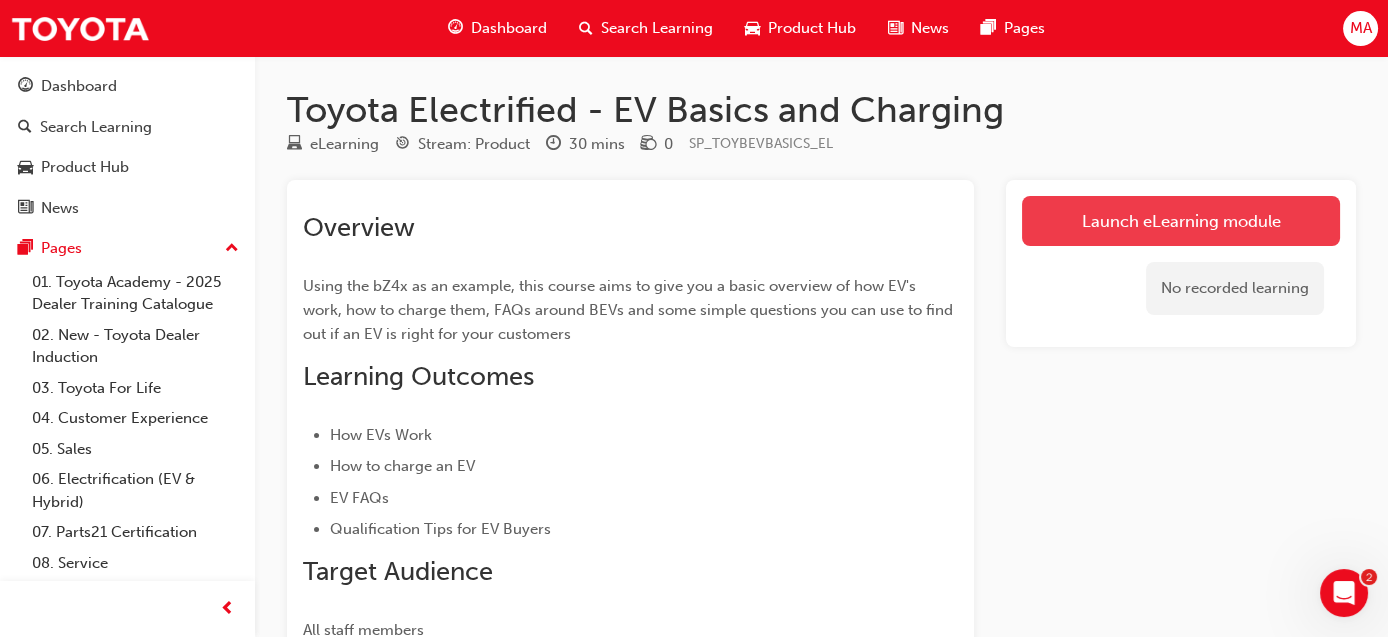 click on "Launch eLearning module" at bounding box center (1181, 221) 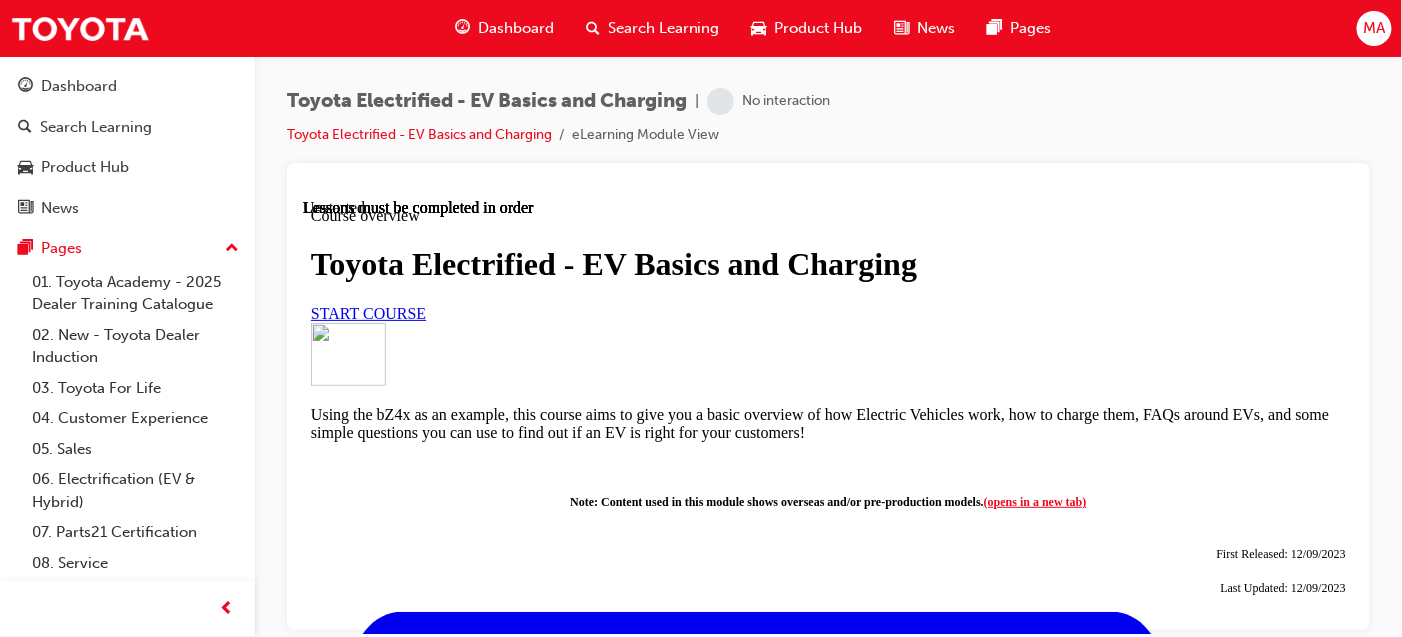 scroll, scrollTop: 0, scrollLeft: 0, axis: both 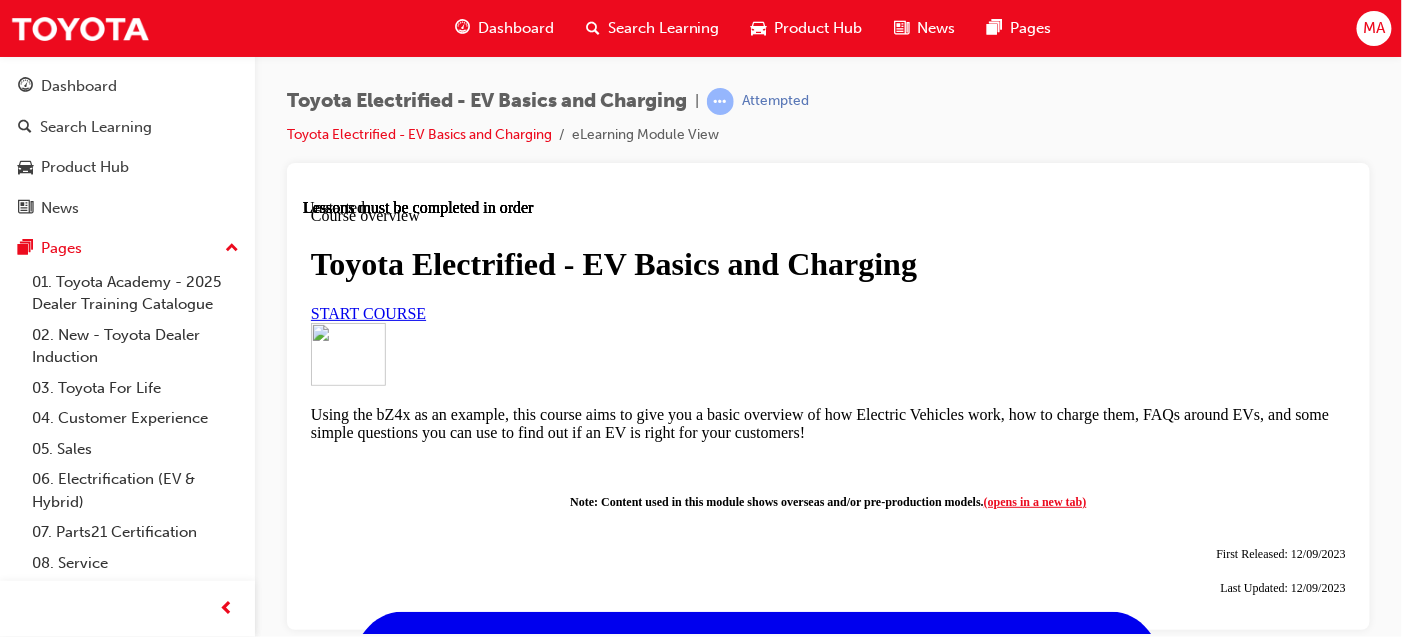 click on "START COURSE" at bounding box center [367, 312] 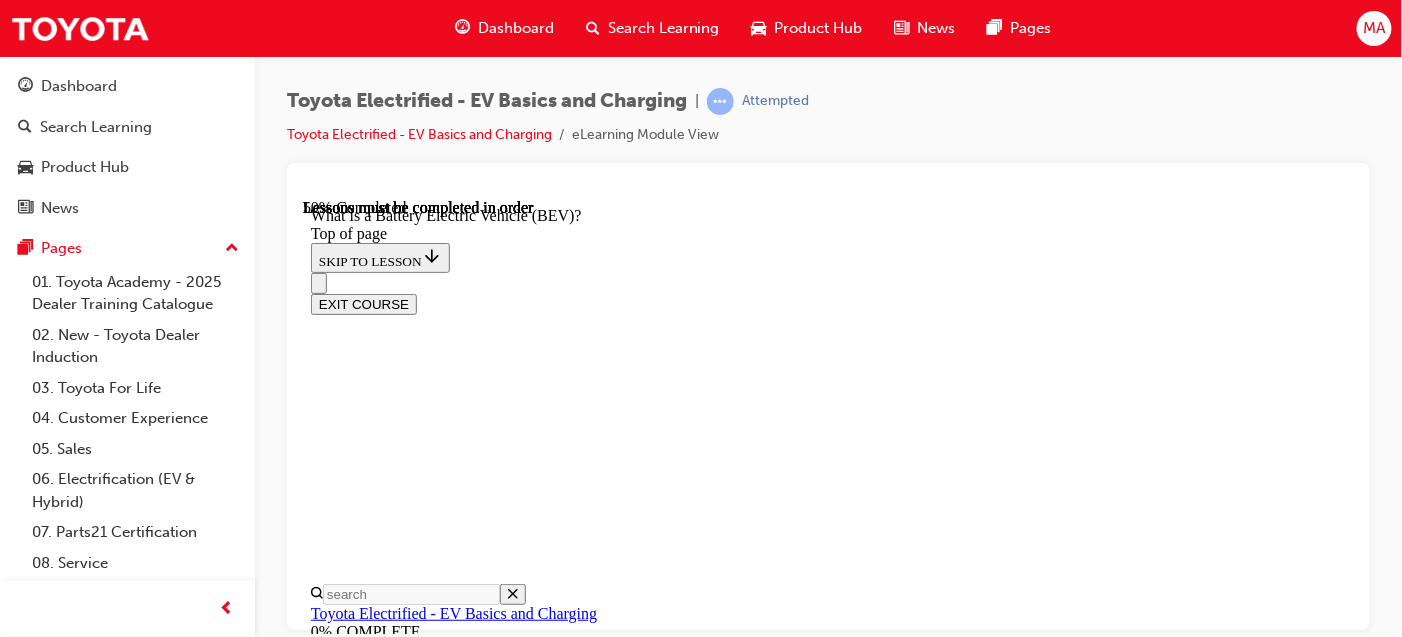 scroll, scrollTop: 1462, scrollLeft: 0, axis: vertical 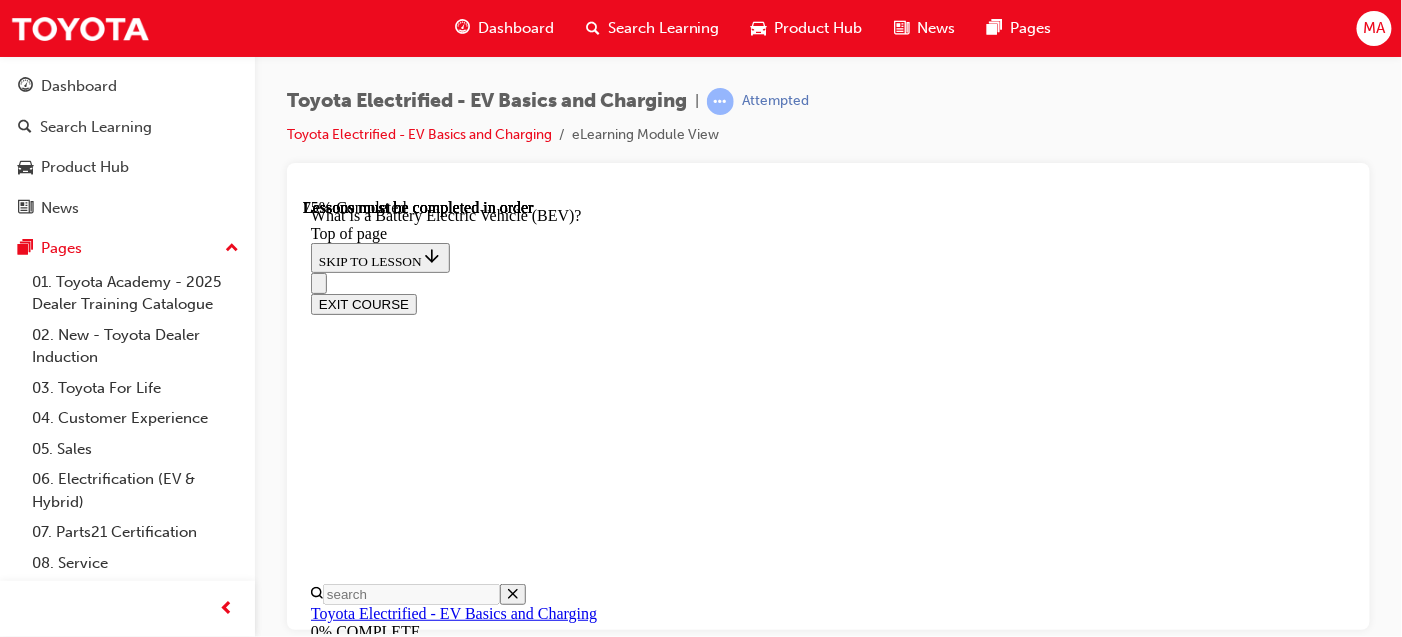 click on "CONTINUE" at bounding box center (352, 9186) 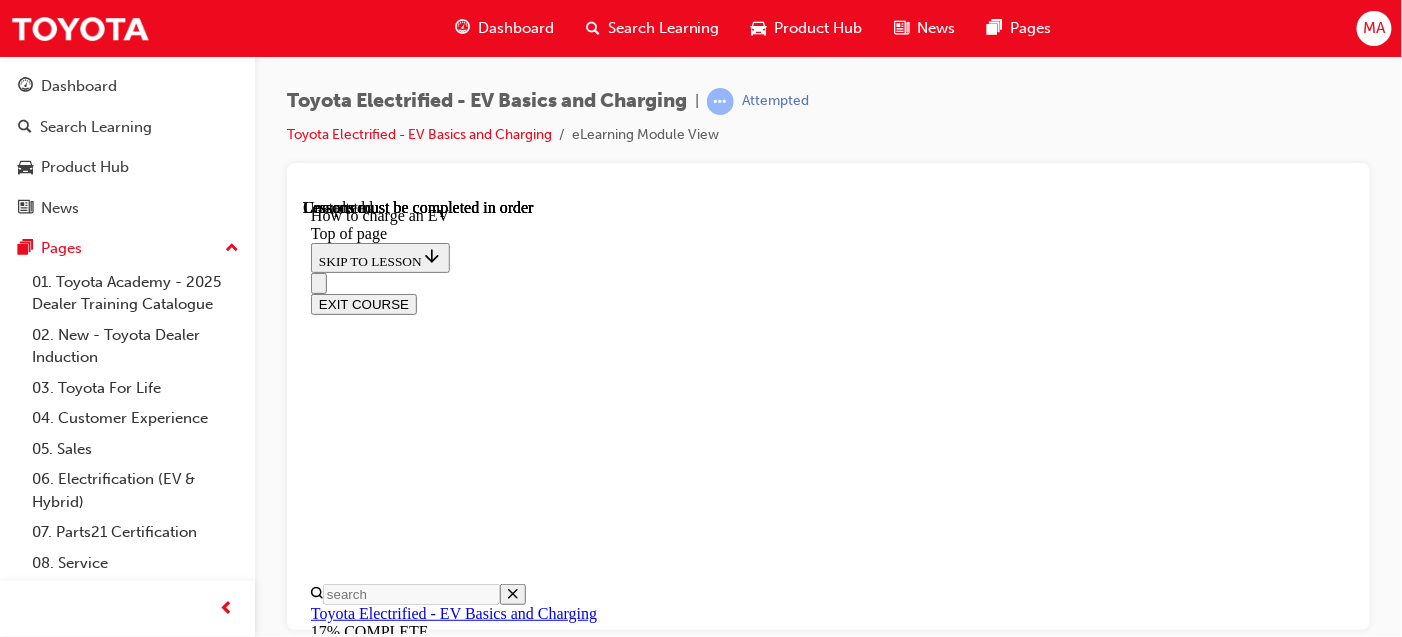 scroll, scrollTop: 0, scrollLeft: 0, axis: both 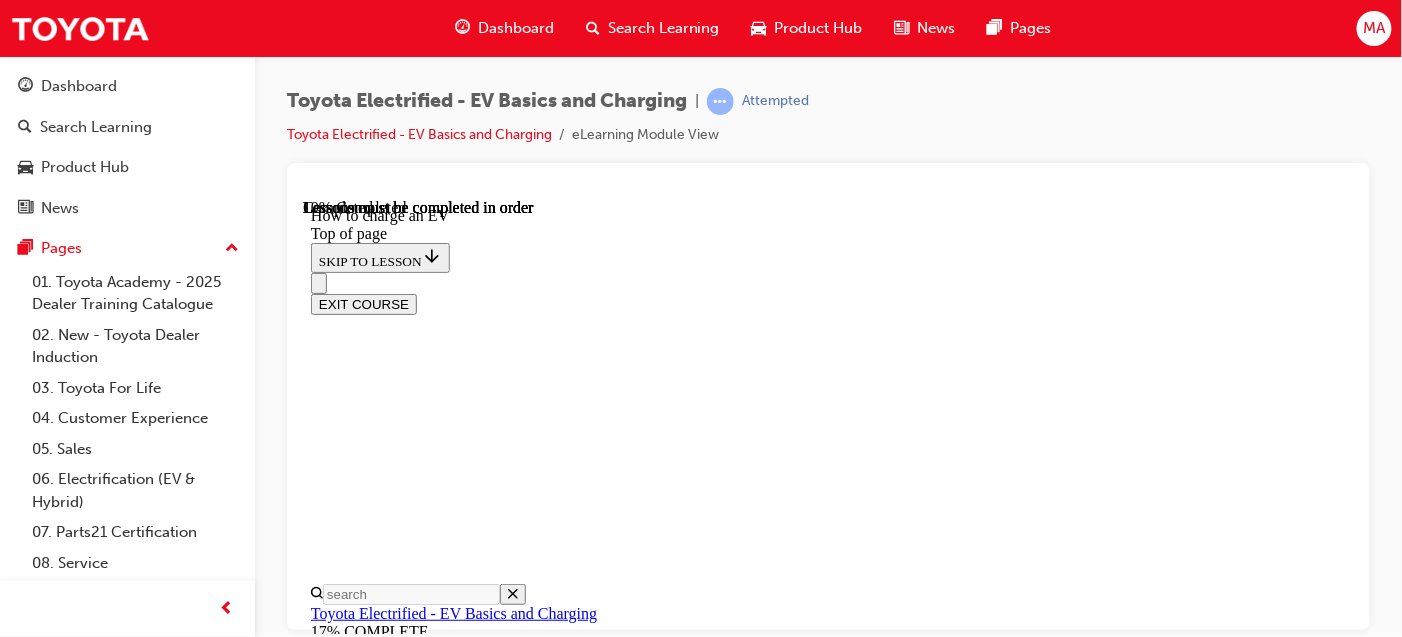 click on "Alternating Current" at bounding box center [847, 8878] 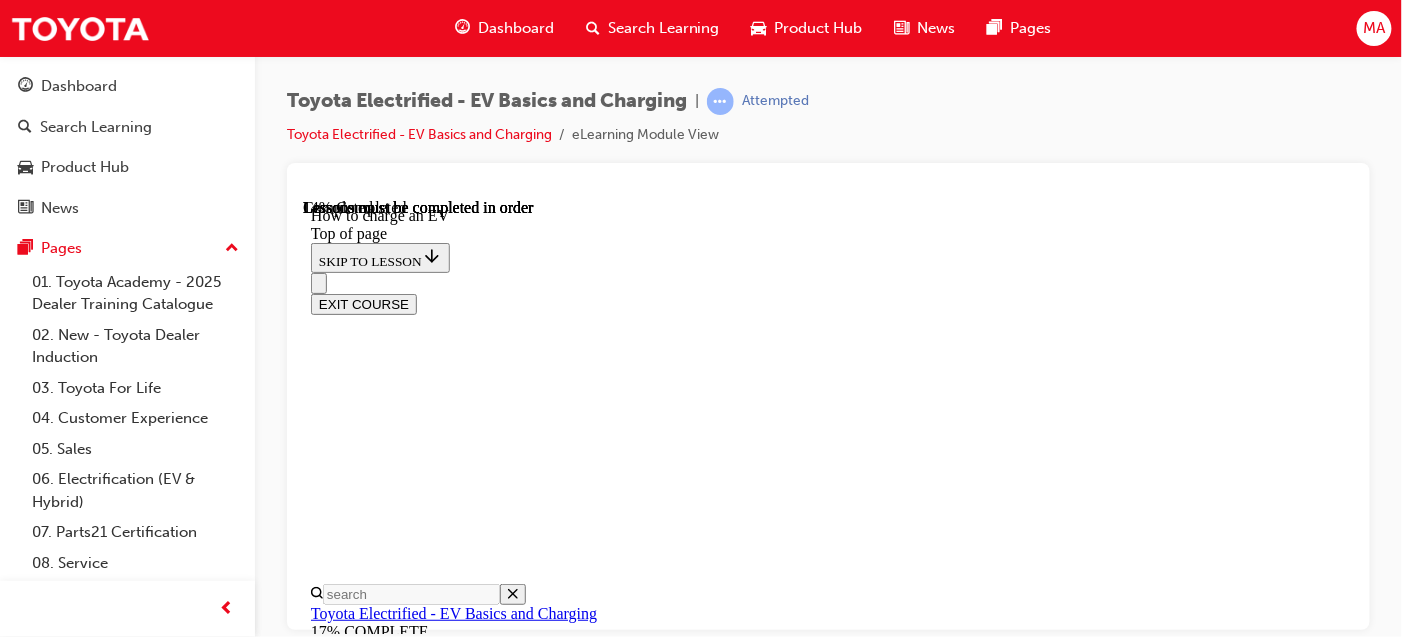 scroll, scrollTop: 215, scrollLeft: 0, axis: vertical 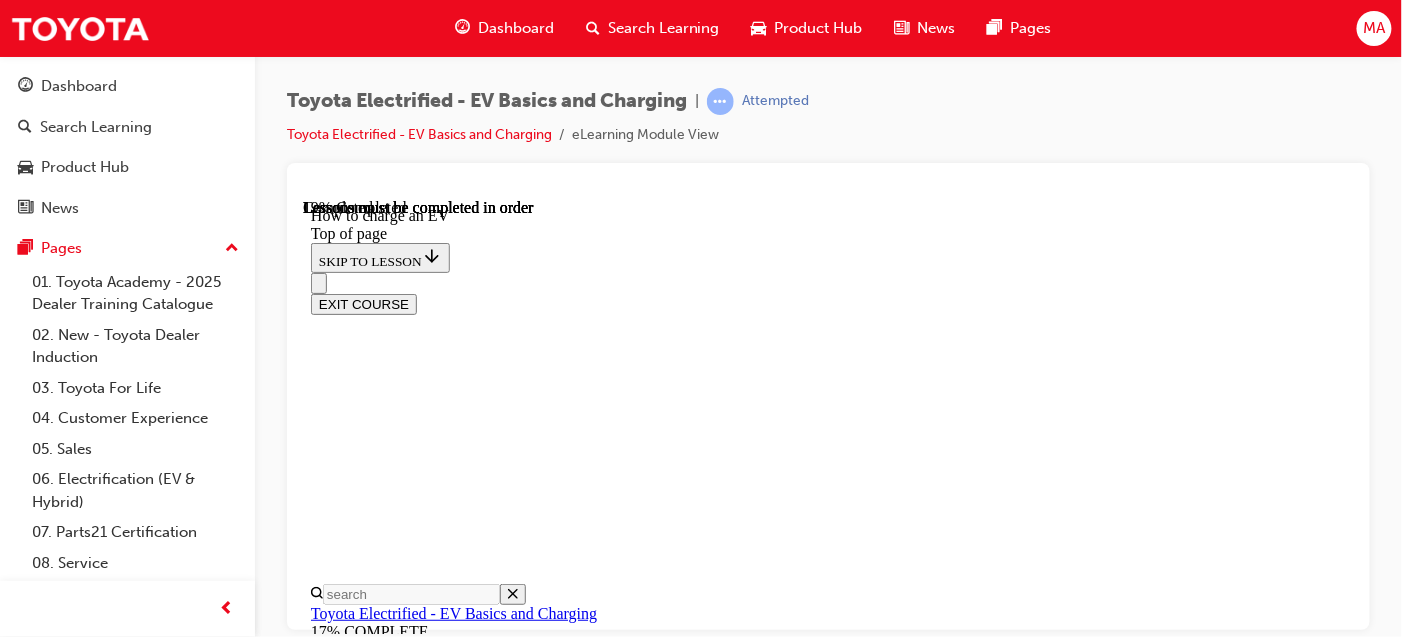 click on "Dedicated Charger (AC)" at bounding box center (520, 9980) 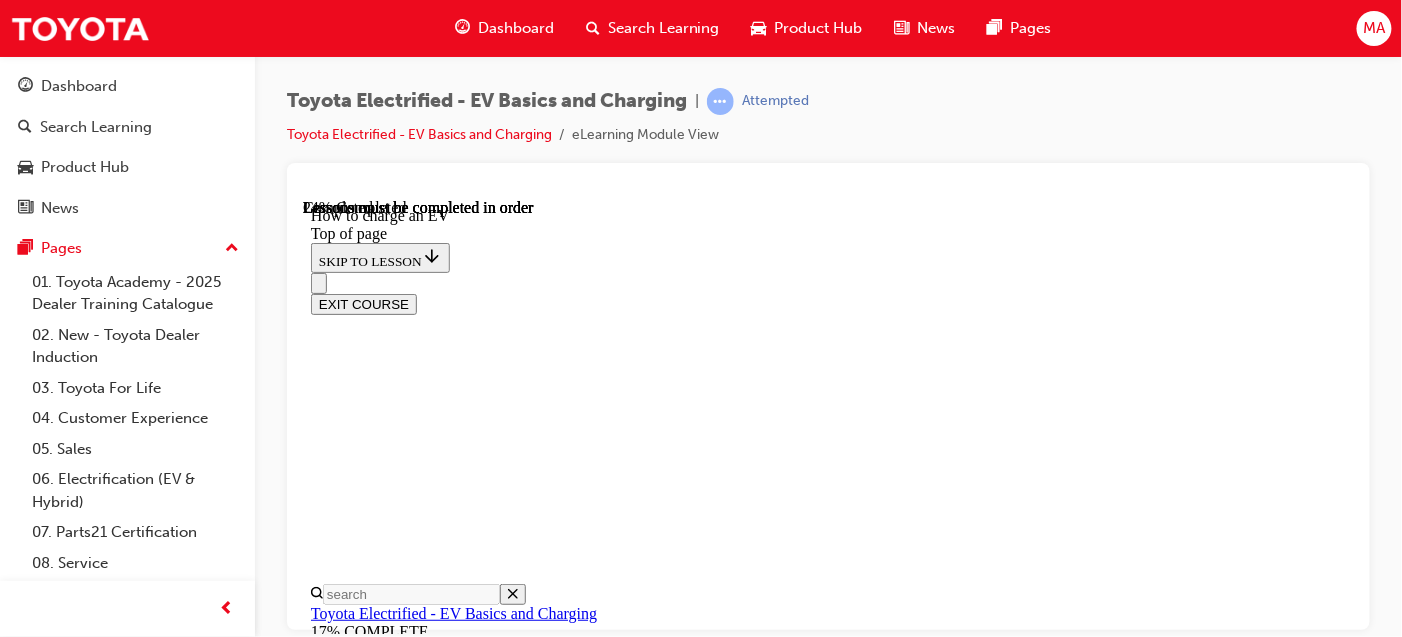 scroll, scrollTop: 1749, scrollLeft: 0, axis: vertical 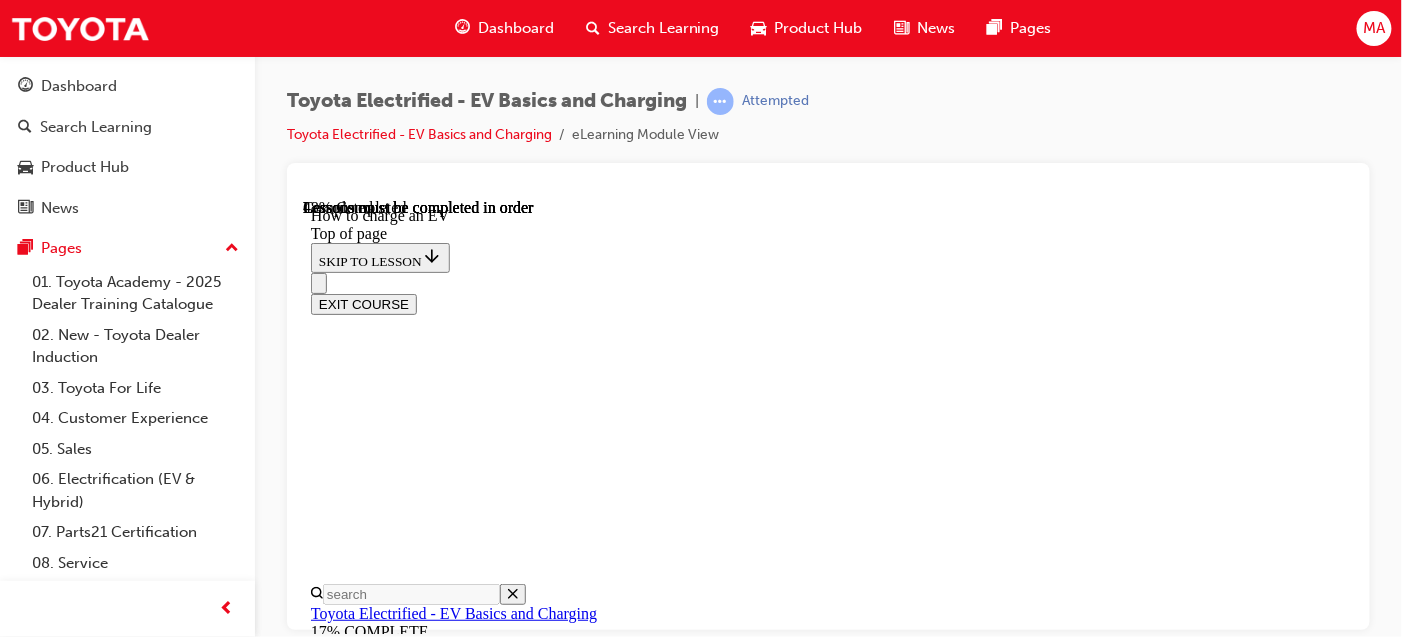 click at bounding box center (350, 12403) 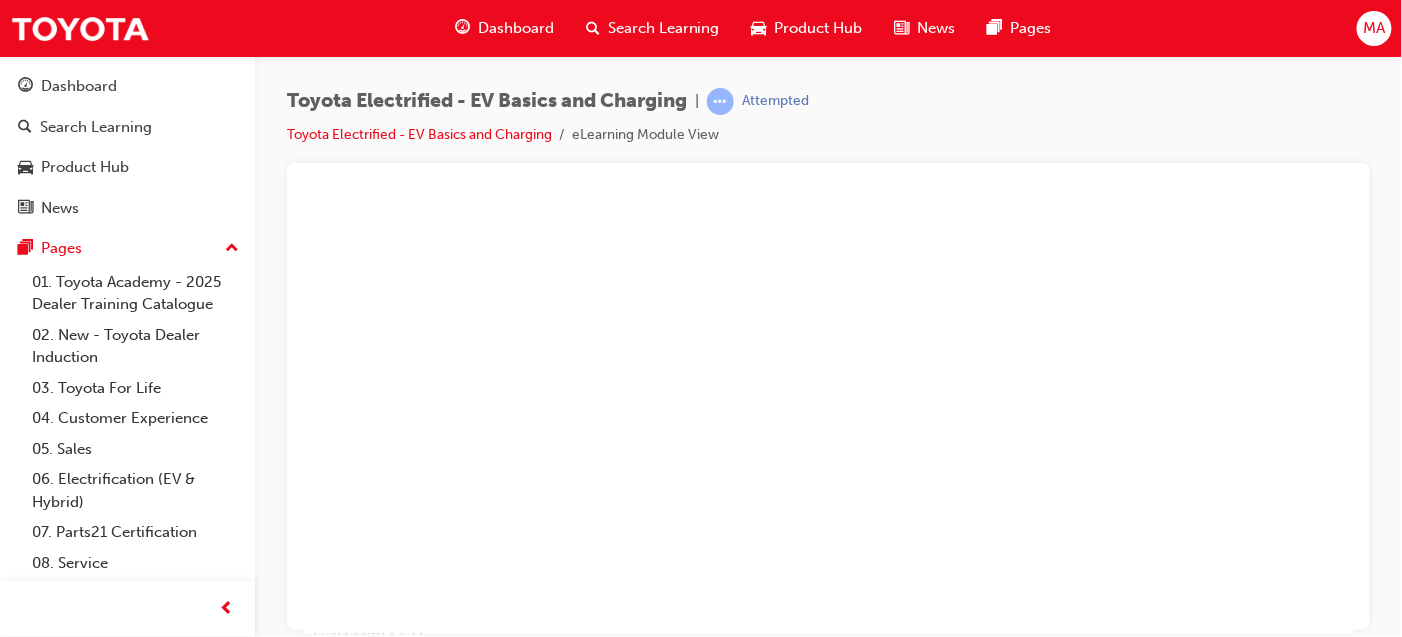 click at bounding box center [827, 415] 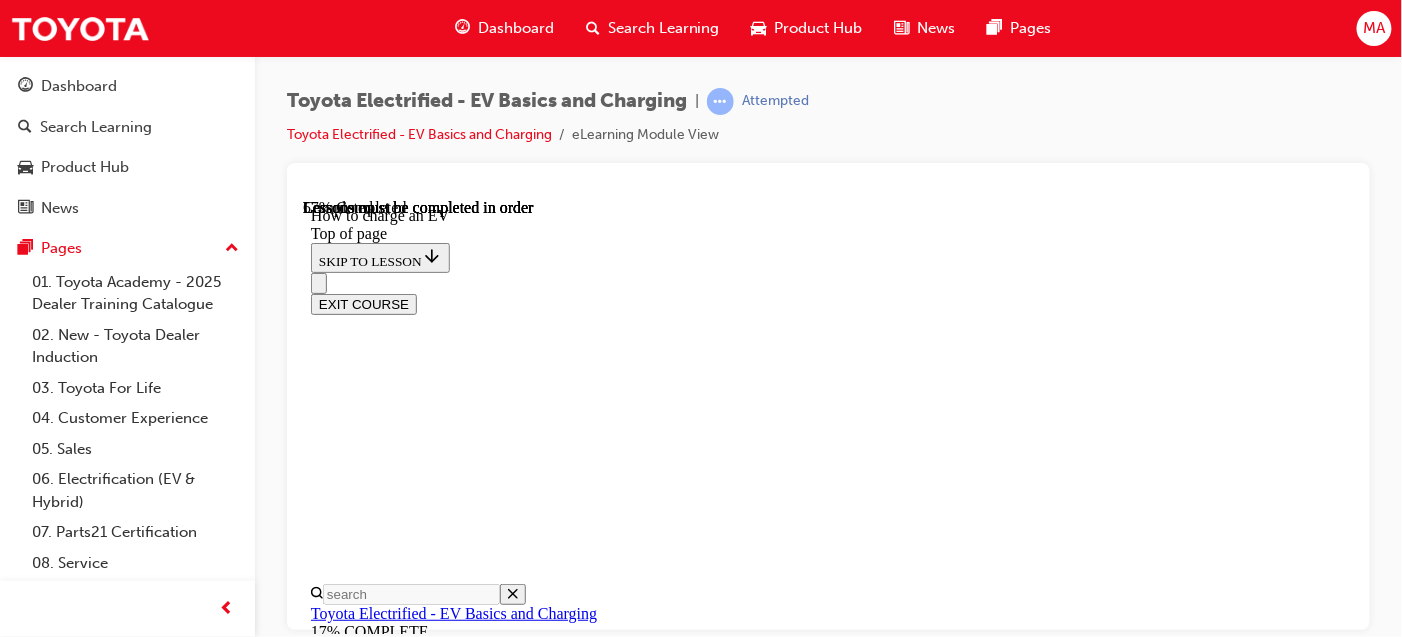 scroll, scrollTop: 5850, scrollLeft: 0, axis: vertical 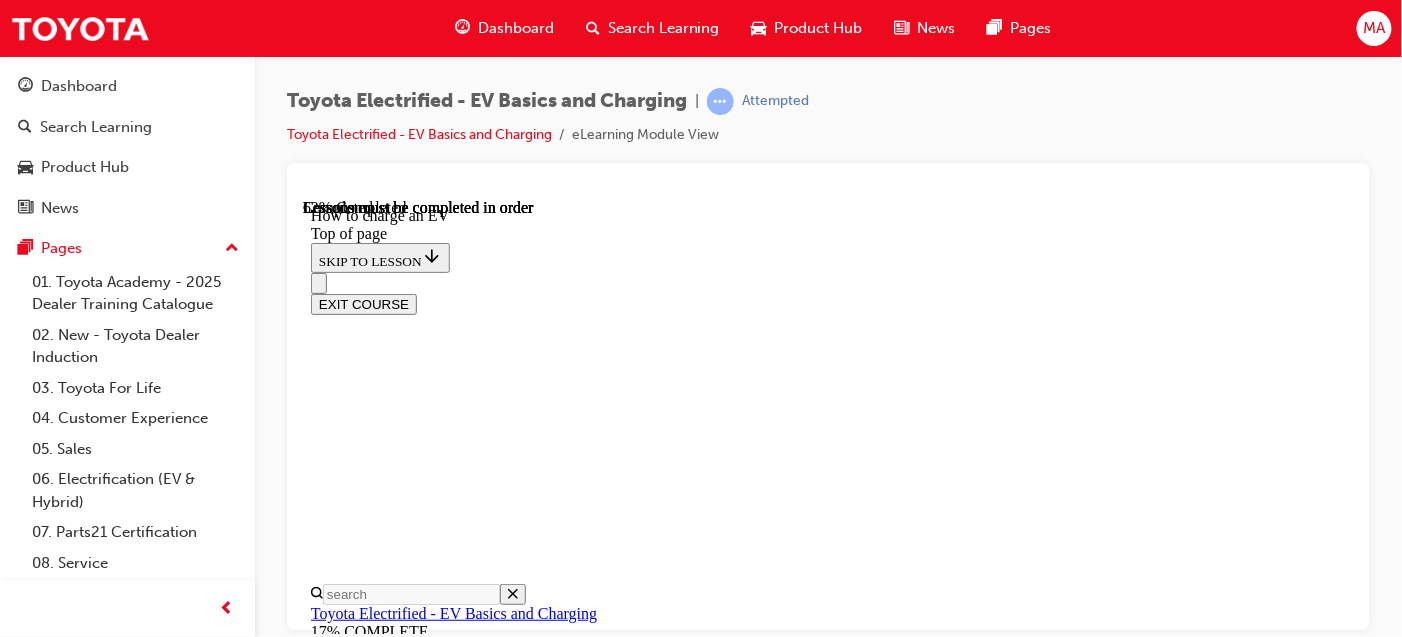 click at bounding box center (358, 13497) 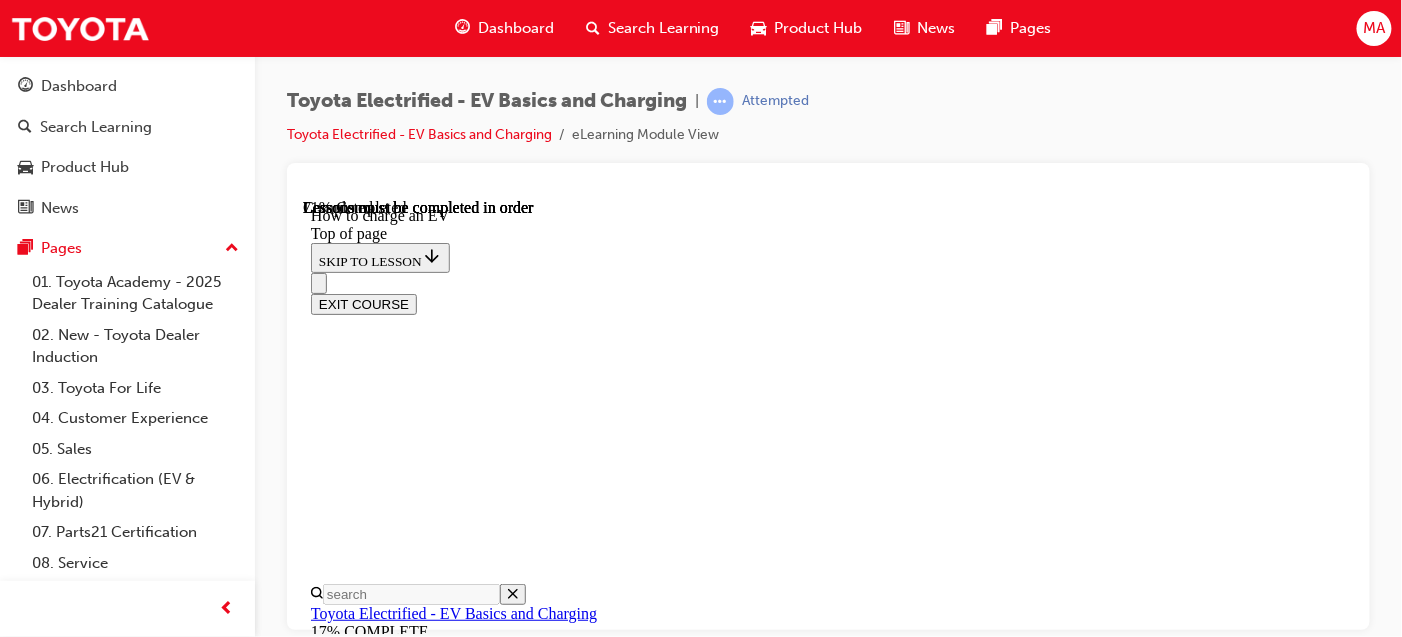 scroll, scrollTop: 7703, scrollLeft: 0, axis: vertical 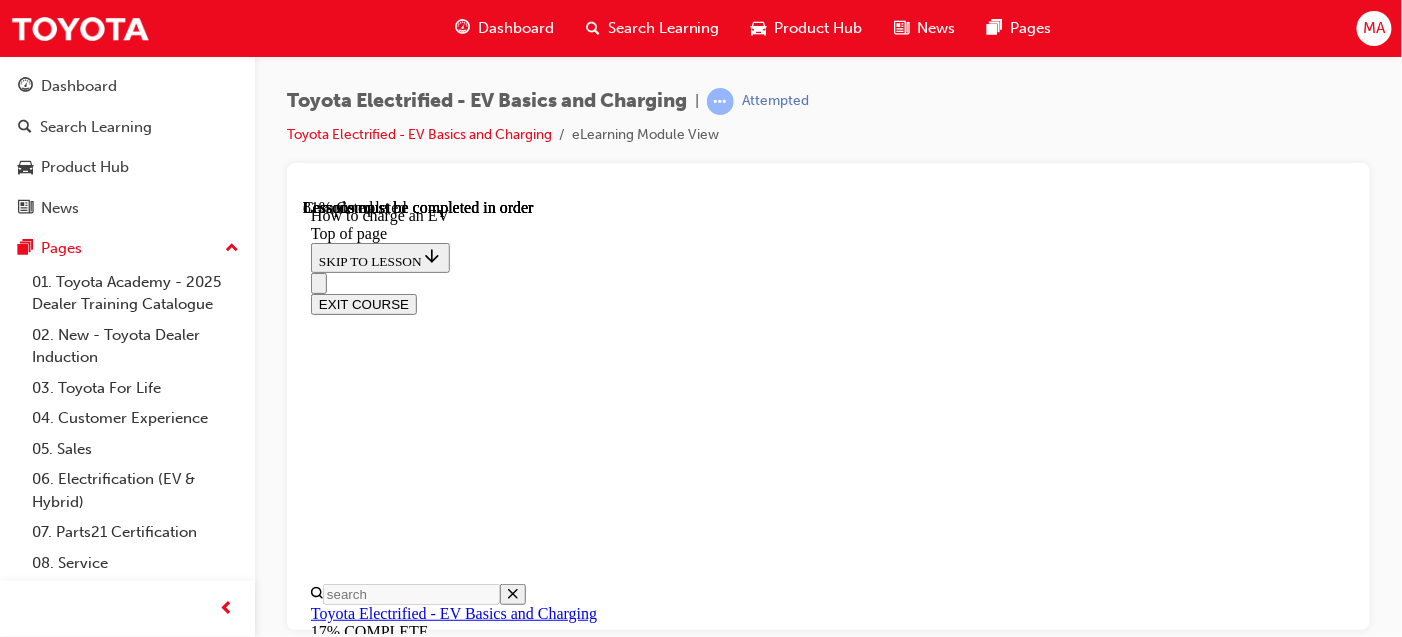click at bounding box center (358, 14292) 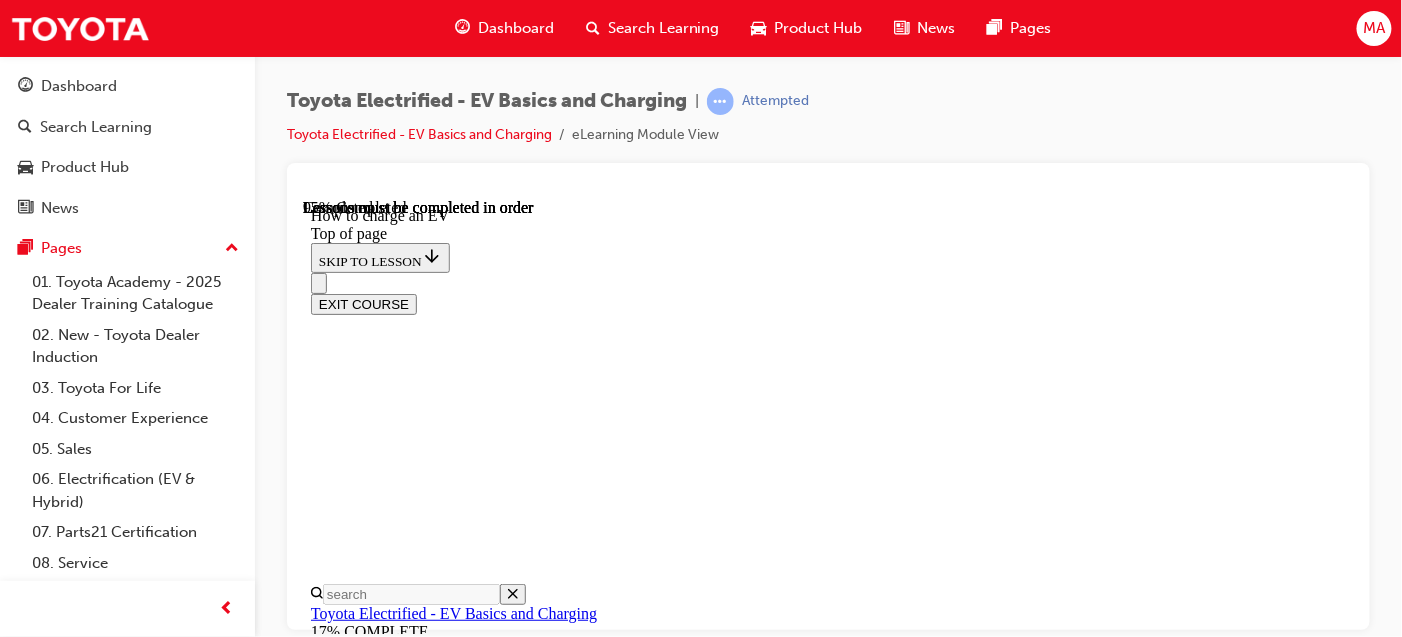 scroll, scrollTop: 8980, scrollLeft: 0, axis: vertical 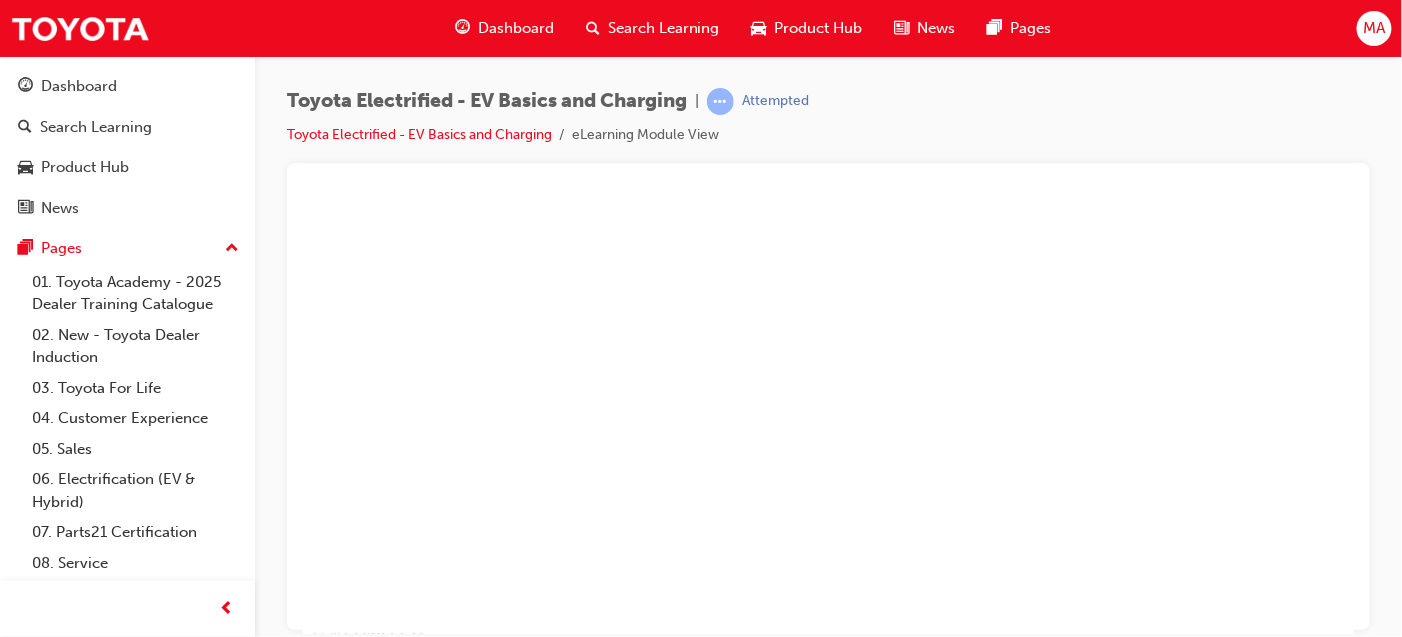 click at bounding box center [827, 415] 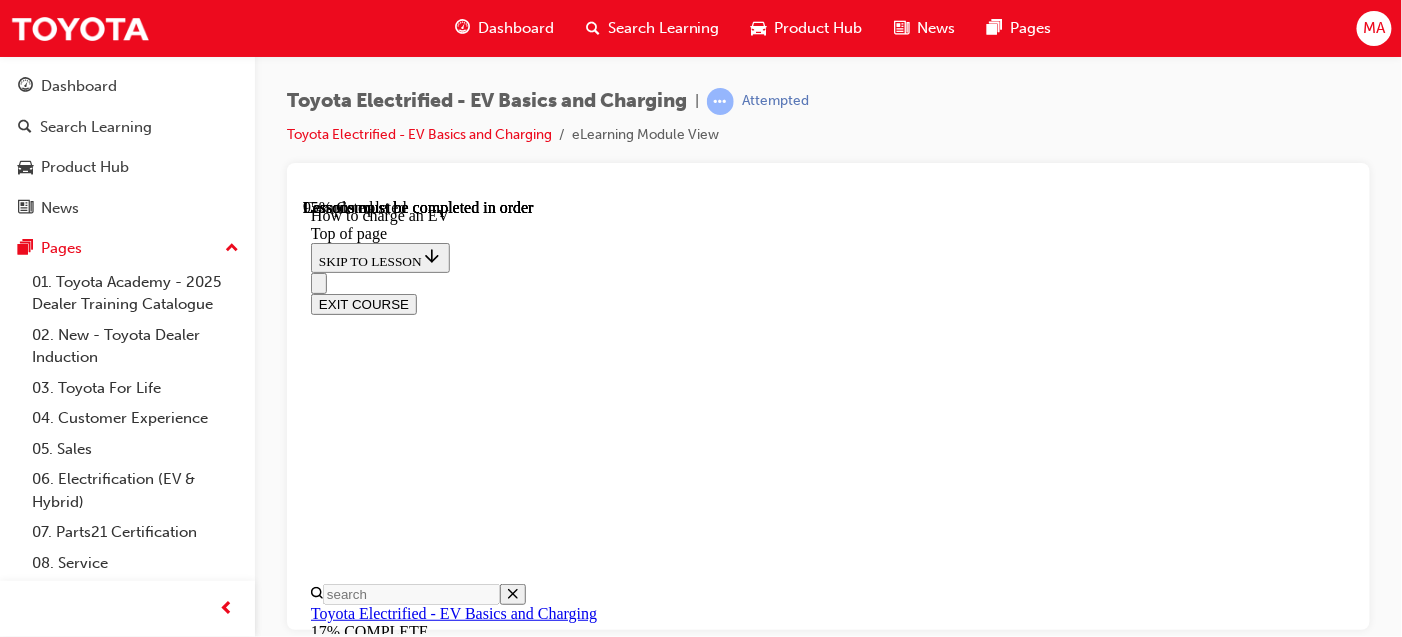 click at bounding box center [350, 14531] 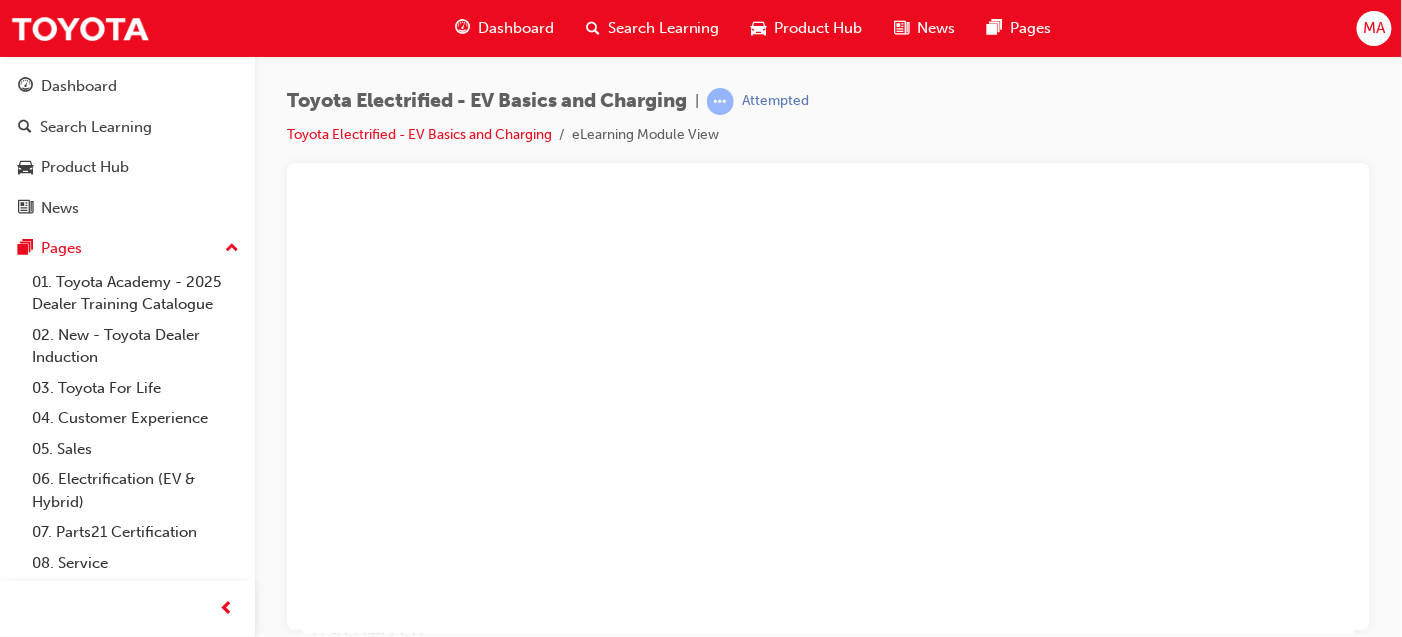 click at bounding box center (827, 415) 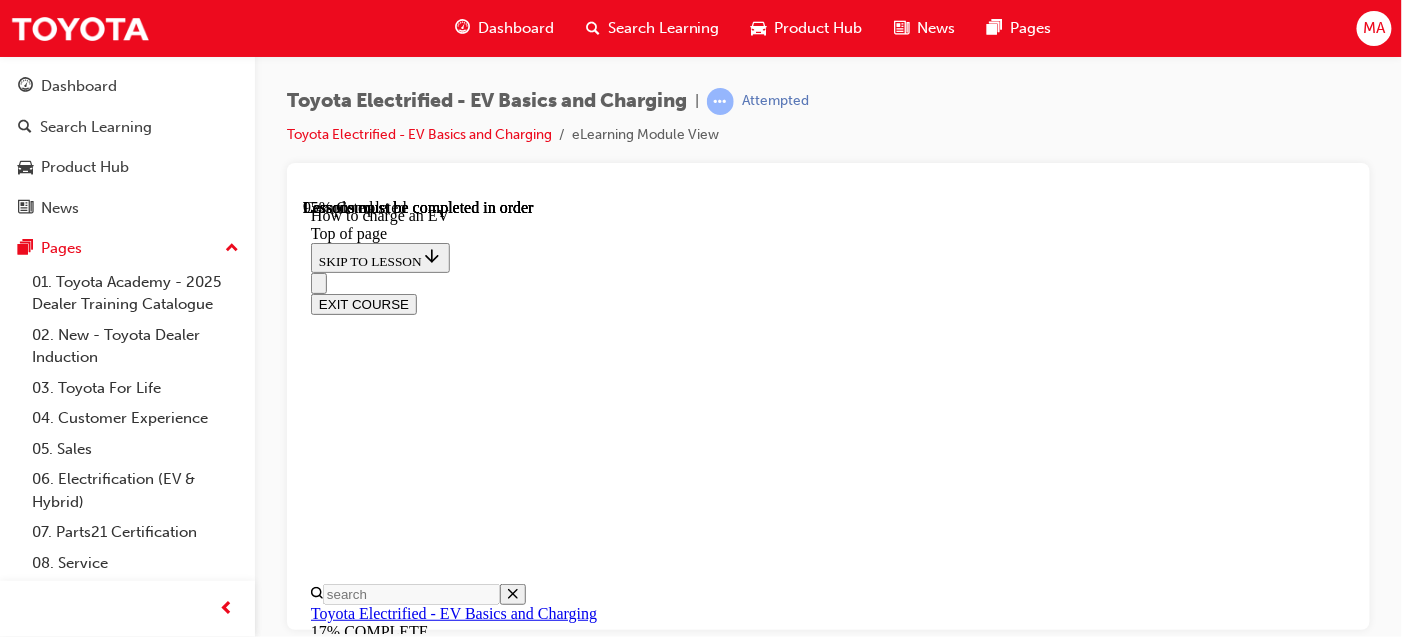 click at bounding box center (350, 14620) 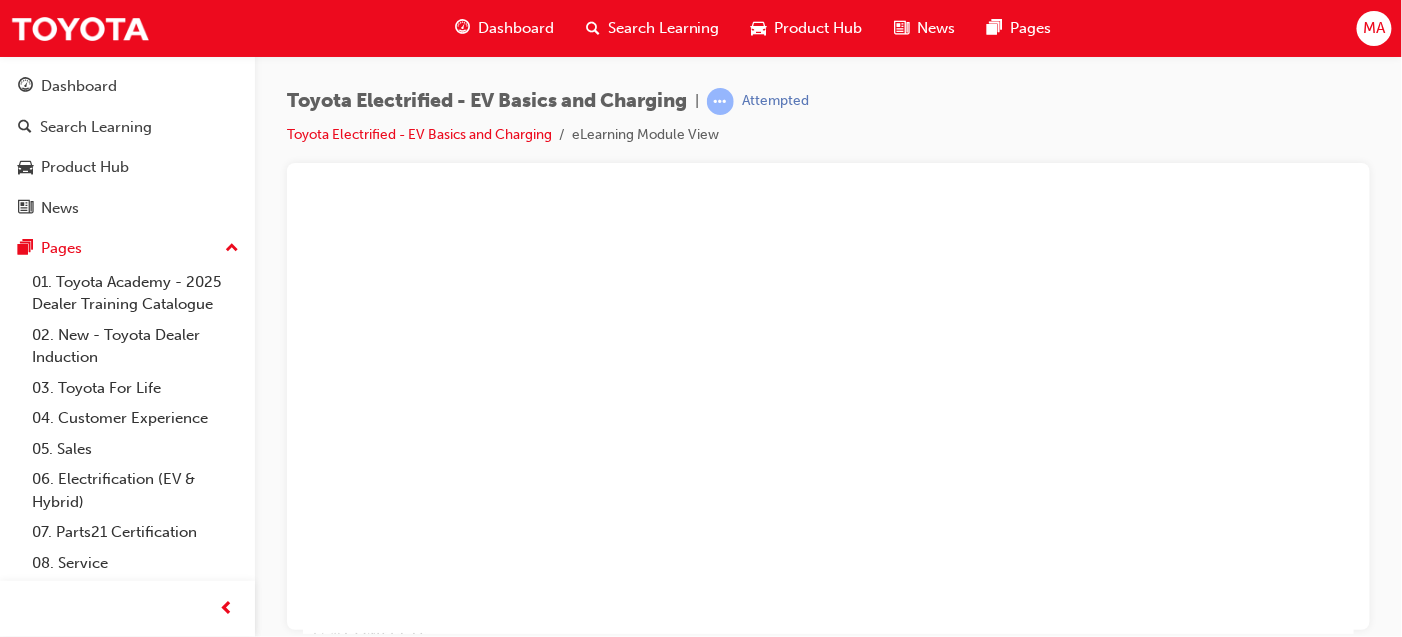 click at bounding box center [827, 415] 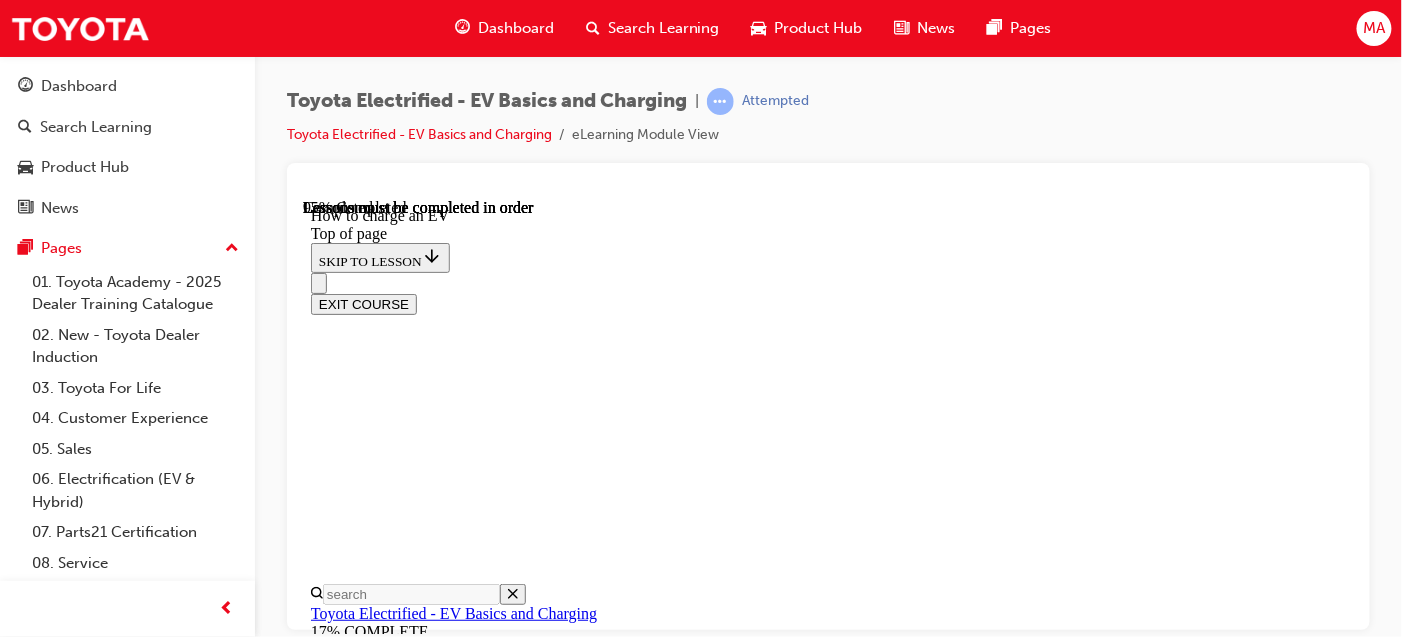 click at bounding box center [350, 14709] 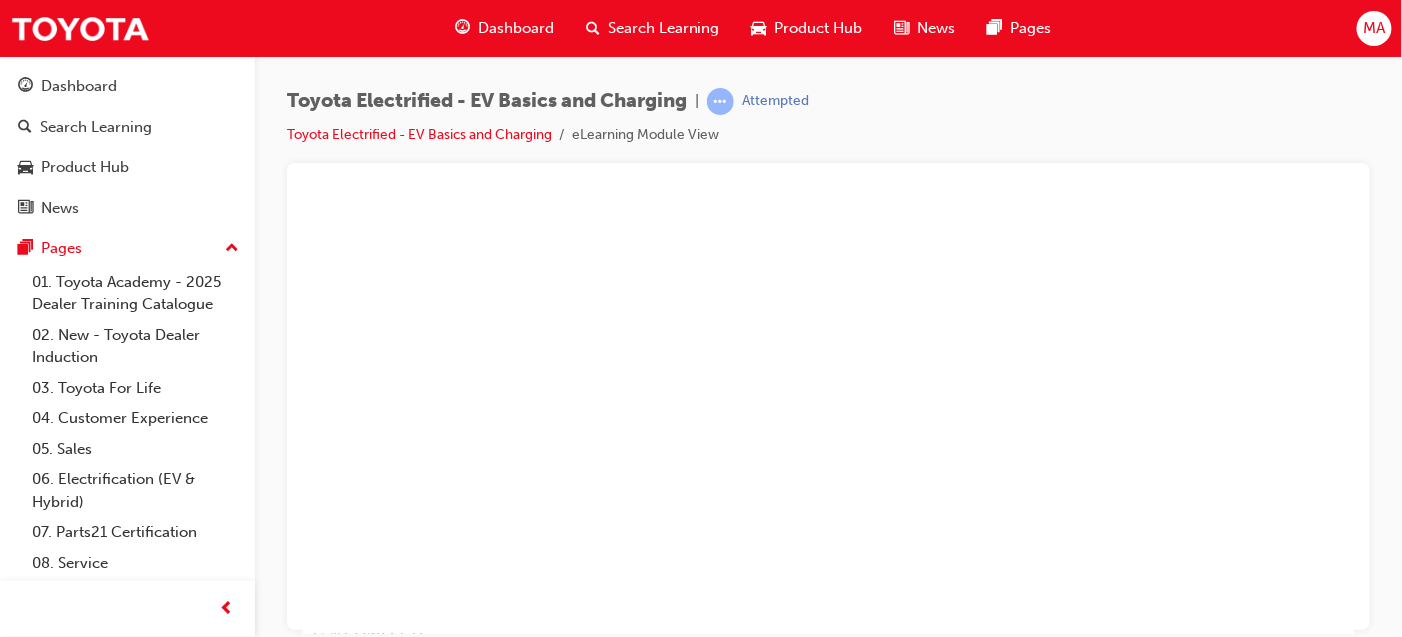 click at bounding box center (827, 415) 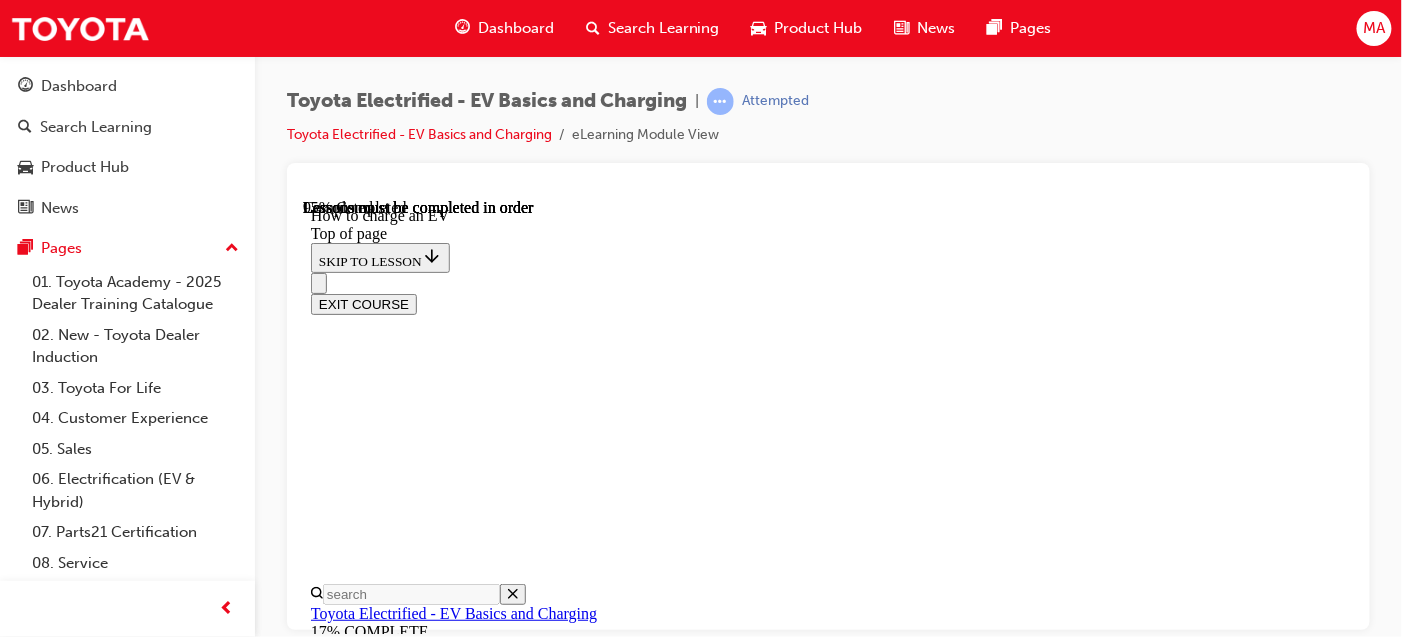 scroll, scrollTop: 9320, scrollLeft: 0, axis: vertical 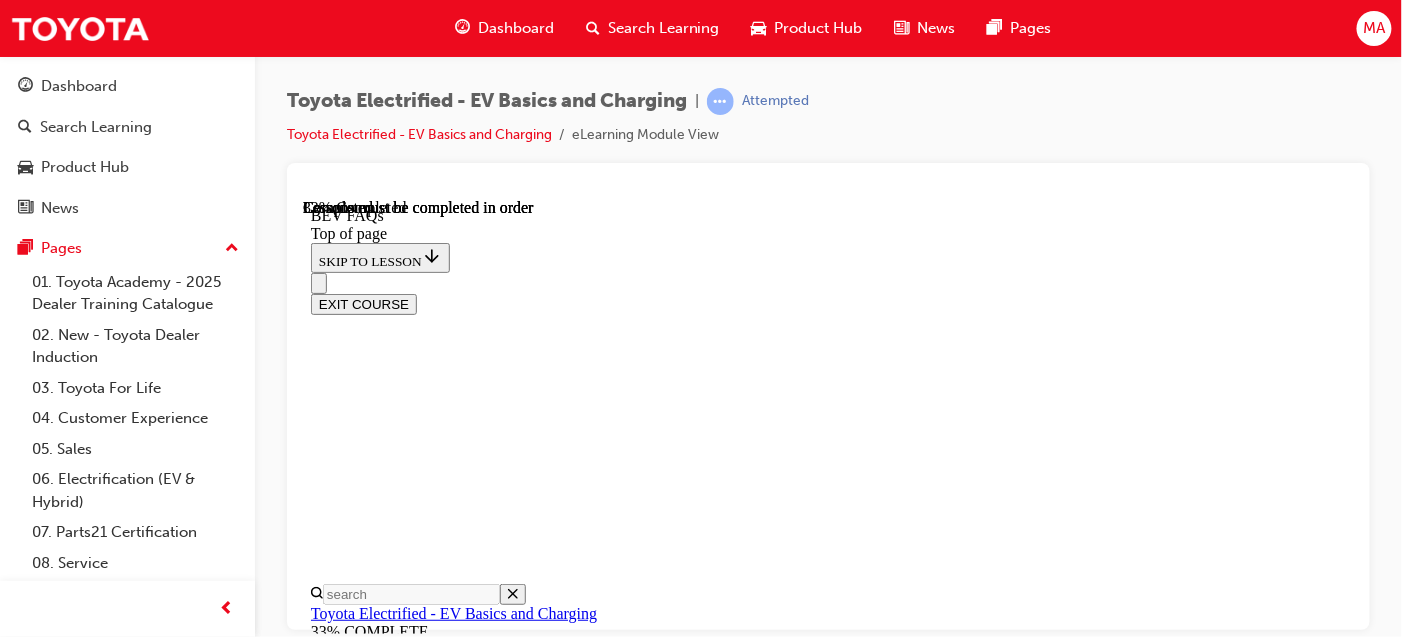 click on "+" at bounding box center (423, 8602) 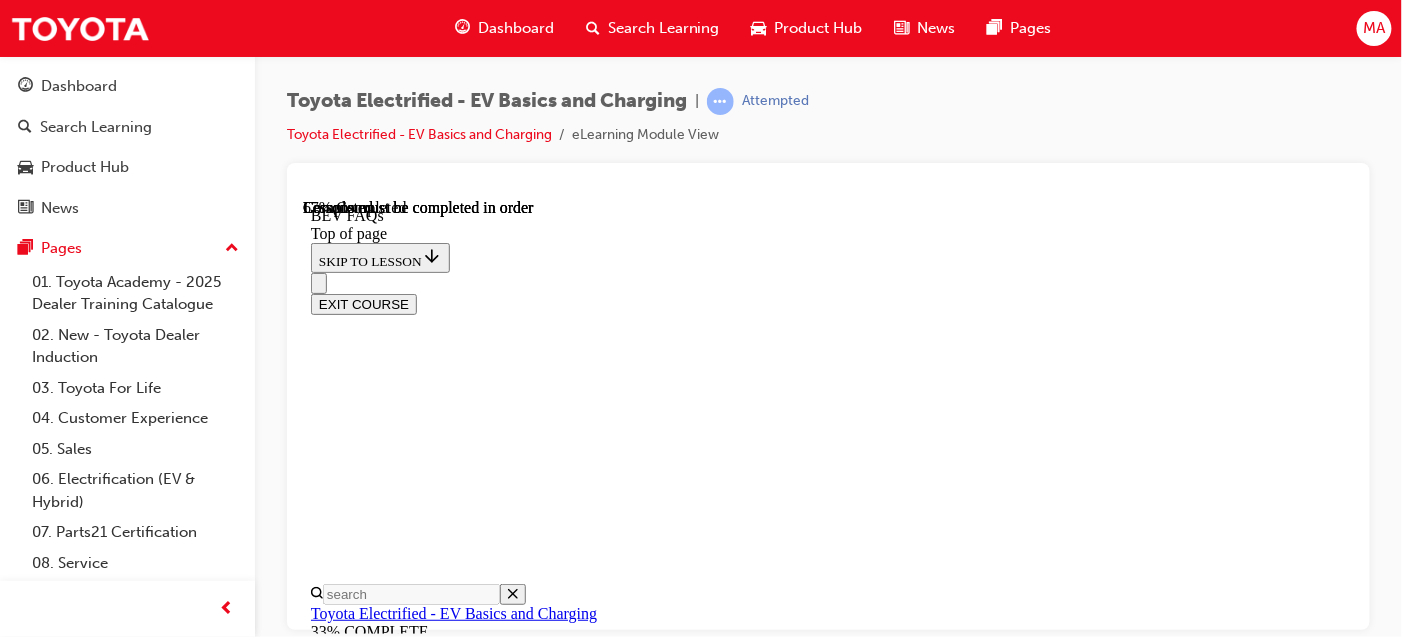 scroll, scrollTop: 4592, scrollLeft: 0, axis: vertical 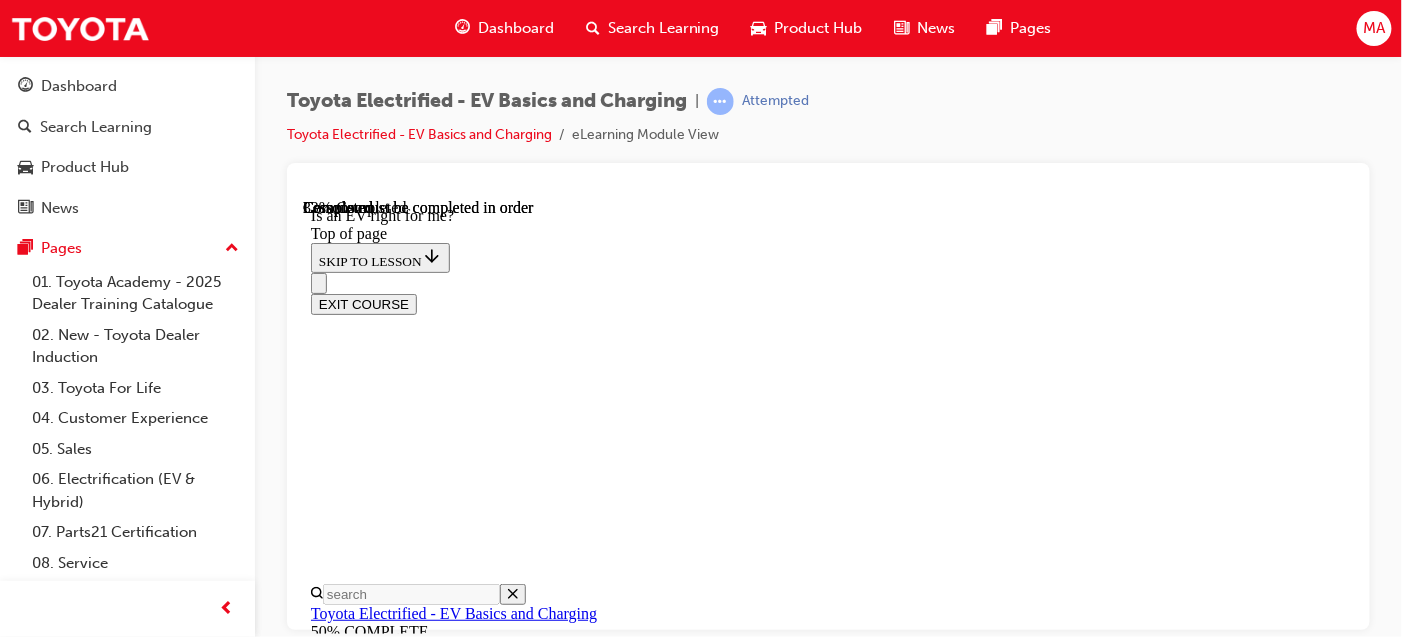 click on "How would you normally use your car during the weekdays?" at bounding box center [847, 8864] 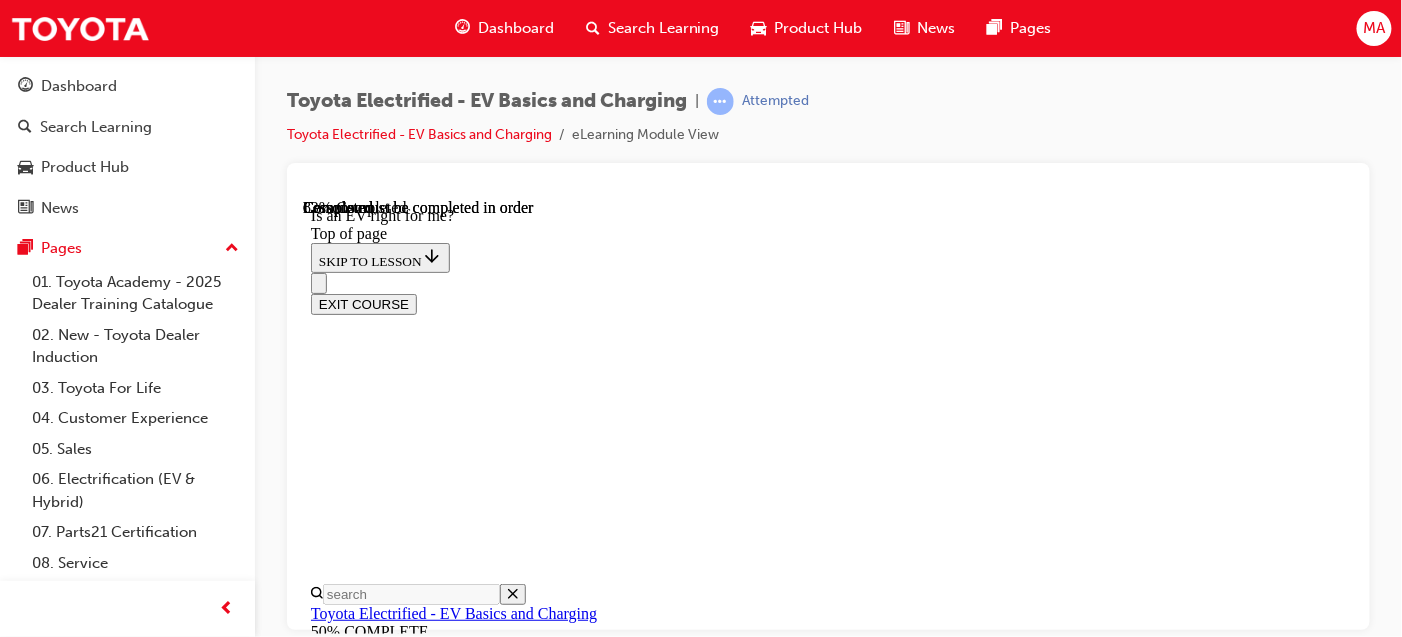 scroll, scrollTop: 3217, scrollLeft: 0, axis: vertical 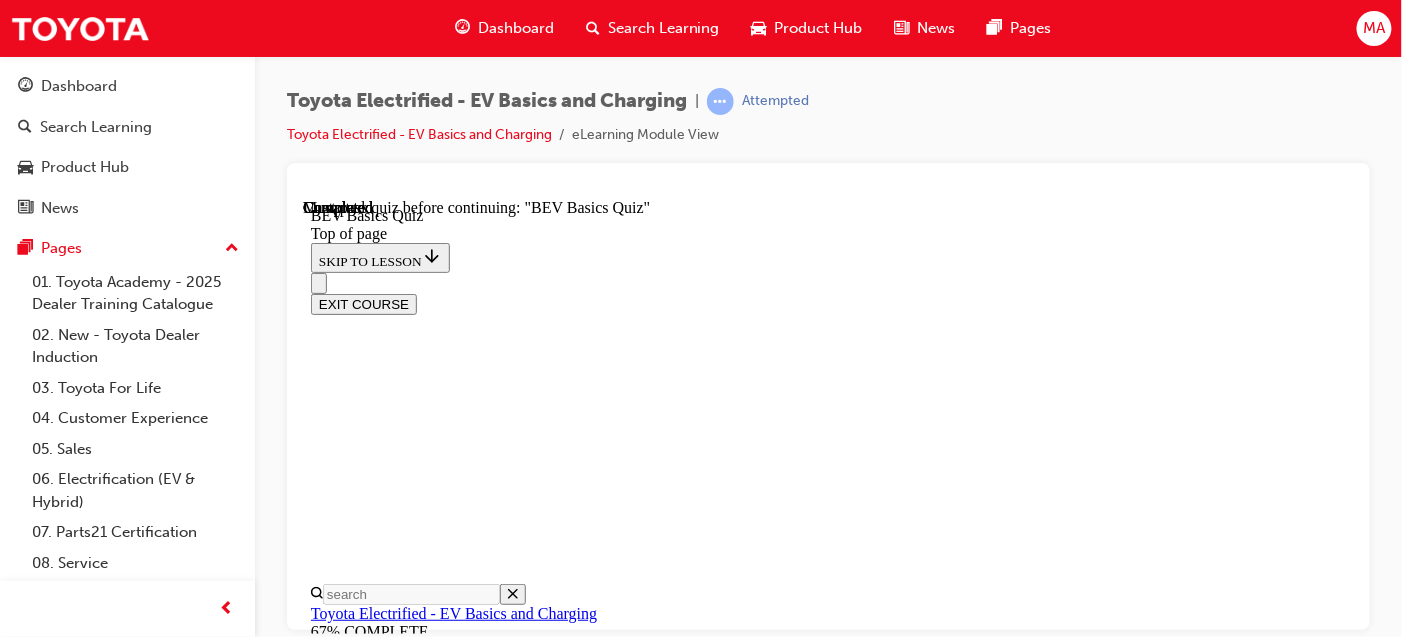 click on "START QUIZ" at bounding box center (355, 8302) 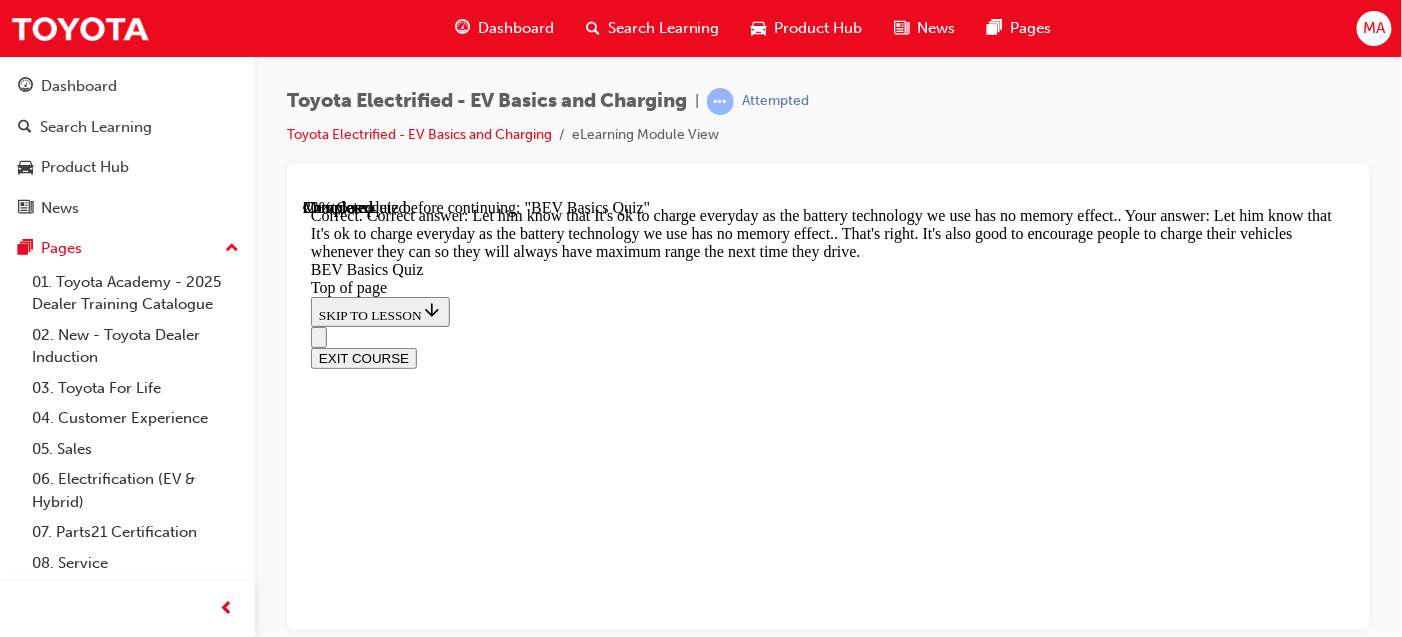 scroll, scrollTop: 776, scrollLeft: 0, axis: vertical 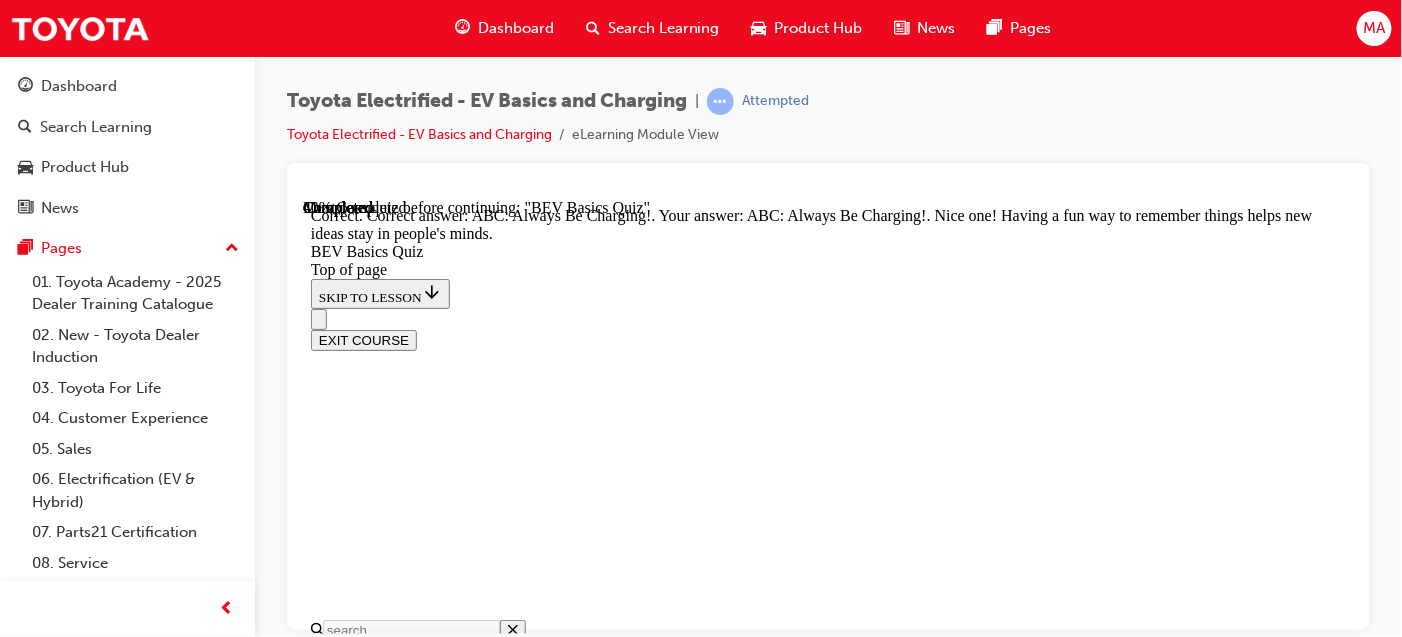 click on "NEXT" at bounding box center (336, 18172) 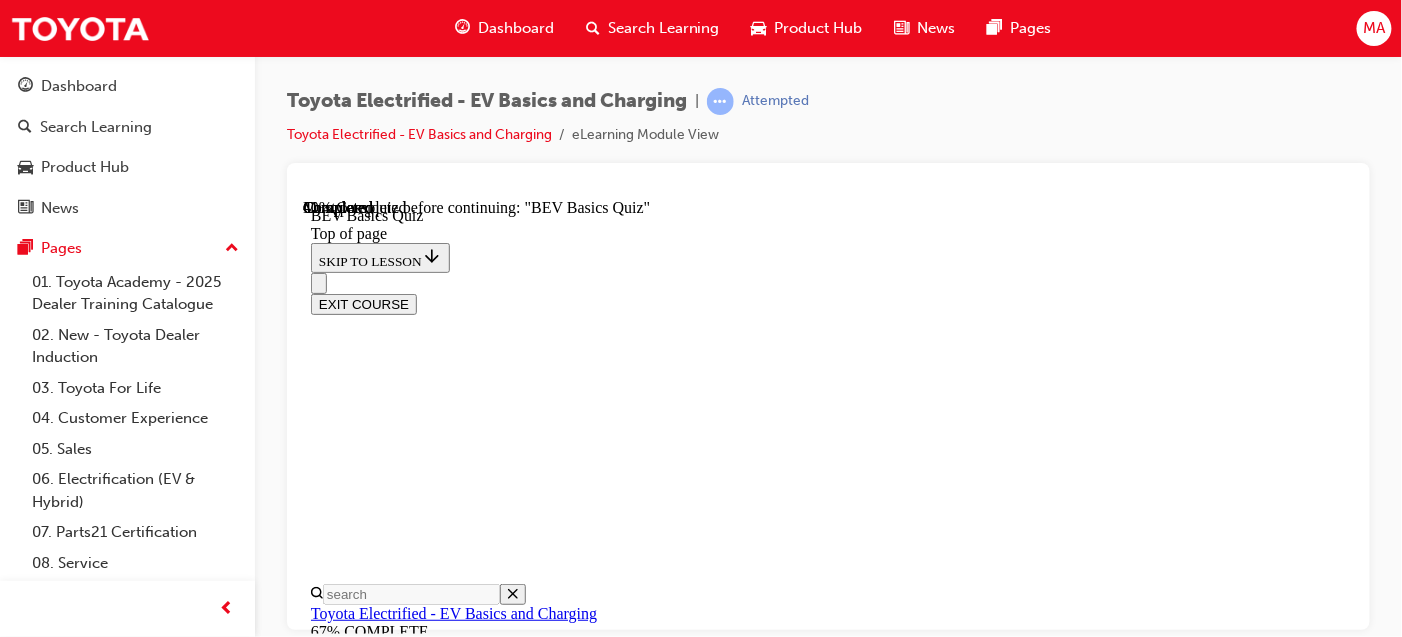 scroll, scrollTop: 460, scrollLeft: 0, axis: vertical 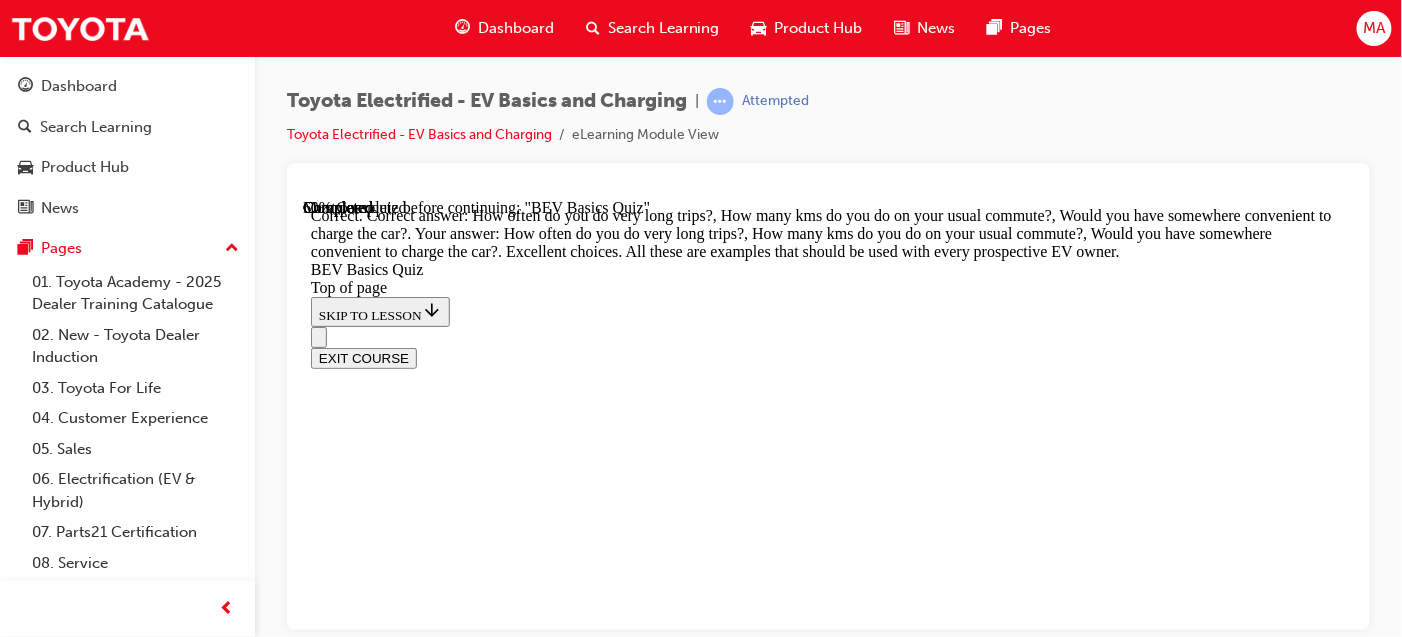 click on "NEXT" at bounding box center [336, 17627] 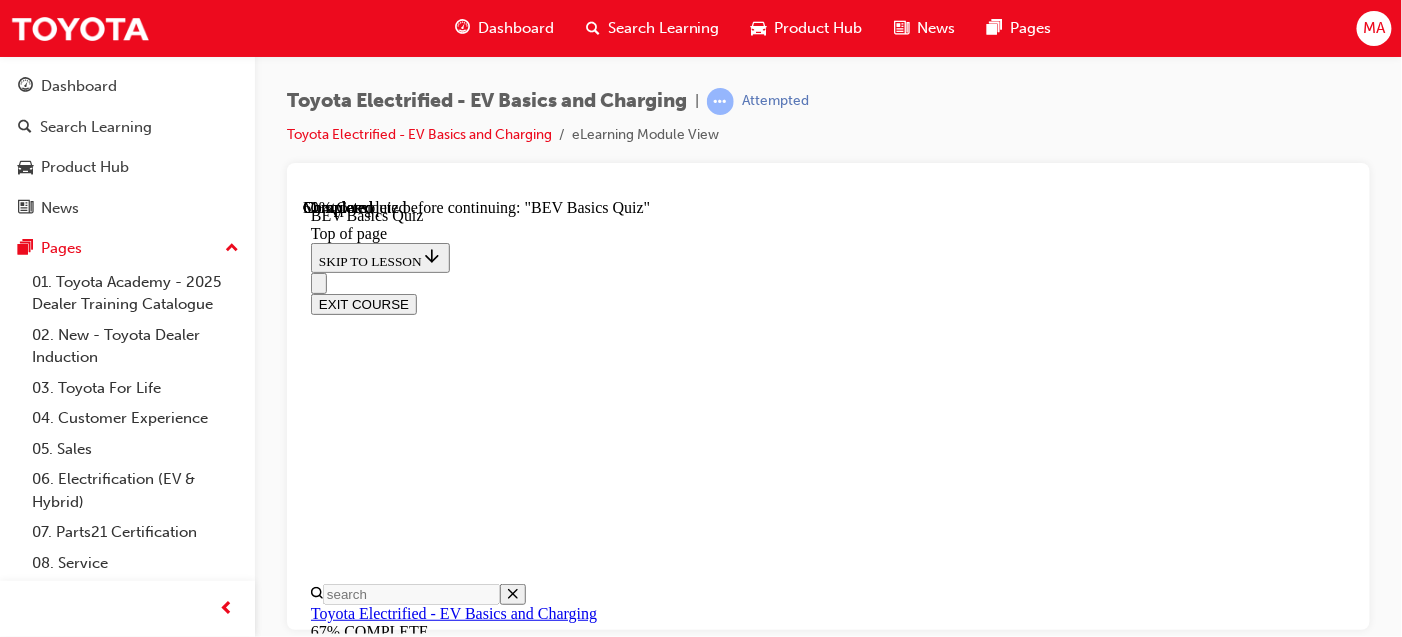 scroll, scrollTop: 260, scrollLeft: 0, axis: vertical 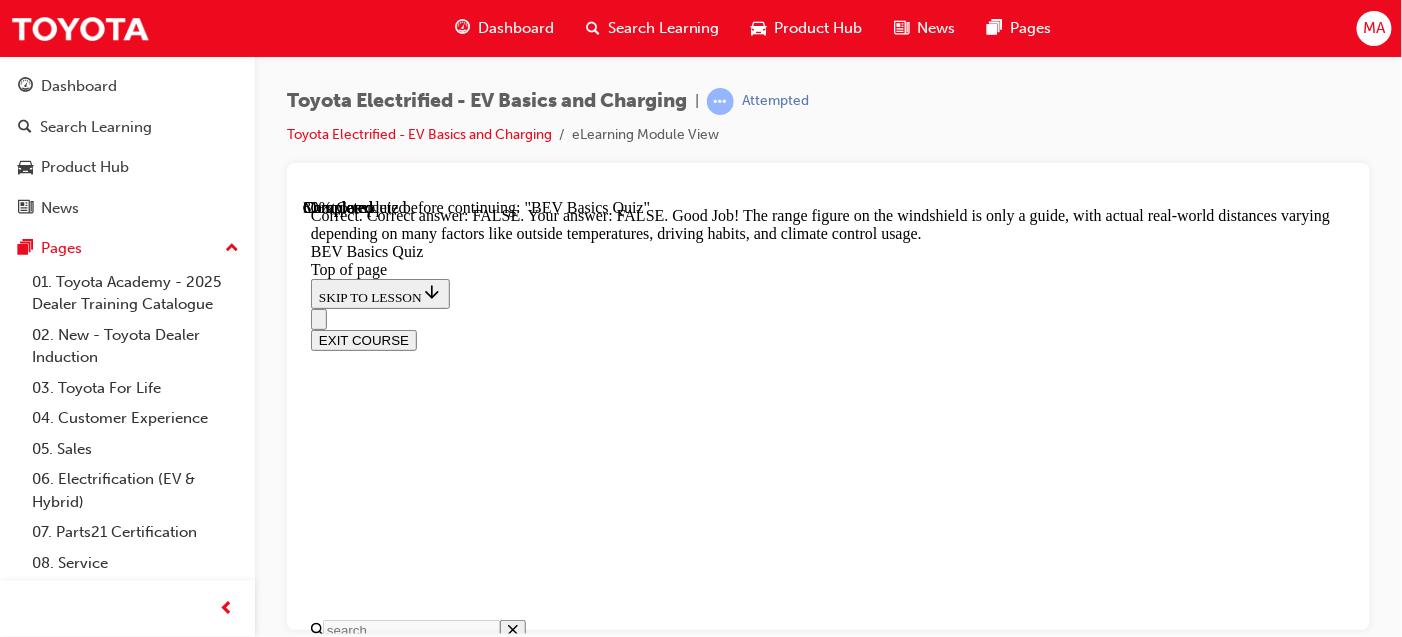 click on "NEXT" at bounding box center [336, 15746] 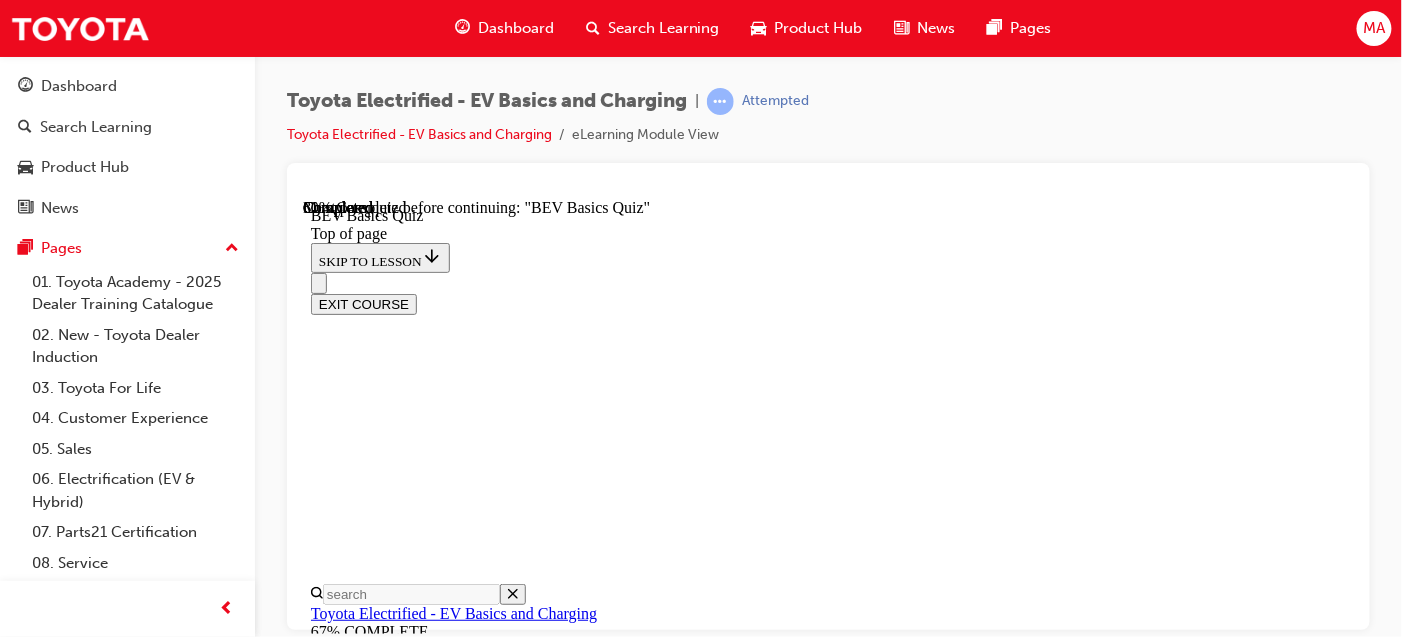 scroll, scrollTop: 460, scrollLeft: 0, axis: vertical 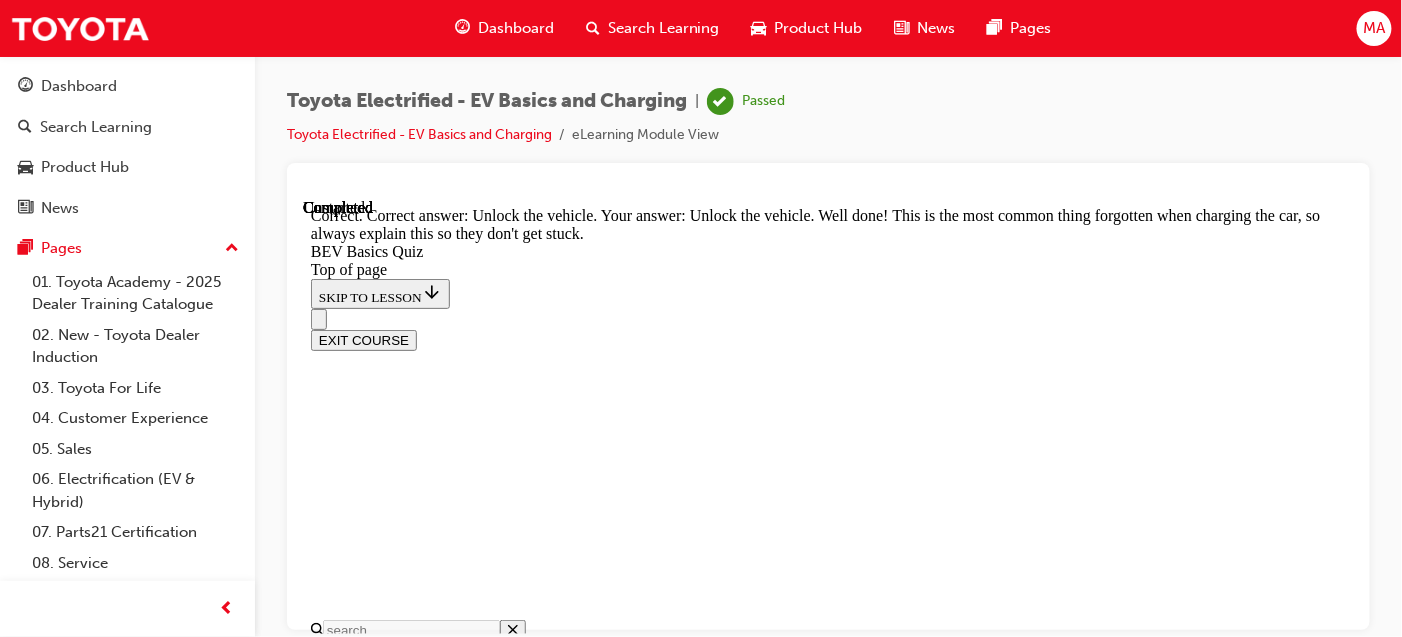 click on "NEXT" at bounding box center [336, 18175] 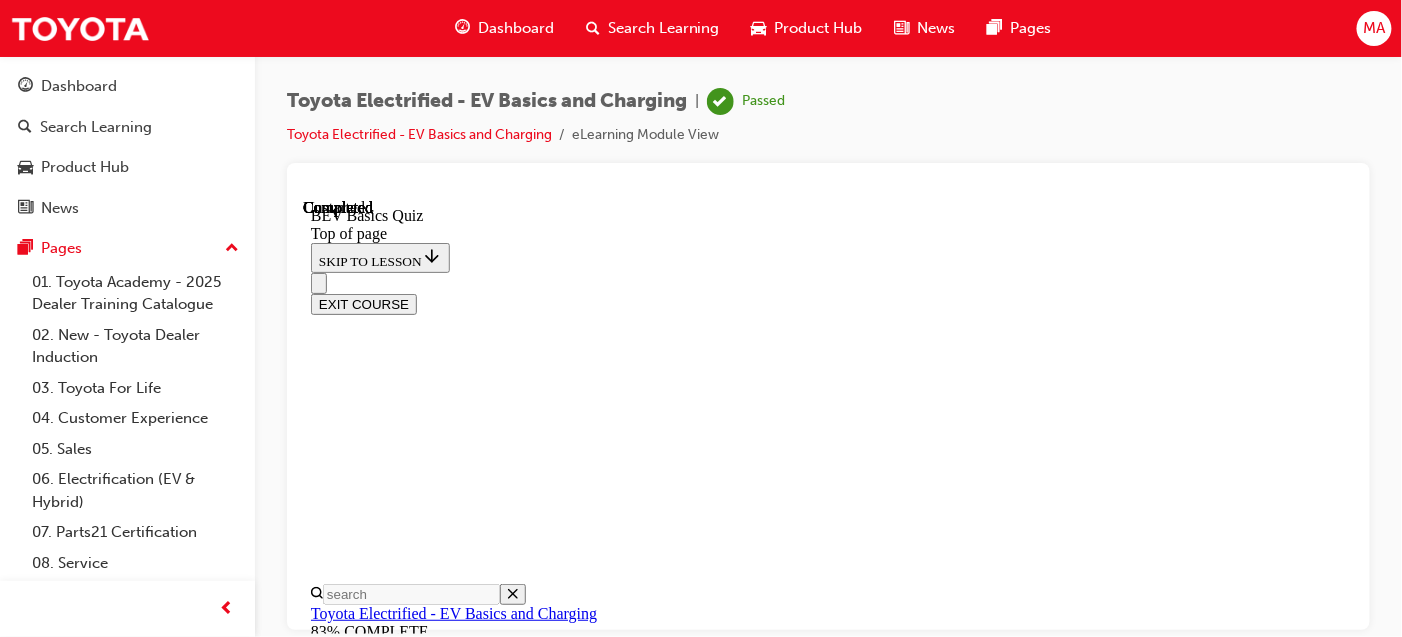 scroll, scrollTop: 650, scrollLeft: 0, axis: vertical 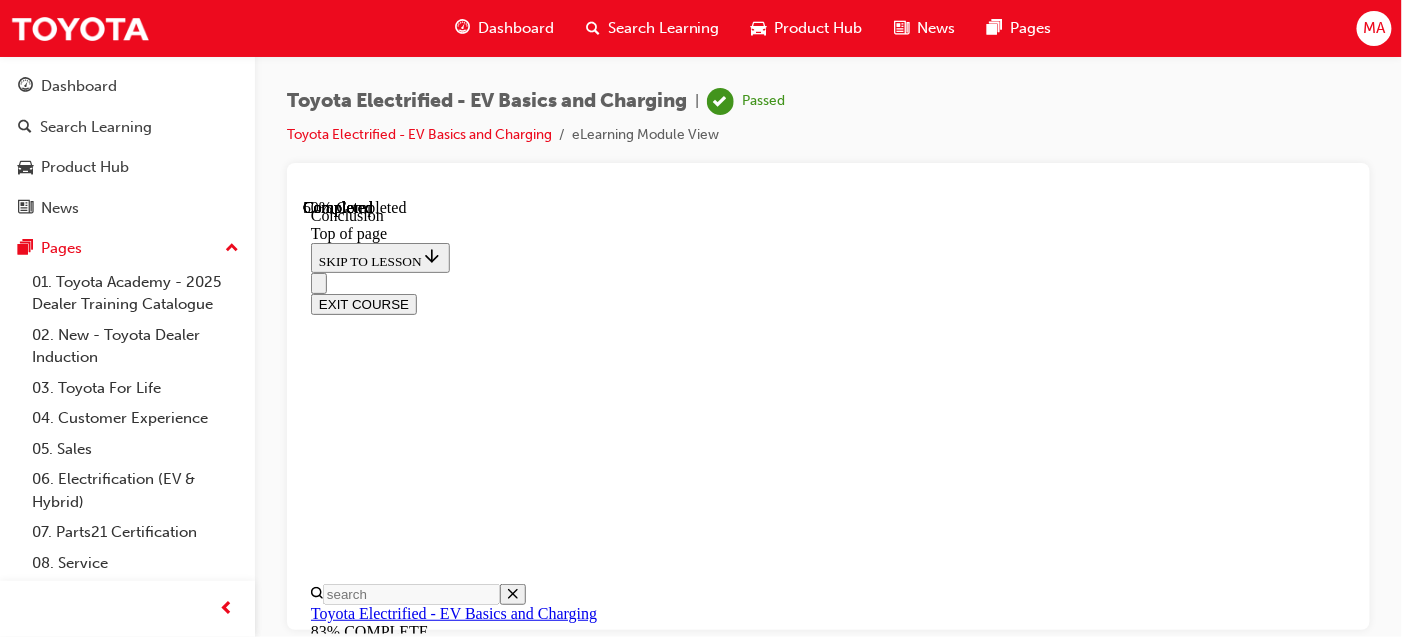 click at bounding box center [310, 8284] 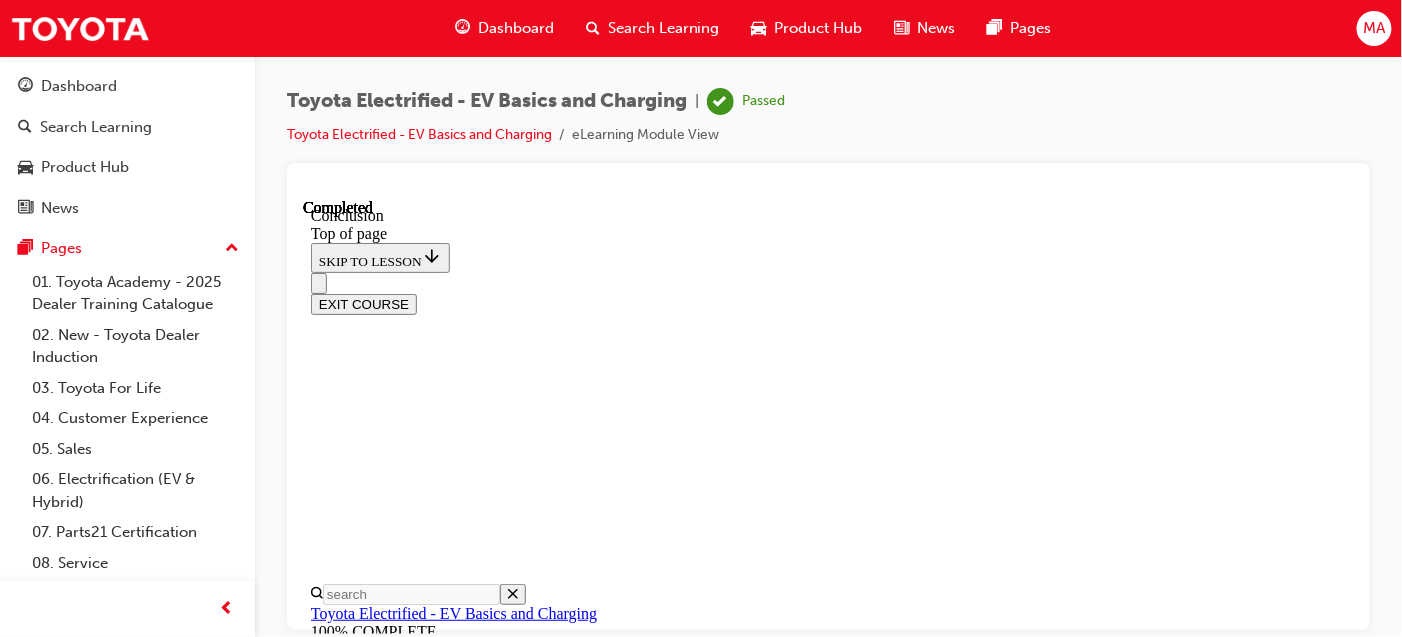 scroll, scrollTop: 926, scrollLeft: 0, axis: vertical 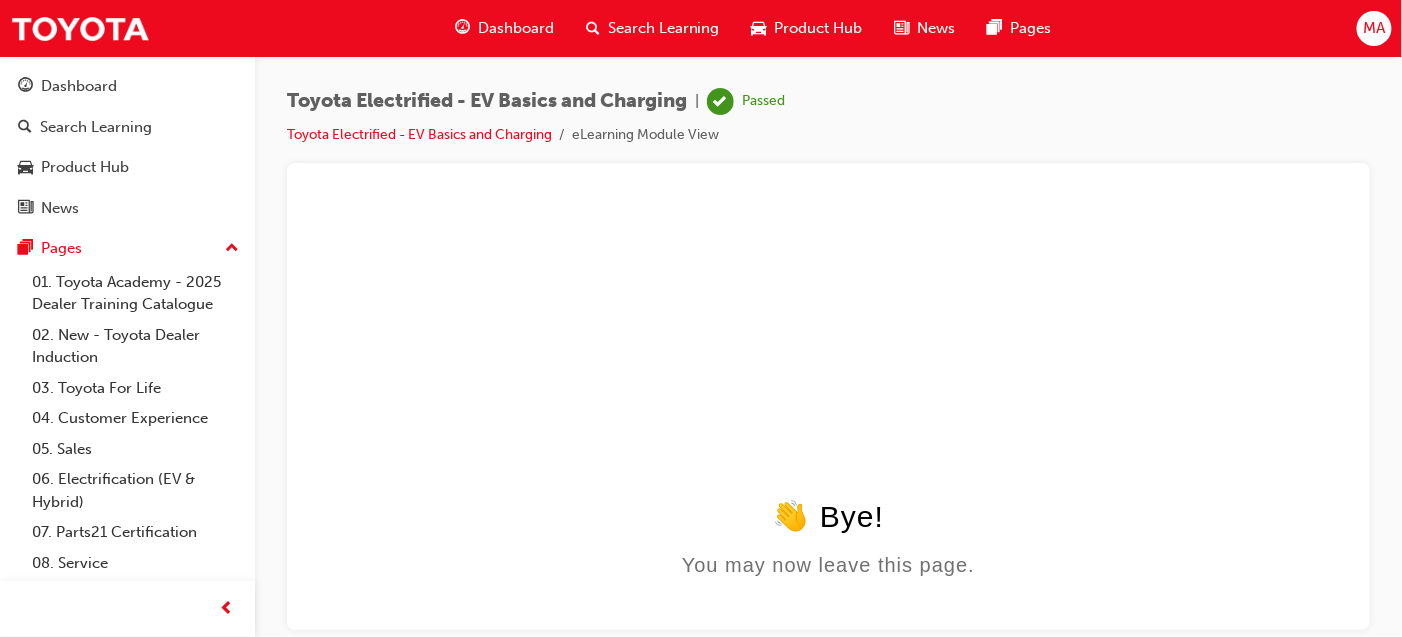 click on "Dashboard" at bounding box center (516, 28) 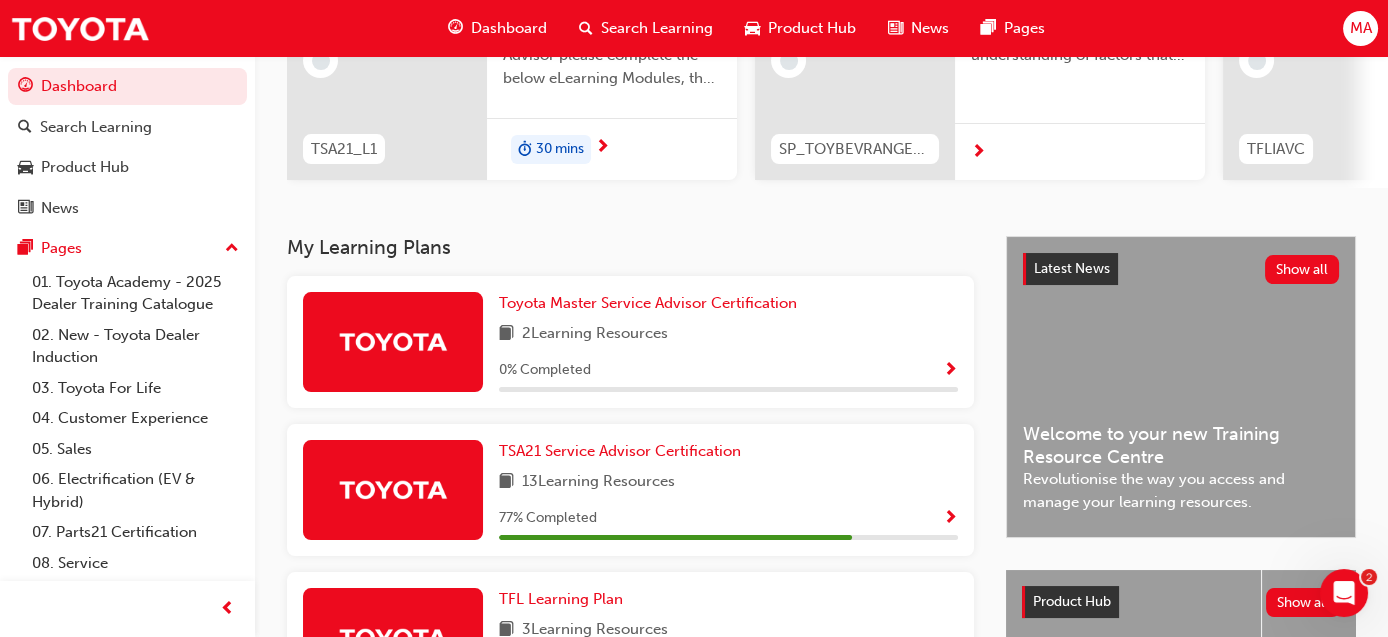 scroll, scrollTop: 399, scrollLeft: 0, axis: vertical 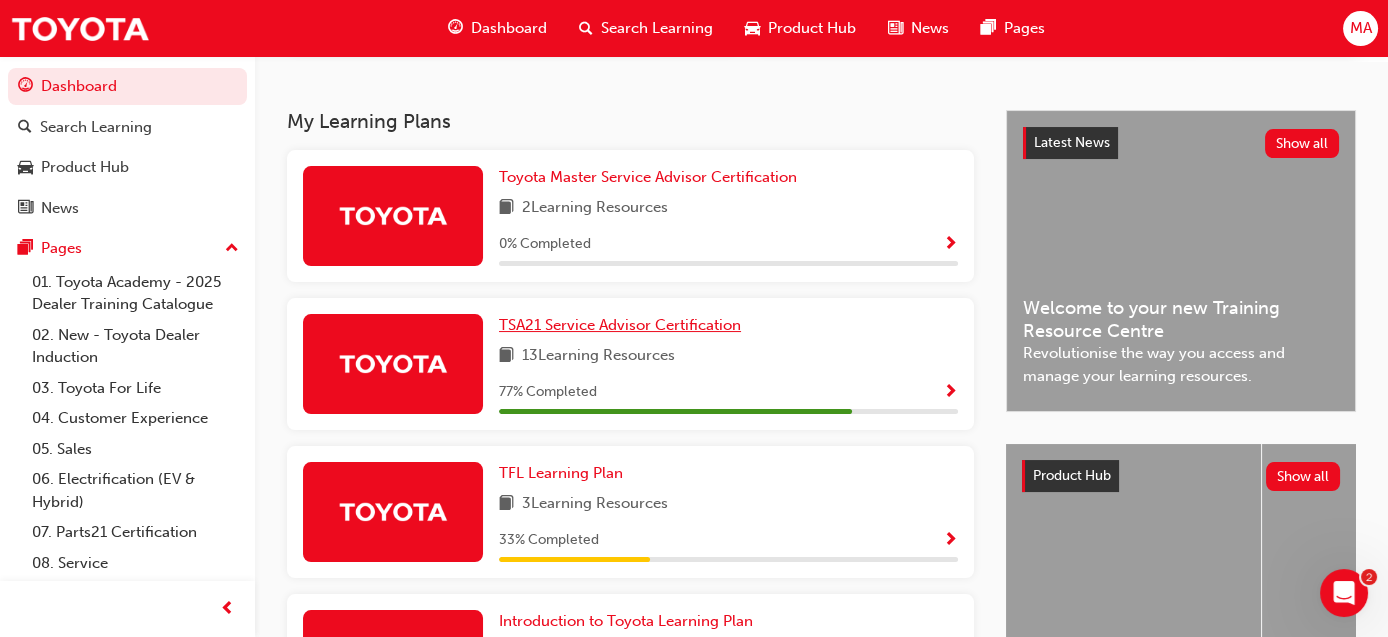 click on "TSA21 Service Advisor Certification" at bounding box center (620, 325) 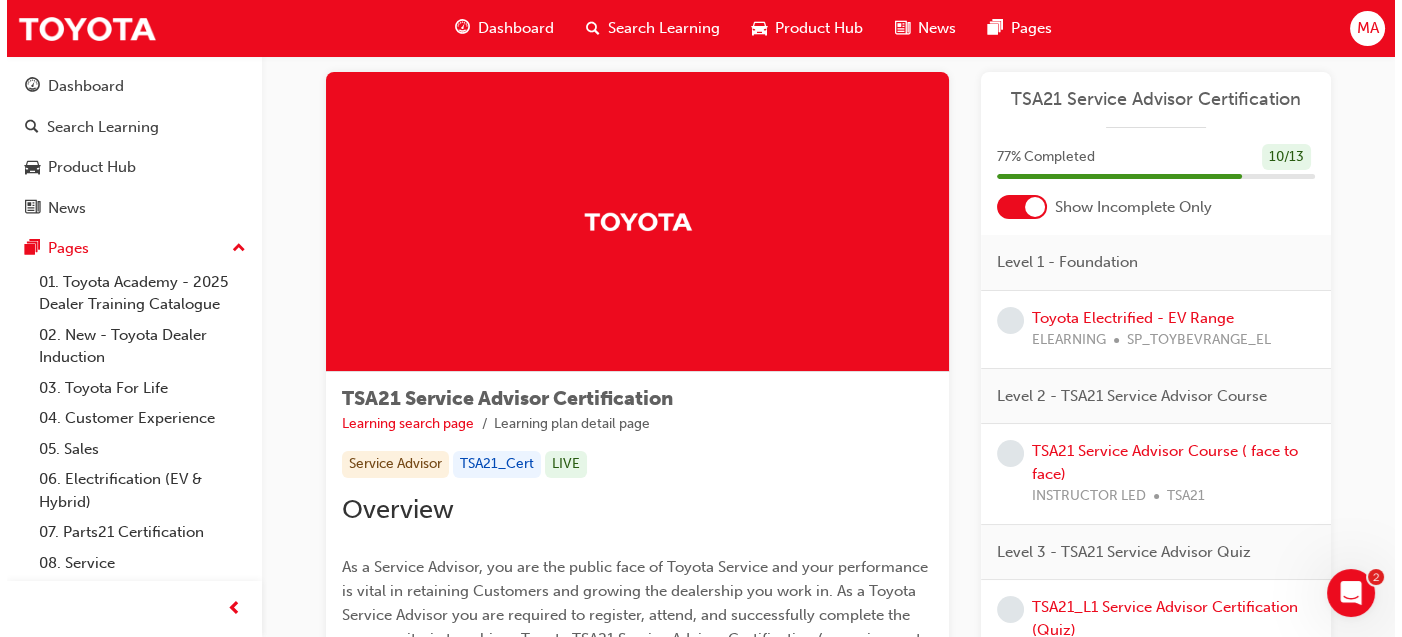 scroll, scrollTop: 0, scrollLeft: 0, axis: both 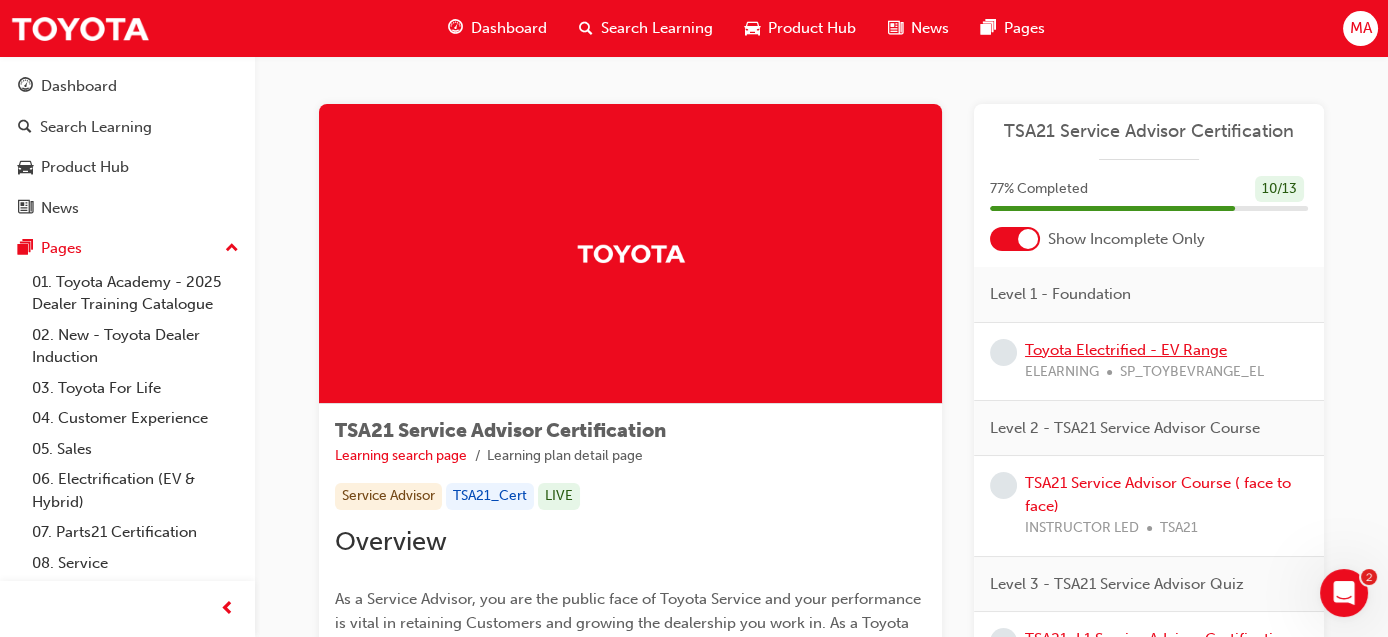 click on "Toyota Electrified - EV Range" at bounding box center [1126, 350] 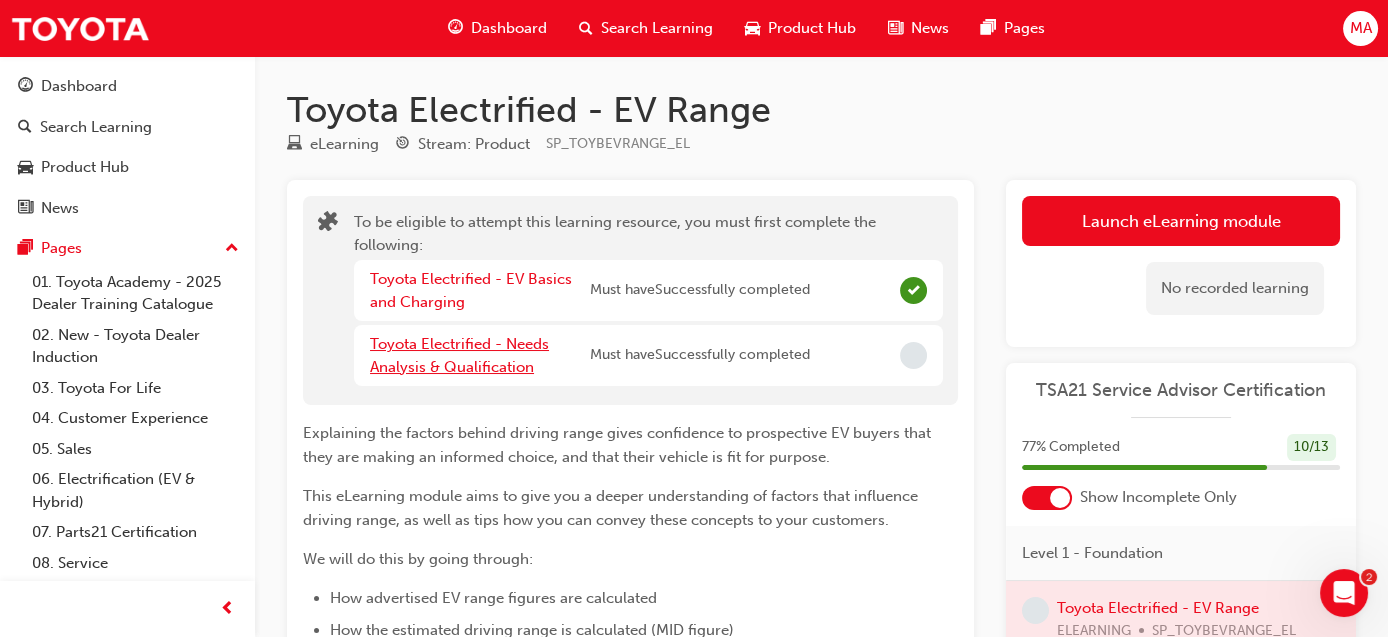click on "Toyota Electrified - Needs Analysis & Qualification" at bounding box center [459, 355] 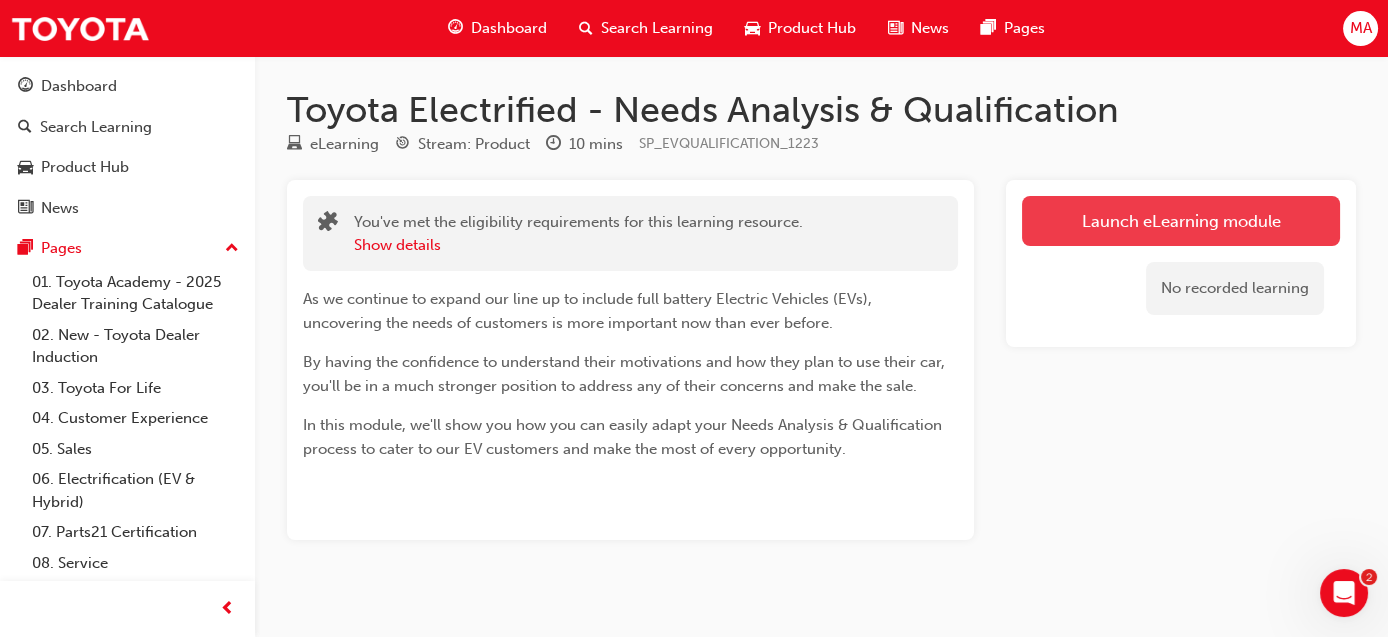 click on "Launch eLearning module" at bounding box center (1181, 221) 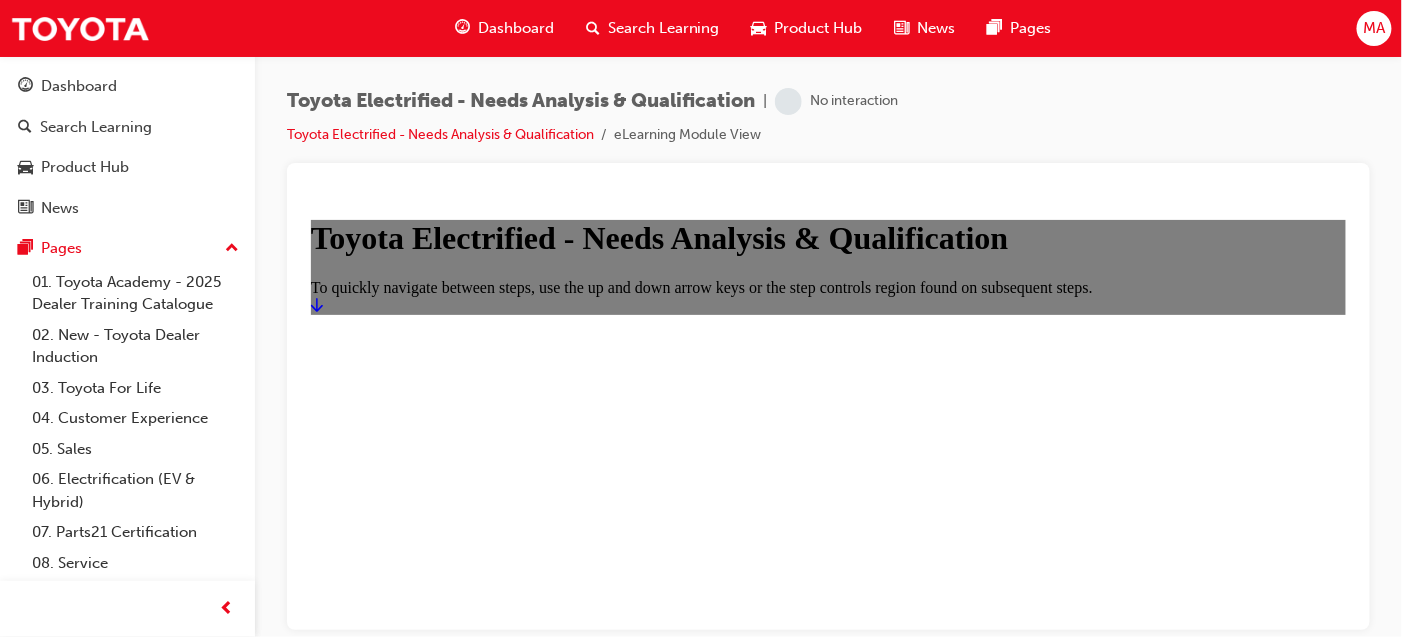 scroll, scrollTop: 0, scrollLeft: 0, axis: both 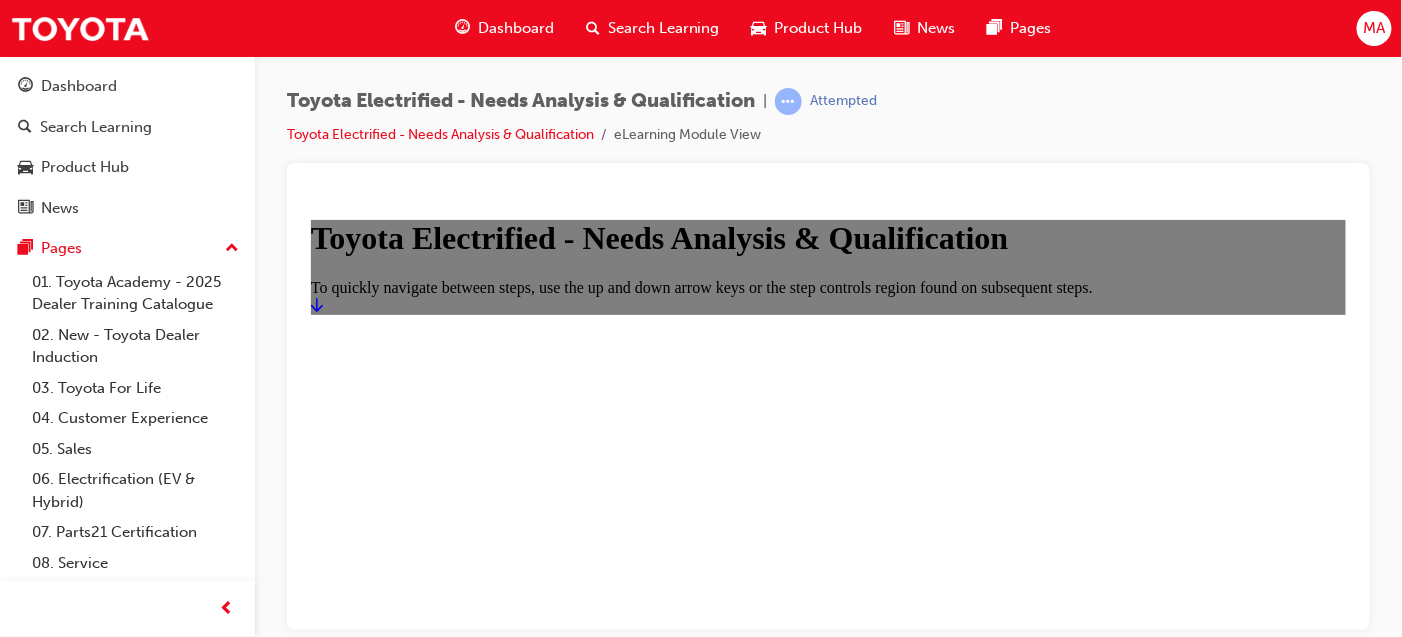 click 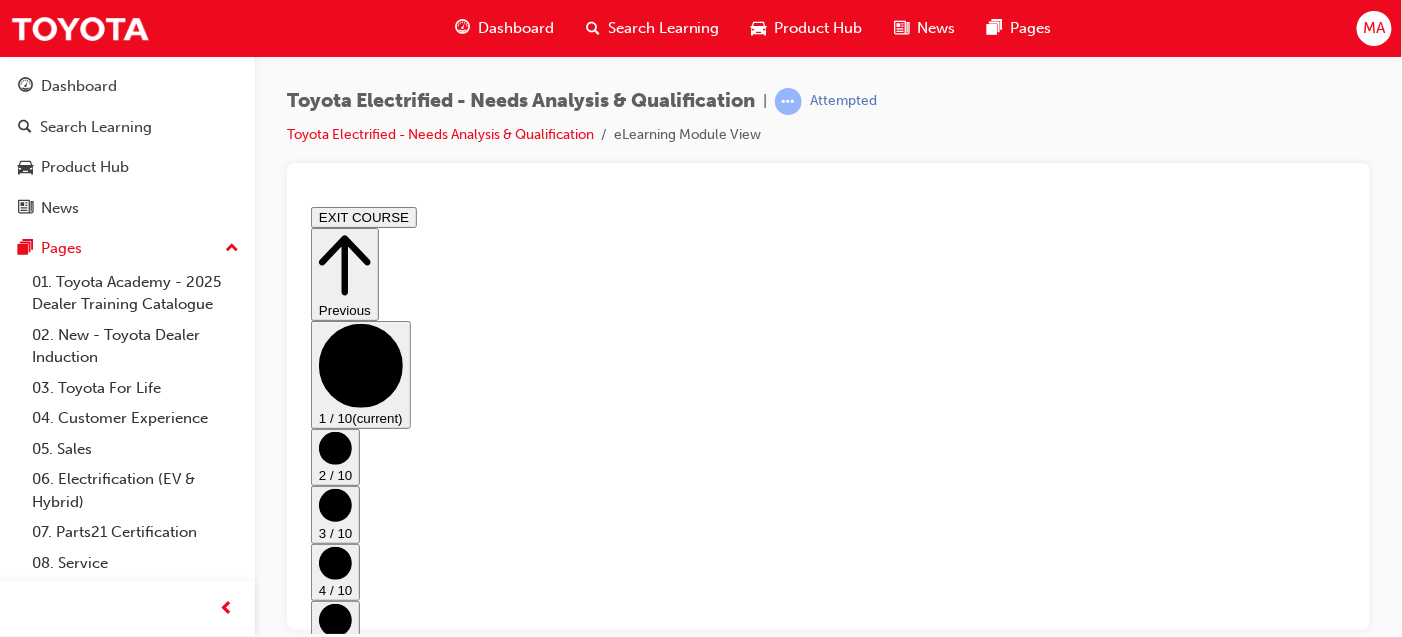 scroll, scrollTop: 171, scrollLeft: 0, axis: vertical 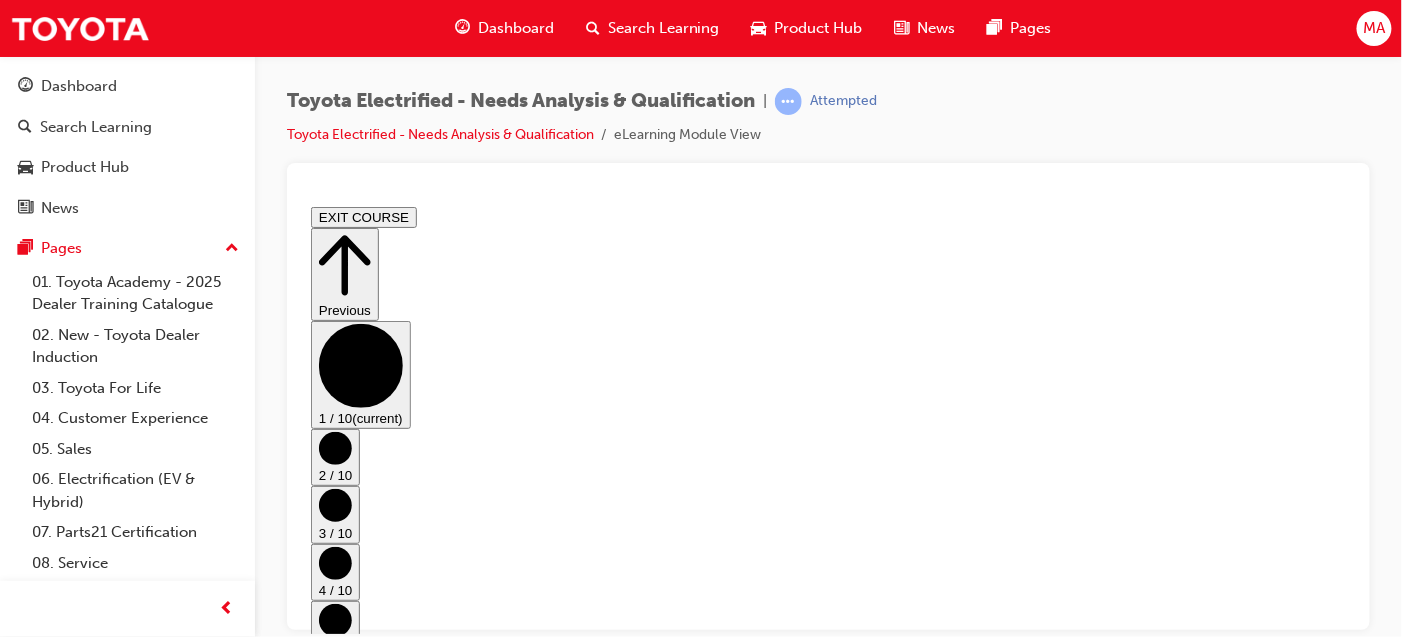 click 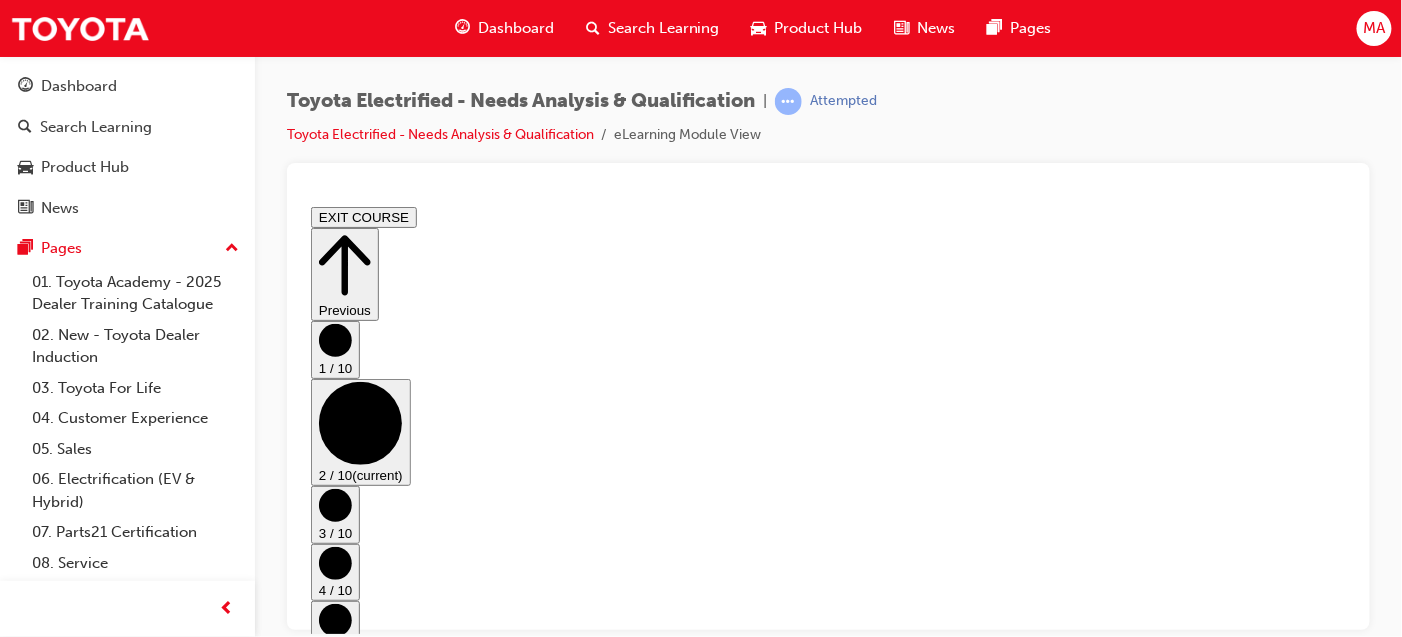 scroll, scrollTop: 0, scrollLeft: 0, axis: both 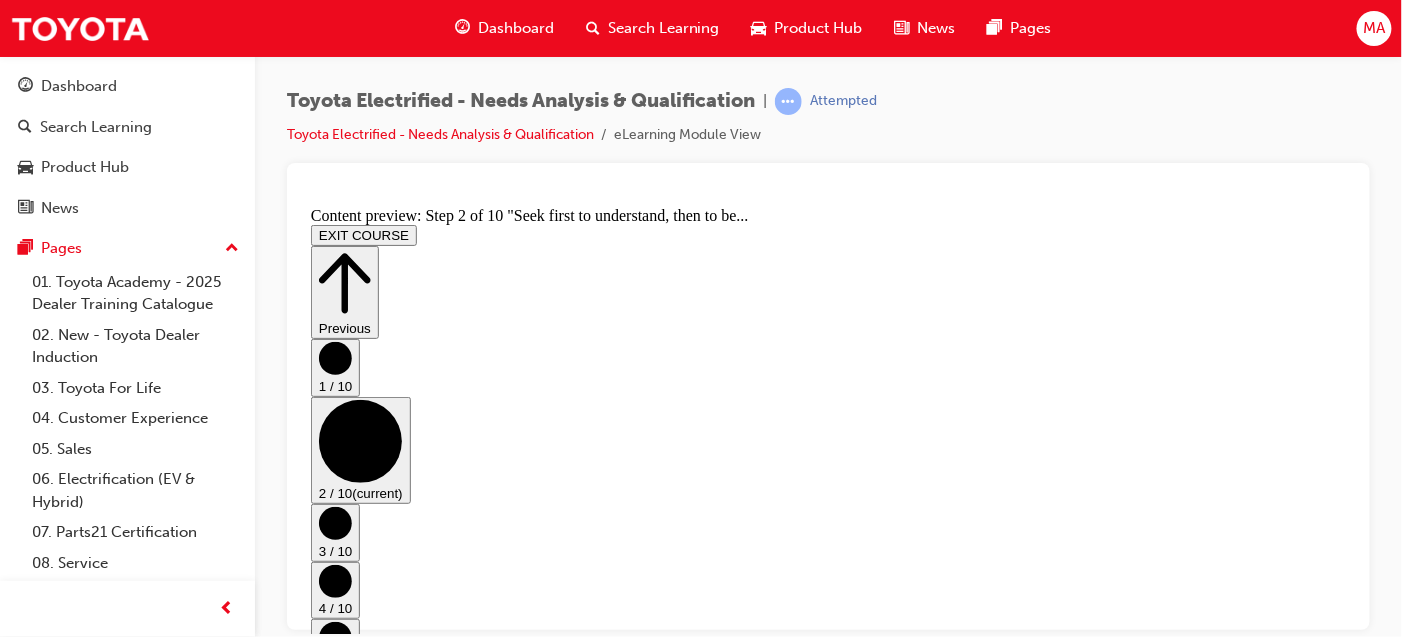 click on "Go to next step" at bounding box center [769, 1653] 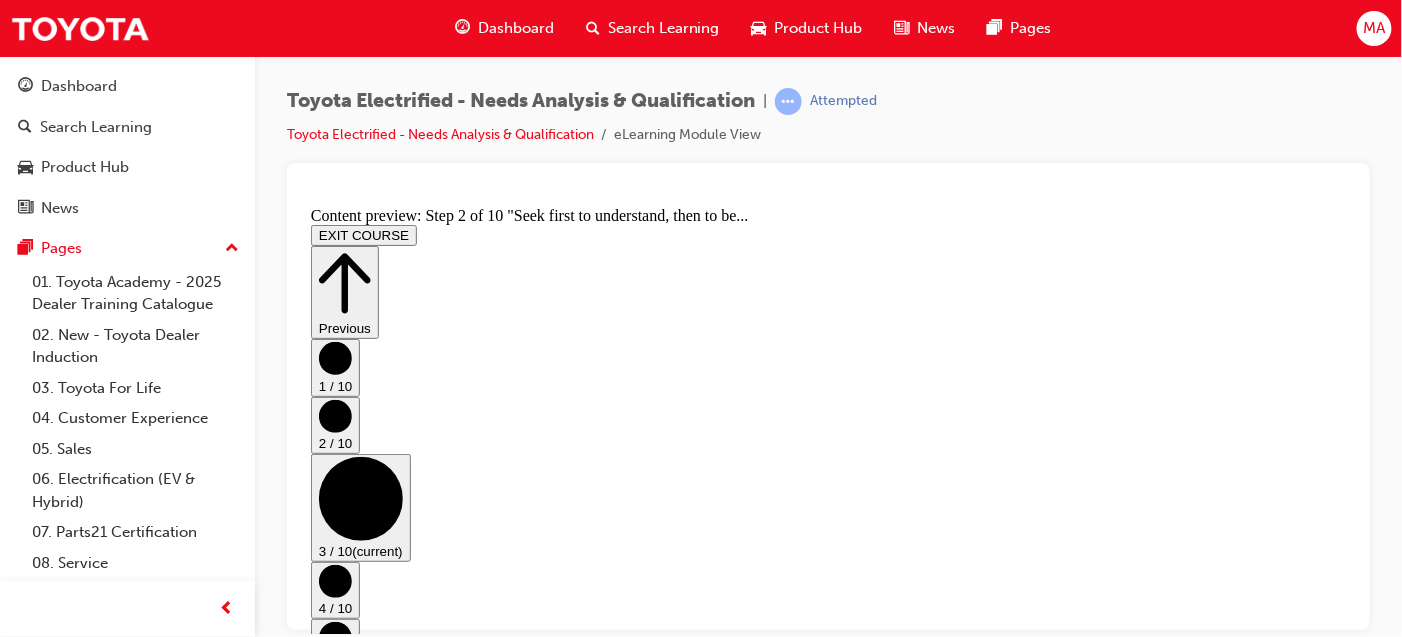 scroll, scrollTop: 0, scrollLeft: 0, axis: both 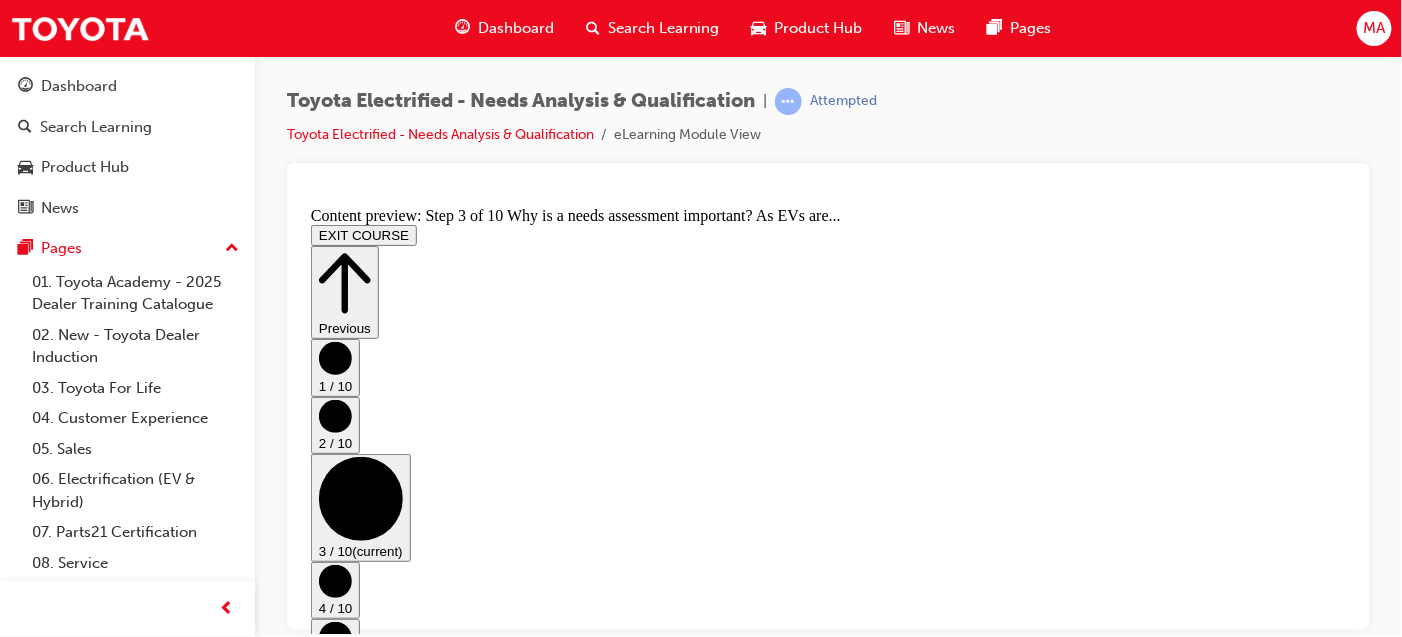 click 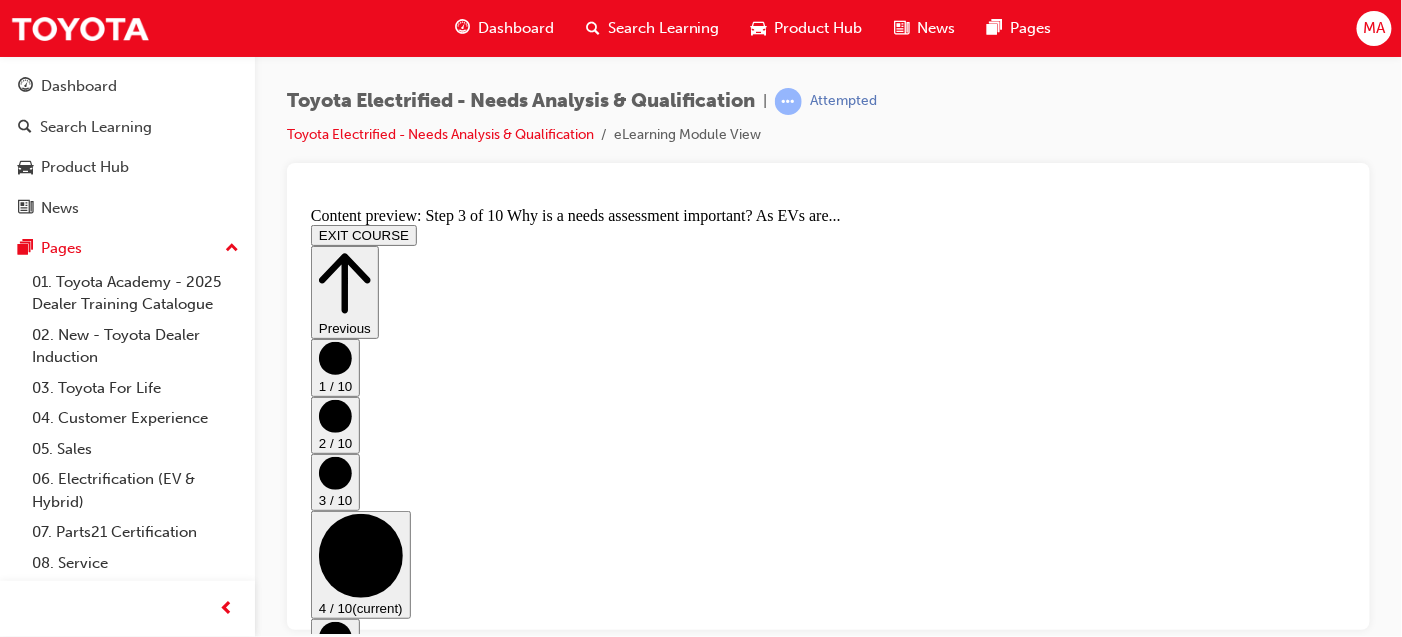 scroll, scrollTop: 0, scrollLeft: 0, axis: both 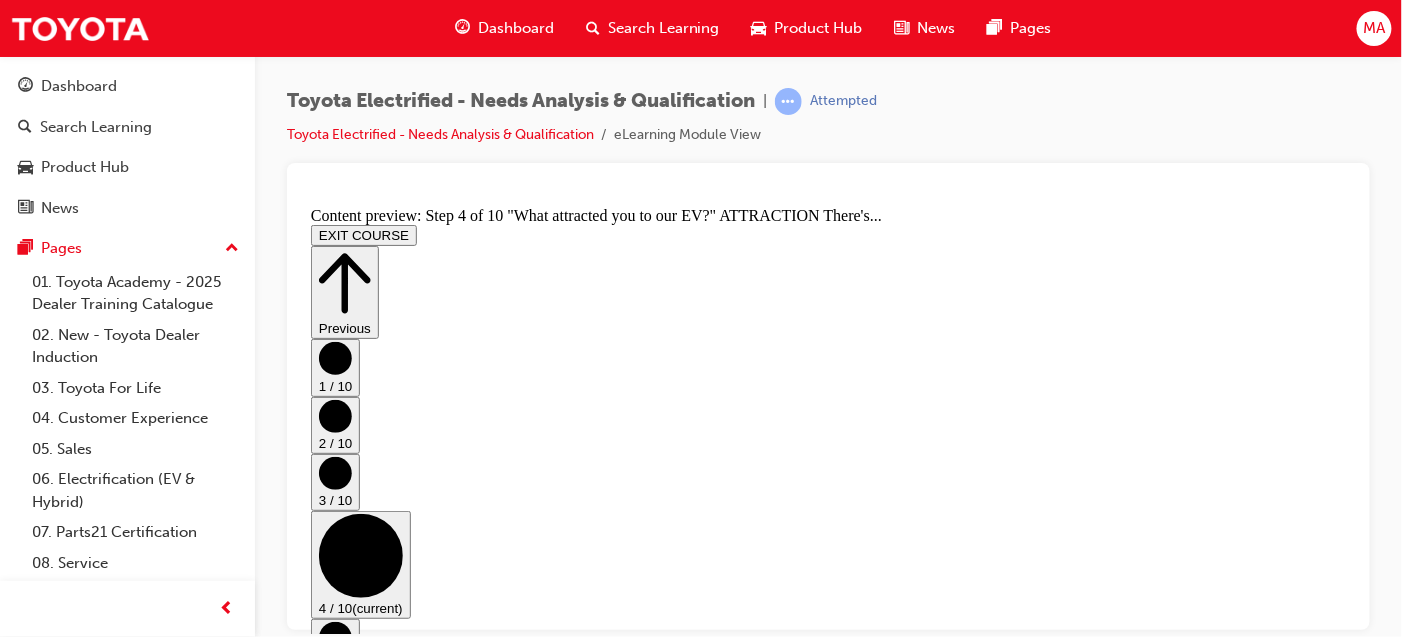click on "Go to next step" at bounding box center [769, 1653] 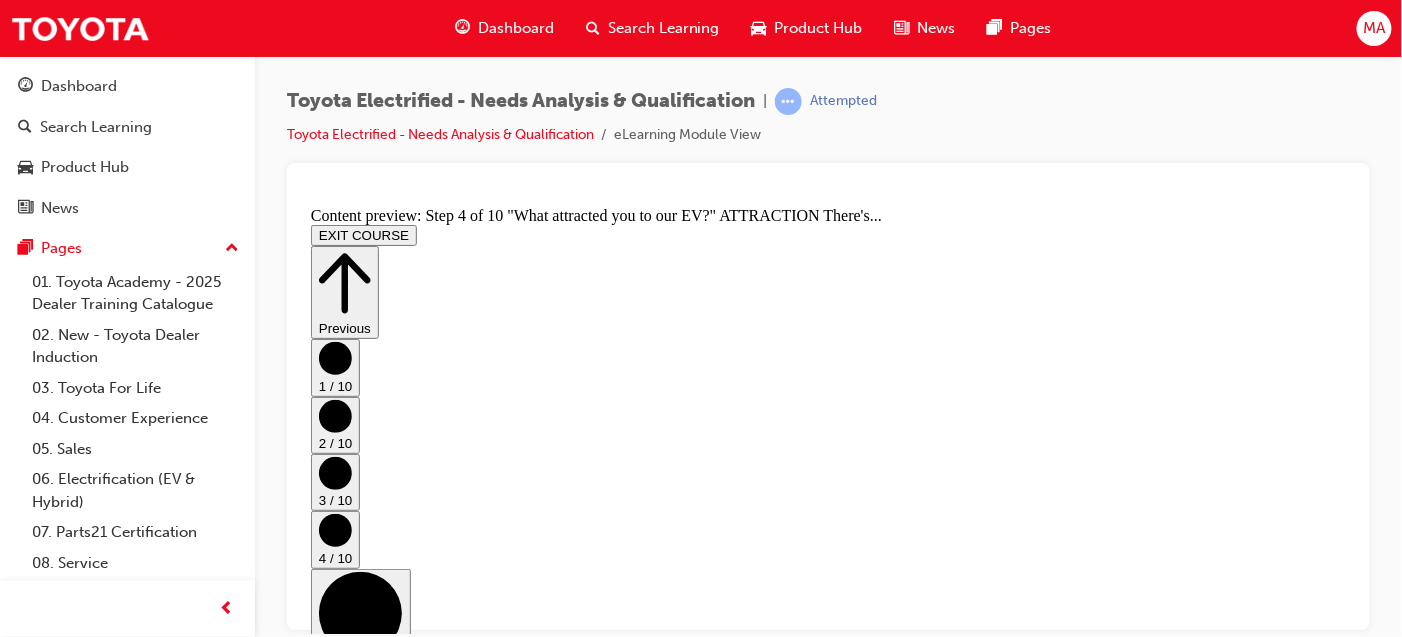 scroll, scrollTop: 0, scrollLeft: 0, axis: both 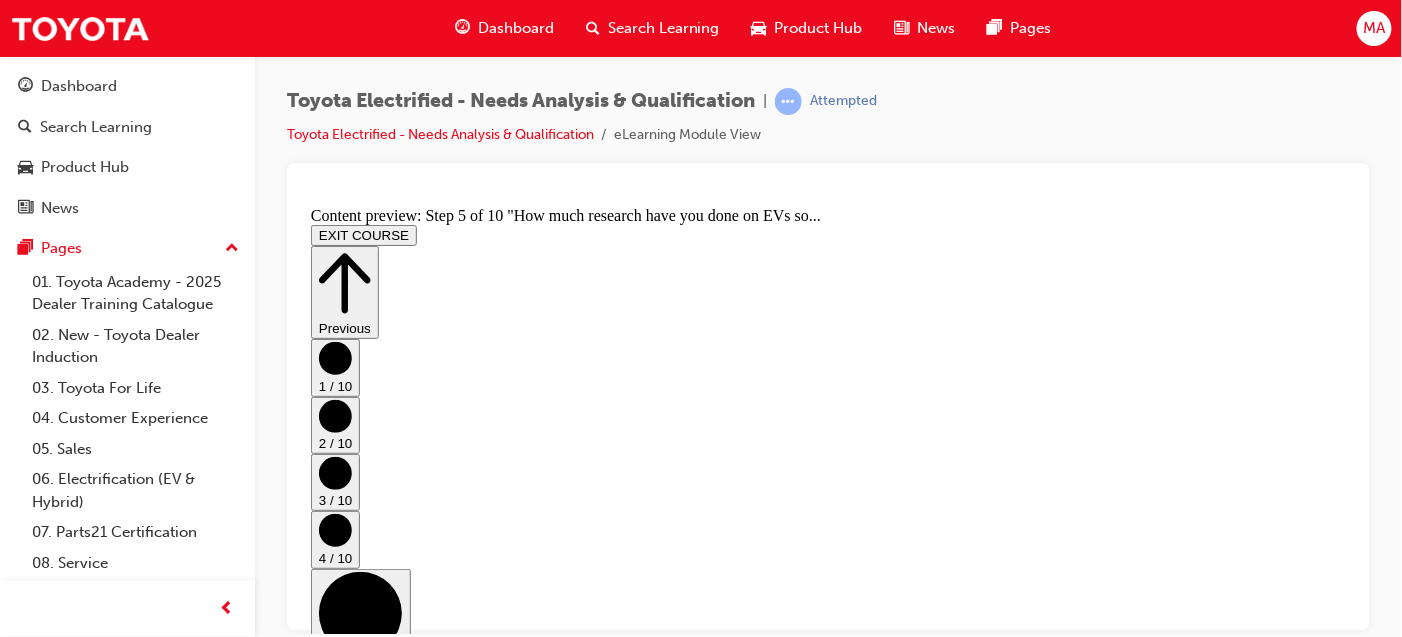 click 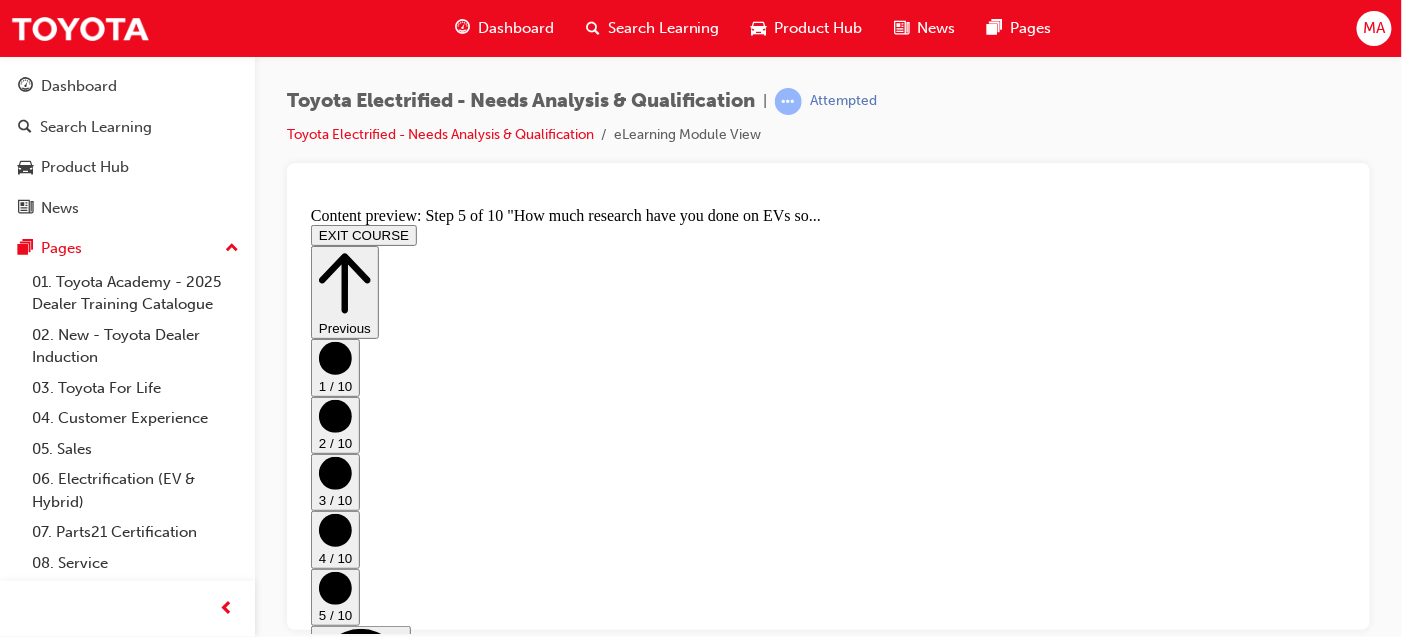 scroll, scrollTop: 0, scrollLeft: 0, axis: both 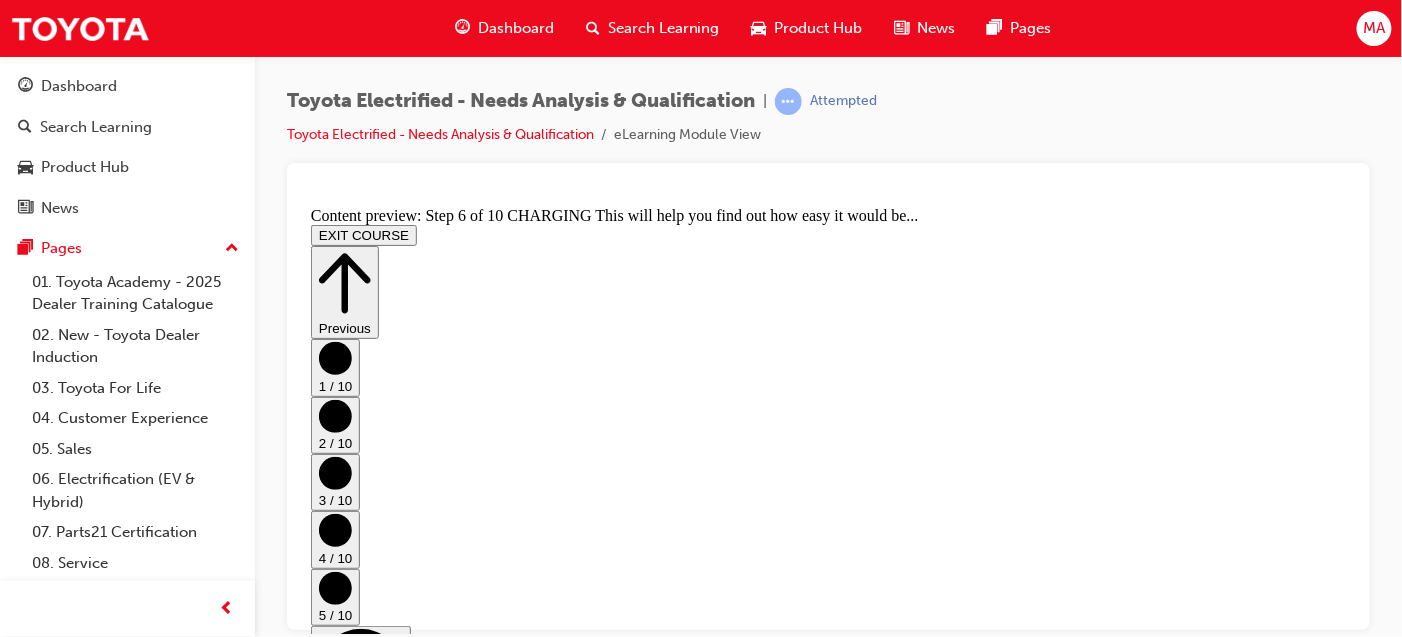 click on "Previous 1 / 10 2 / 10 3 / 10 4 / 10 5 / 10 6 / 10 (current) 7 / 10 8 / 10 9 / 10 10 / 10 (disabled until content is completed) Scroll page down (disabled because this is the bottom of the page) Go to next step Restart Step 6 of 10 CHARGING This will help you find out how easy it would be for your customer to charge their new EV and address any range anxiety fears they may have by explaining the concept of  ABC (Always Be Charging!). Ideally, they will have a somewhere that's easy to access and charge the vehicle on a regular basis. It could be at home in their garage, a nearby public charging station, or perhaps at their place of work. If they're not sure of what charging stations are available nearby, you can show them how to search for charging stations using their smartphone's map app. Additional questions you can use include: • Where do you normally park your car at night? • Do you live in a house or an apartment building/flat? • •" at bounding box center (827, 1342) 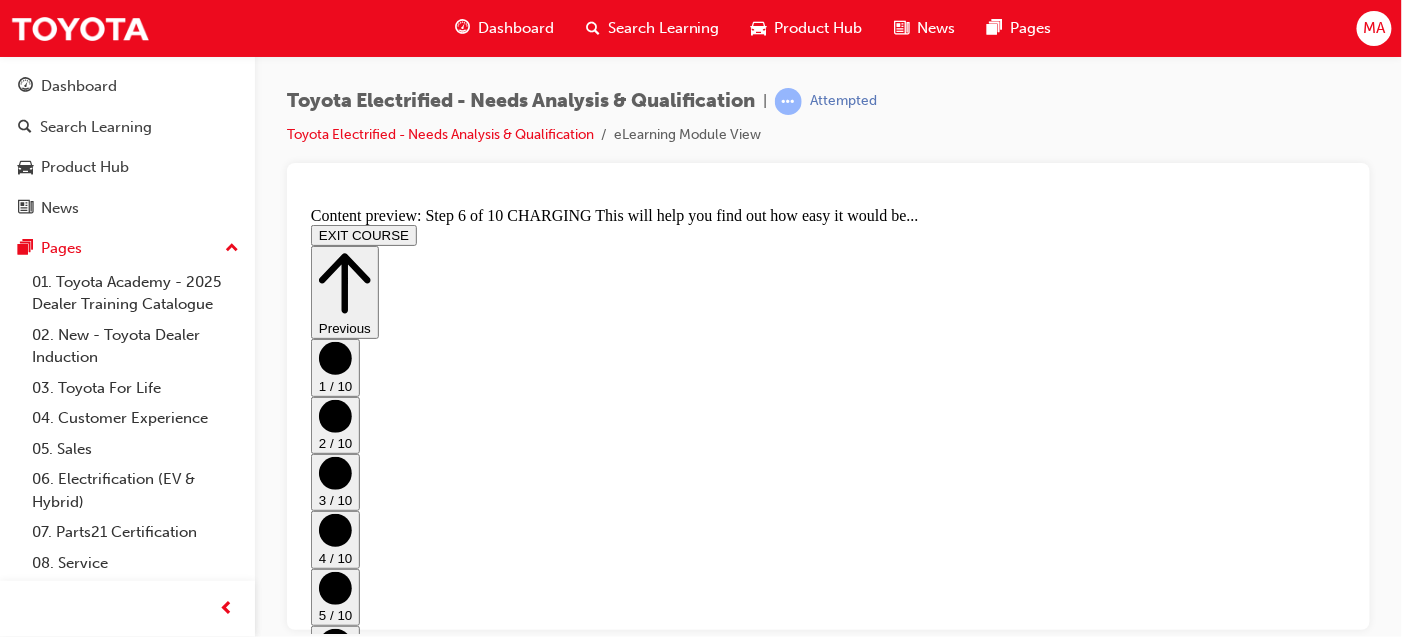 scroll, scrollTop: 0, scrollLeft: 0, axis: both 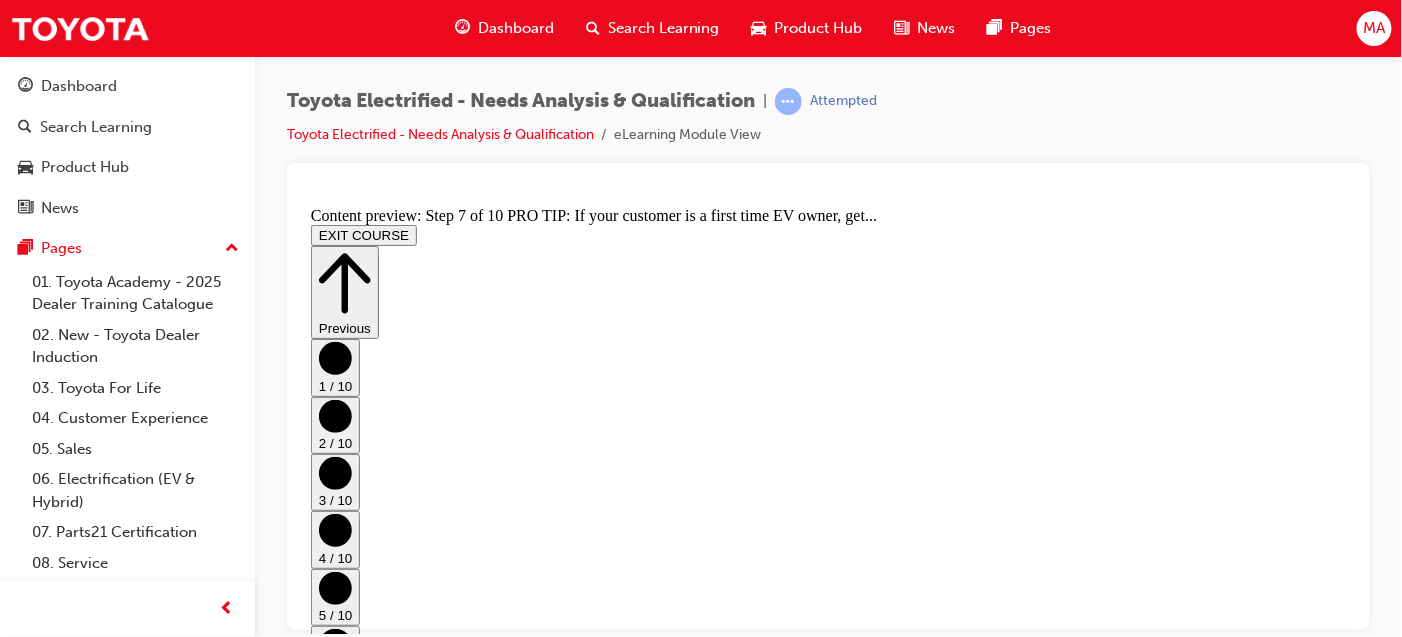click on "Go to next step" at bounding box center [769, 1653] 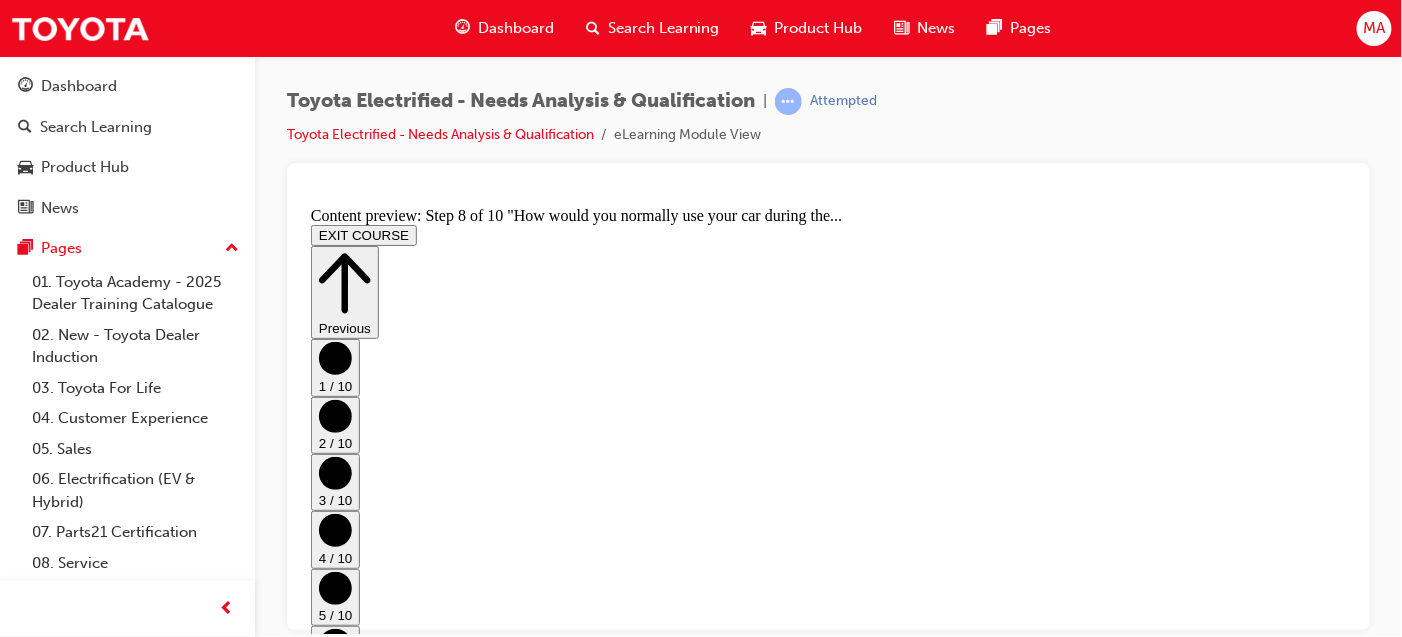 scroll, scrollTop: 99, scrollLeft: 0, axis: vertical 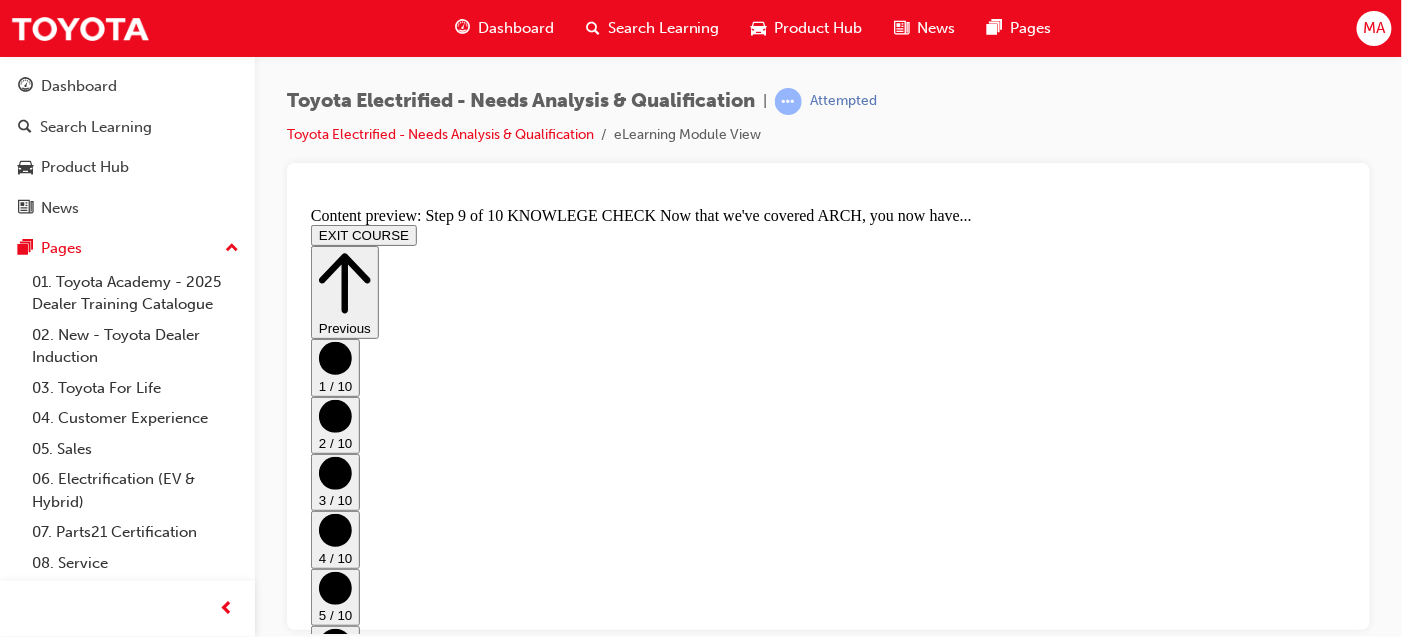 click on "CONTINUE" at bounding box center [353, 2232] 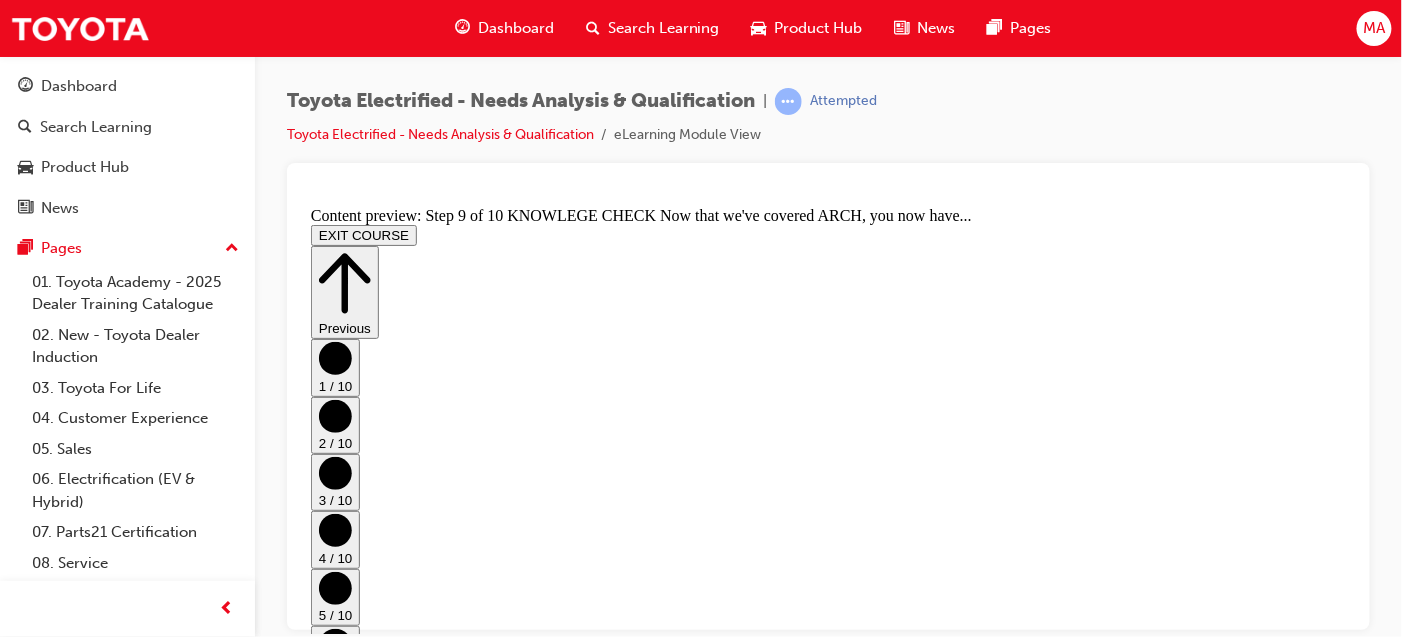 scroll, scrollTop: 1354, scrollLeft: 0, axis: vertical 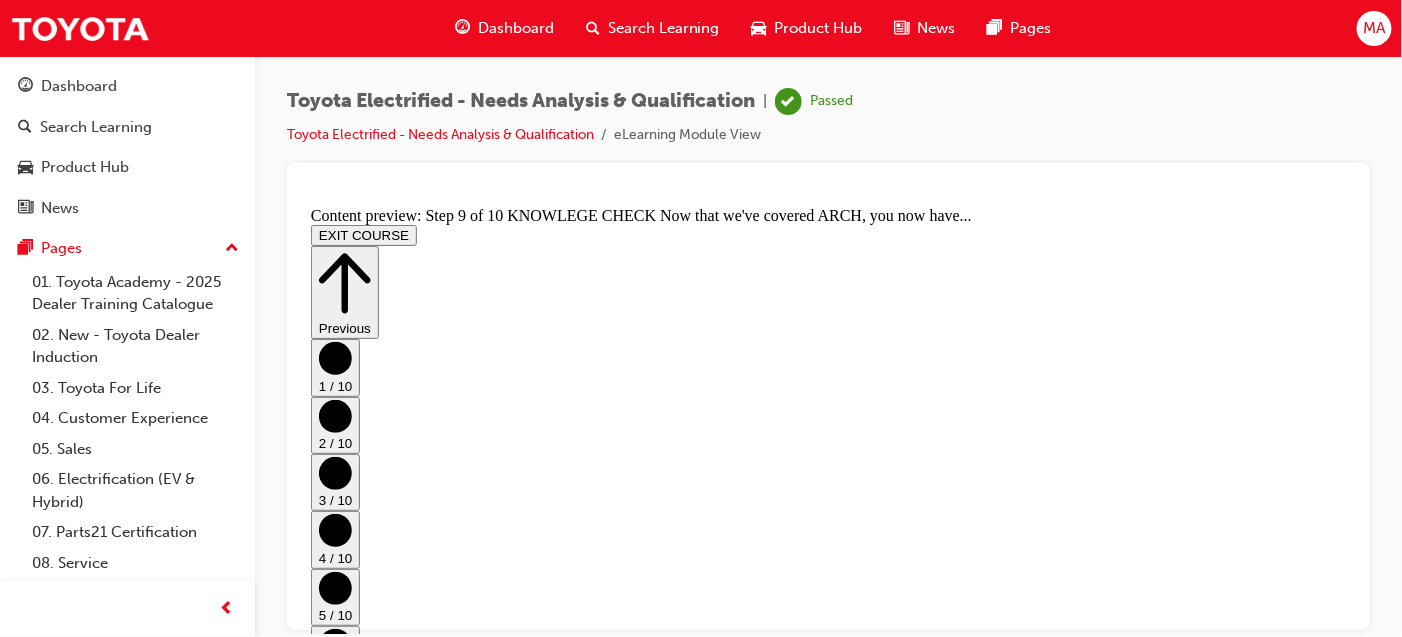 click on "EXIT COURSE" at bounding box center [363, 234] 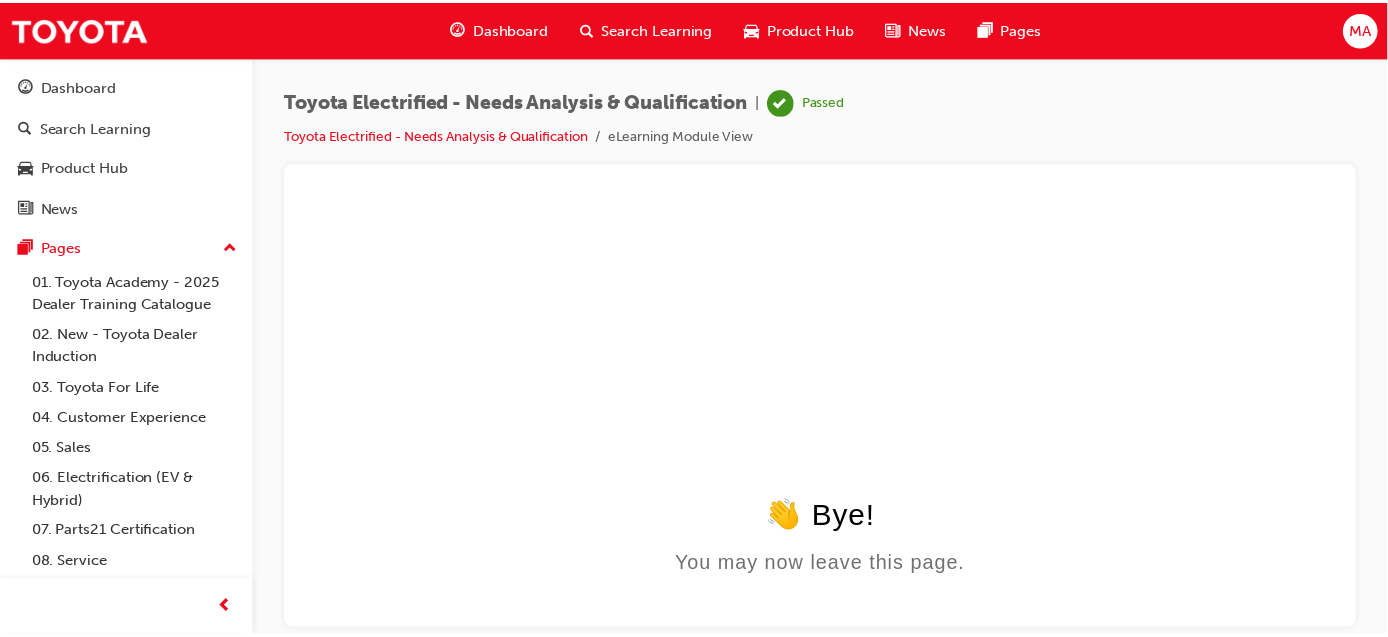scroll, scrollTop: 0, scrollLeft: 0, axis: both 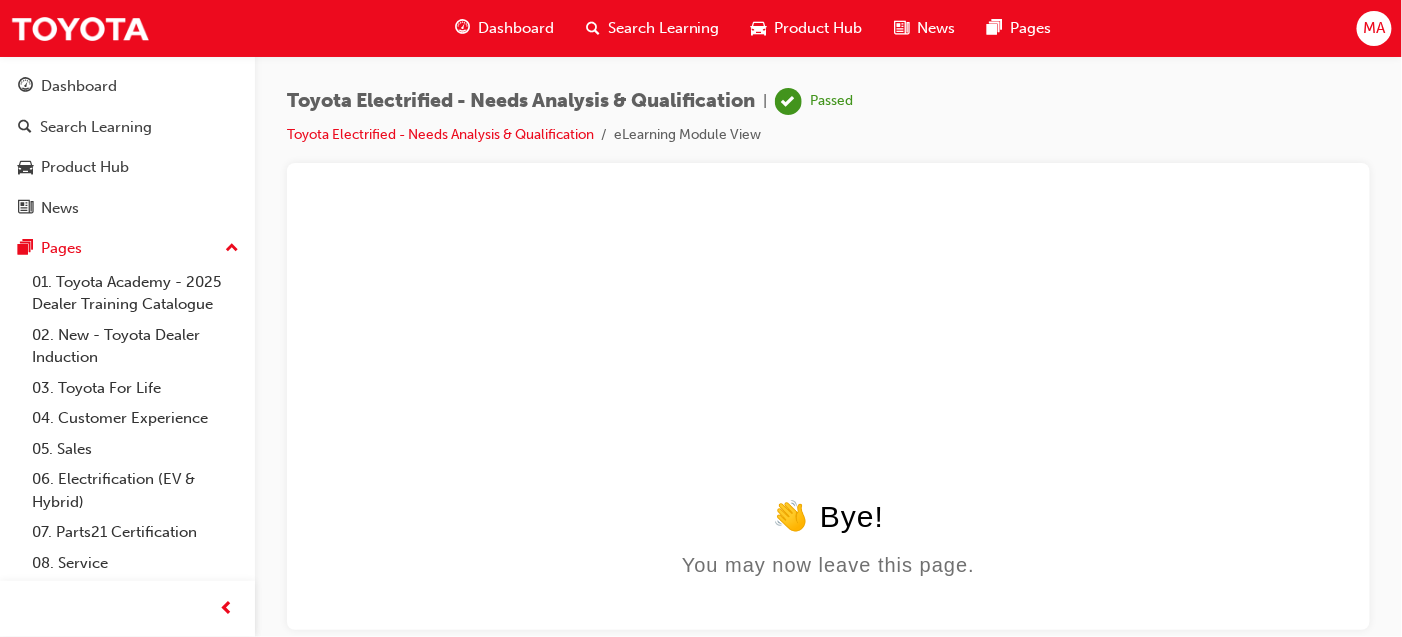 click on "Dashboard" at bounding box center [504, 28] 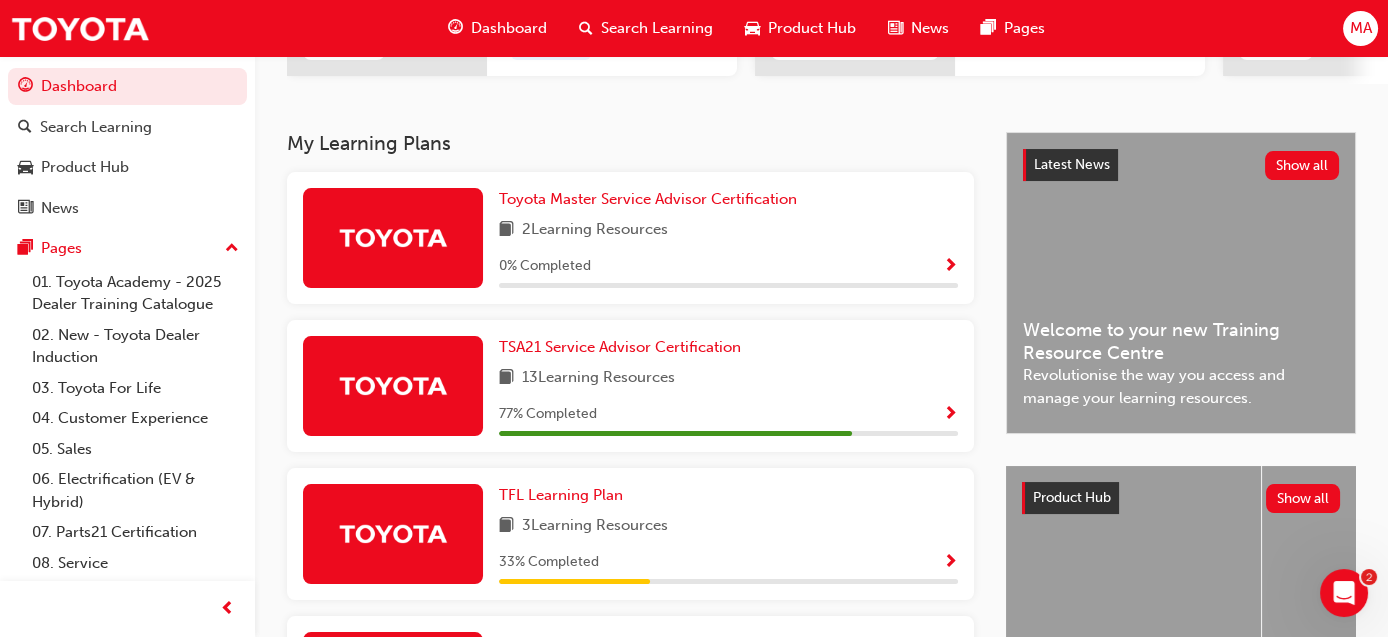 scroll, scrollTop: 499, scrollLeft: 0, axis: vertical 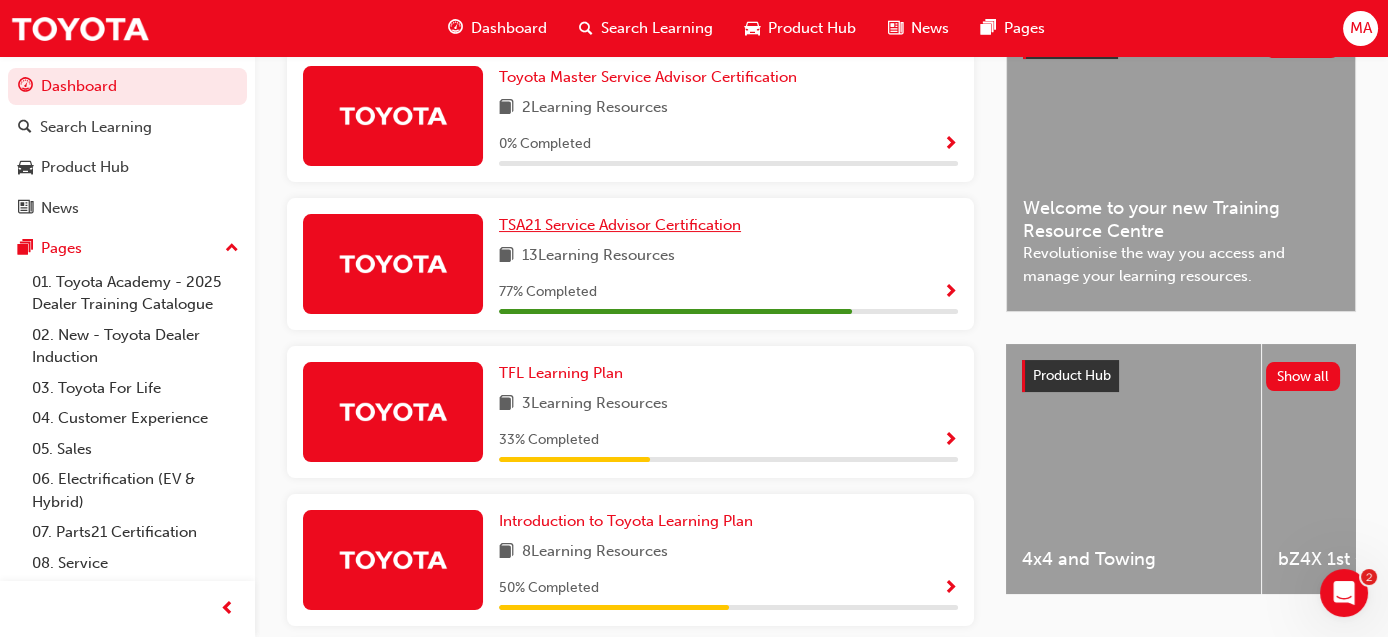 click on "TSA21 Service Advisor Certification" at bounding box center (620, 225) 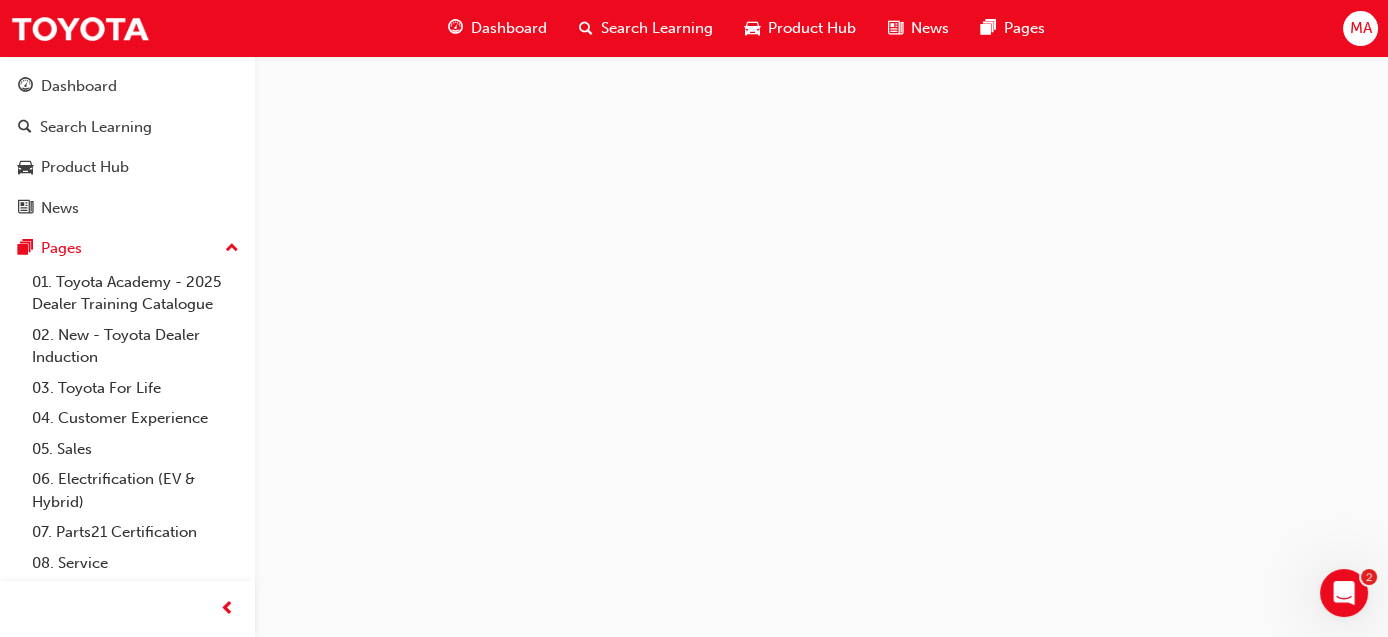 scroll, scrollTop: 0, scrollLeft: 0, axis: both 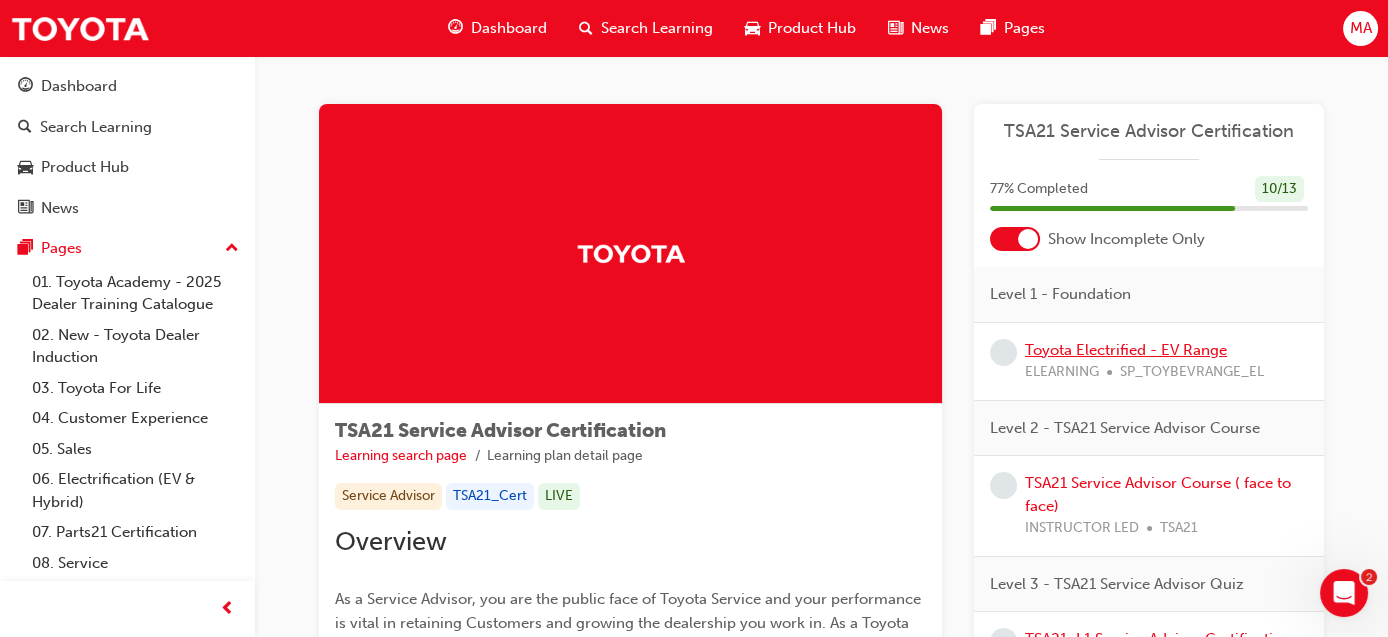 click on "Toyota Electrified - EV Range" at bounding box center [1126, 350] 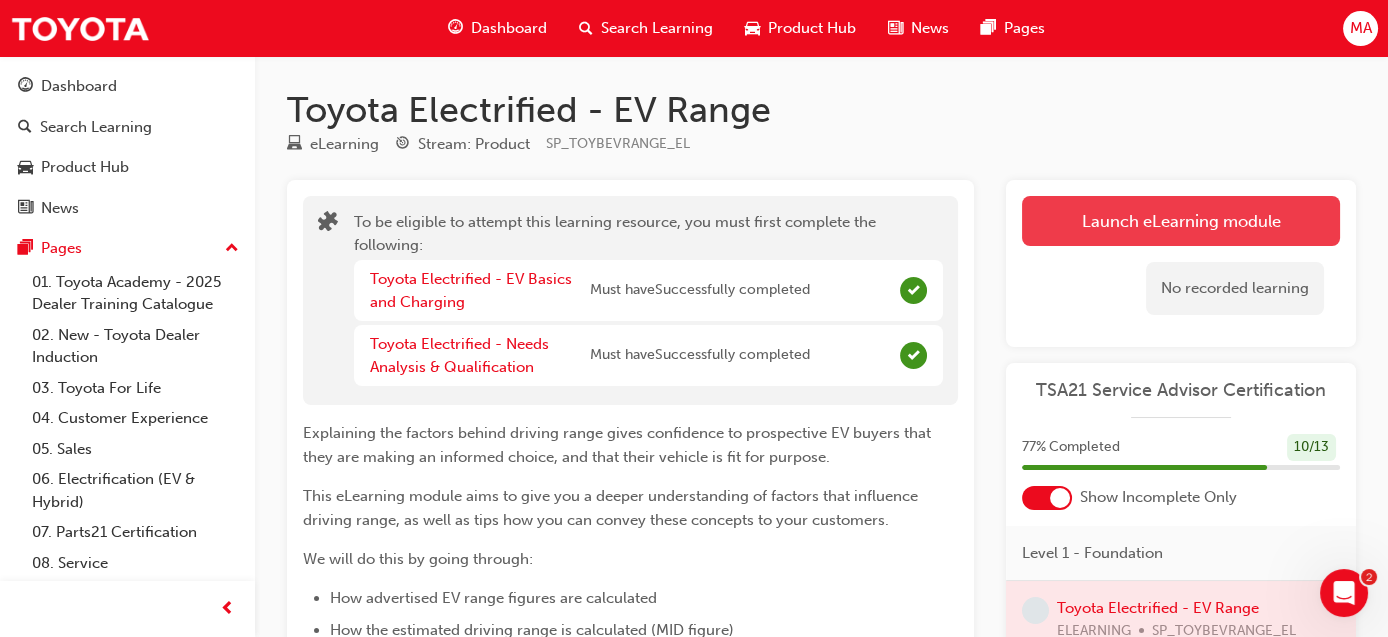 click on "Launch eLearning module" at bounding box center (1181, 221) 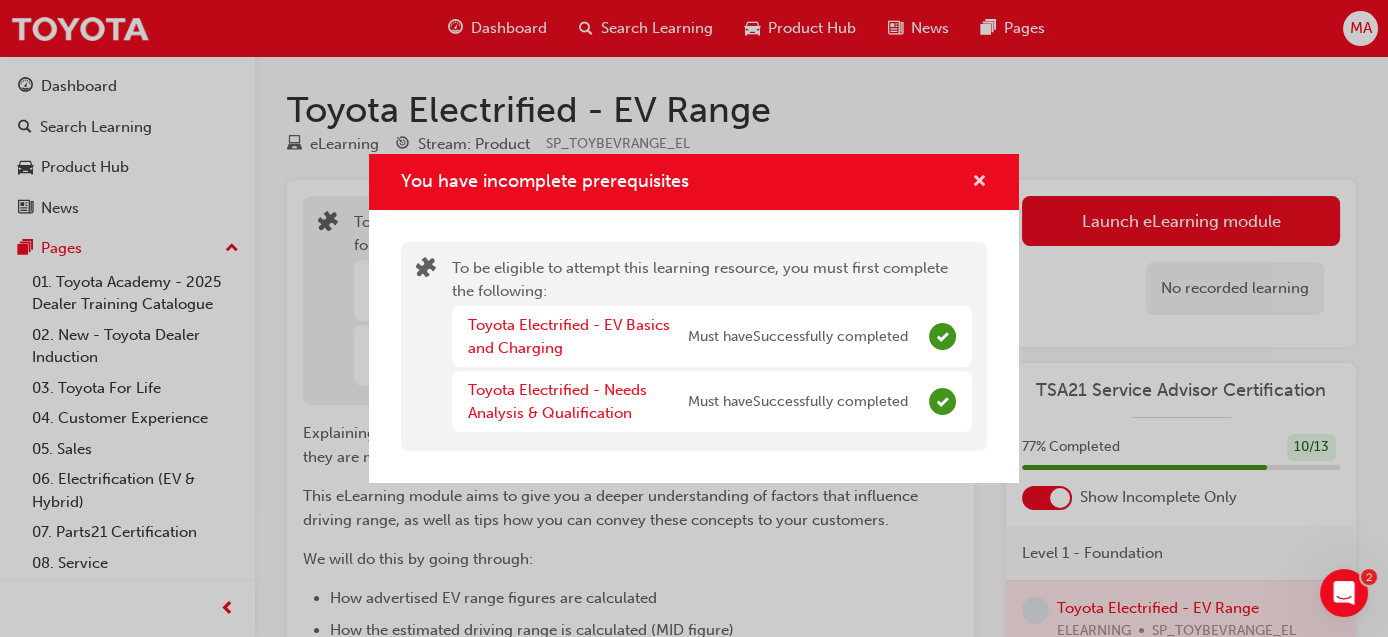 click at bounding box center (979, 182) 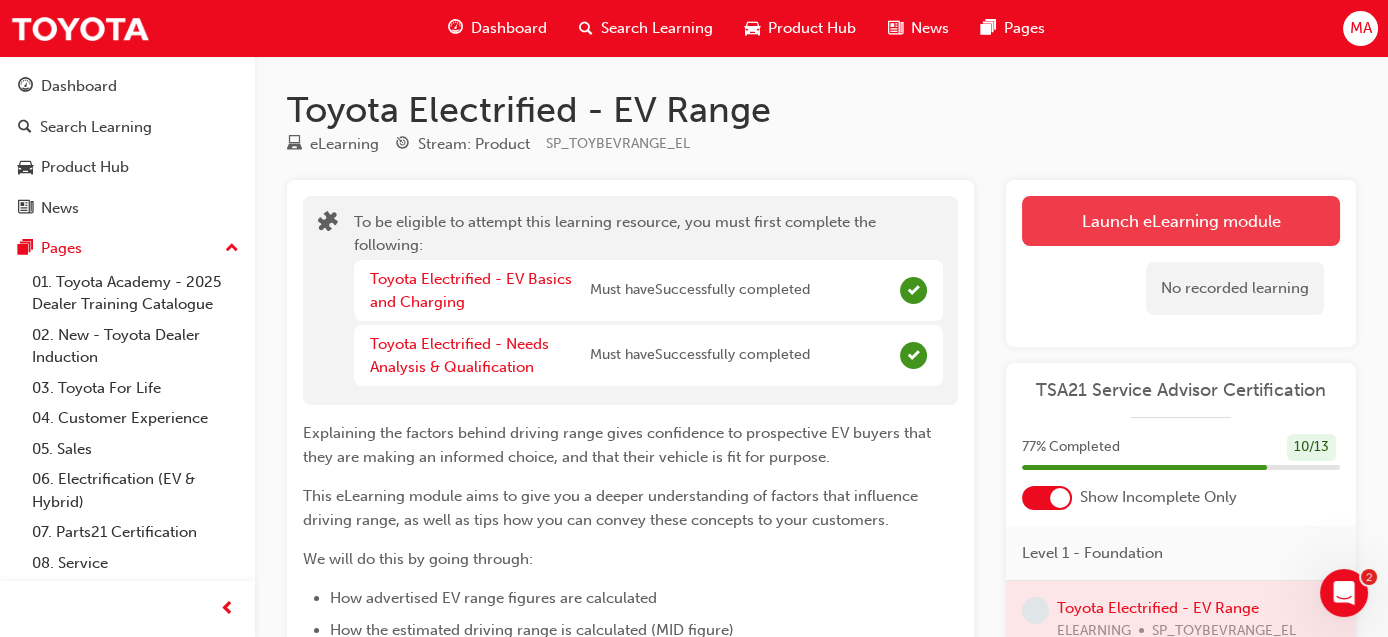 click on "Launch eLearning module" at bounding box center (1181, 221) 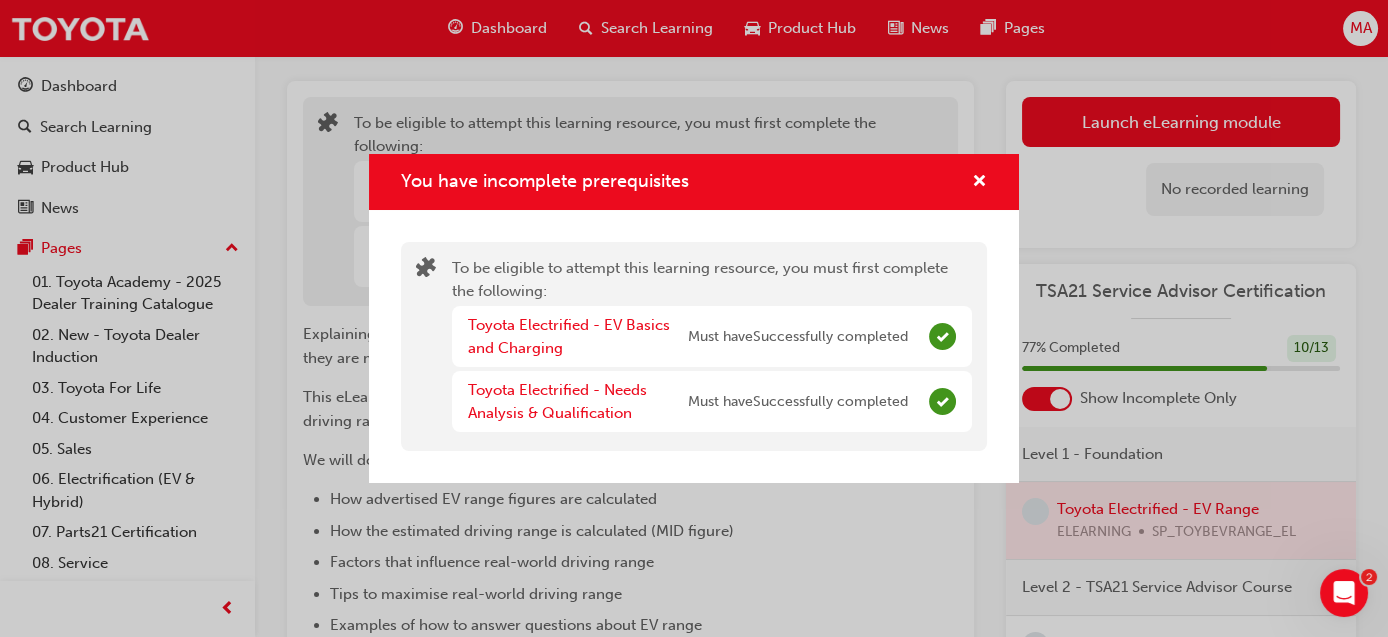 scroll, scrollTop: 0, scrollLeft: 0, axis: both 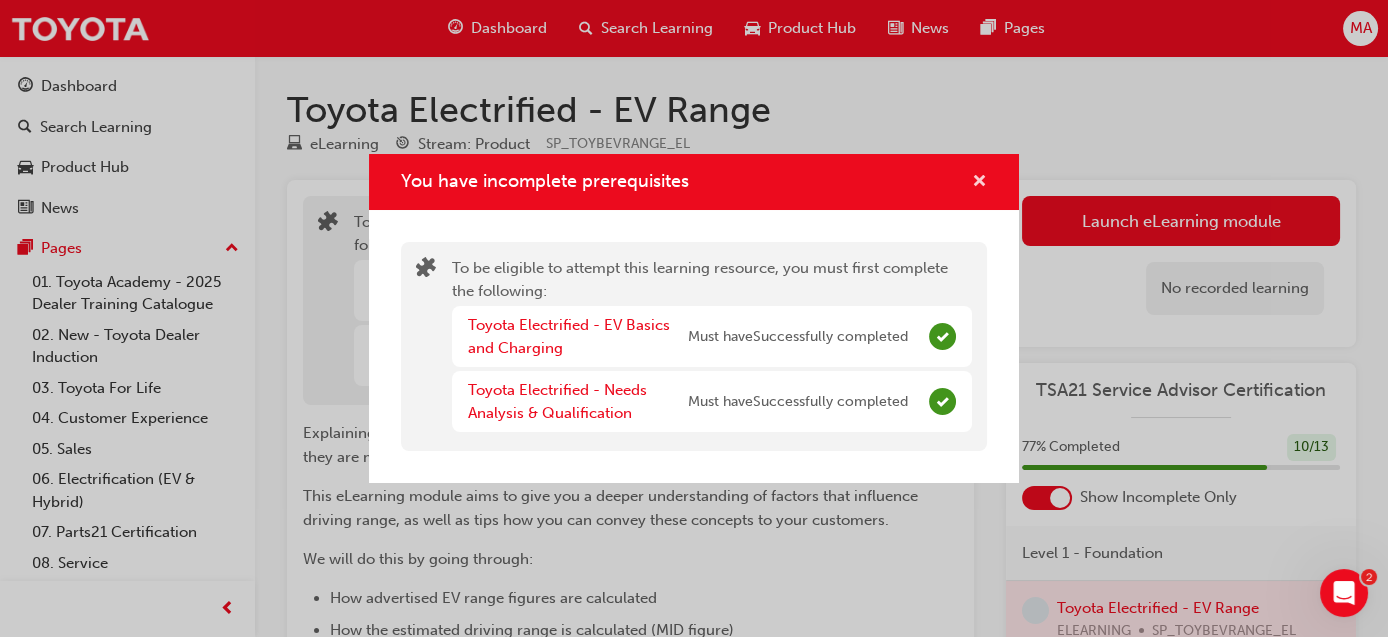 click at bounding box center [979, 183] 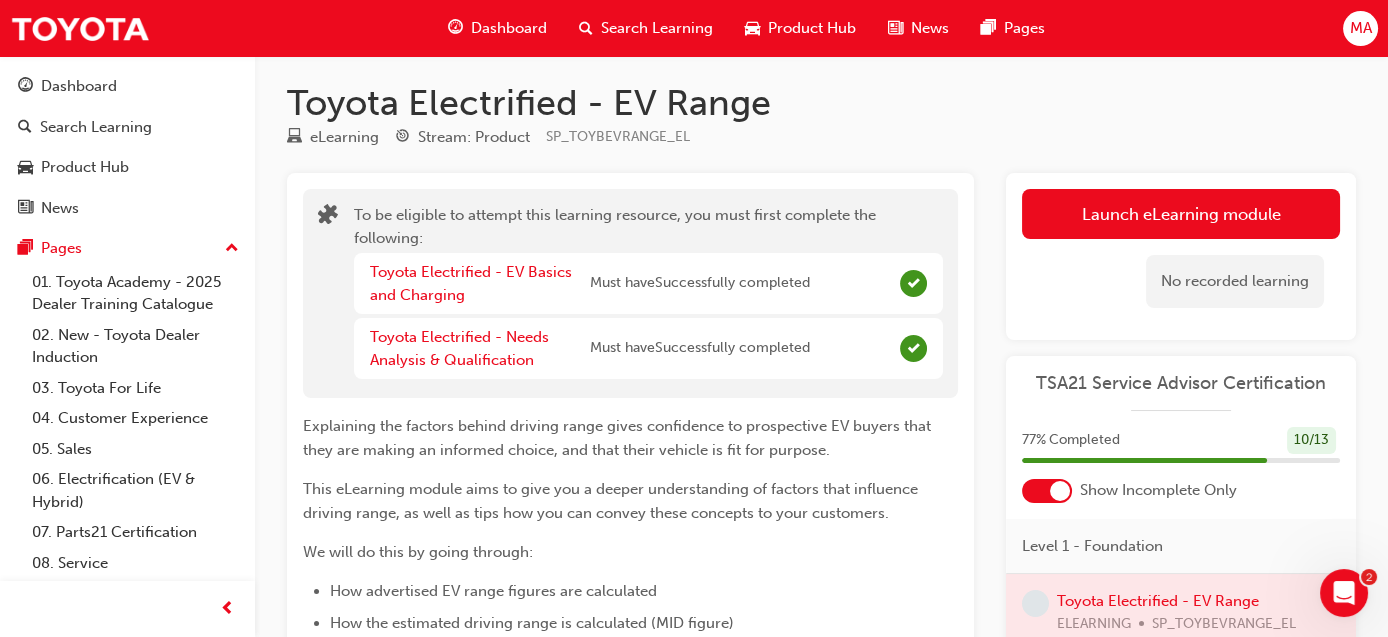 scroll, scrollTop: 0, scrollLeft: 0, axis: both 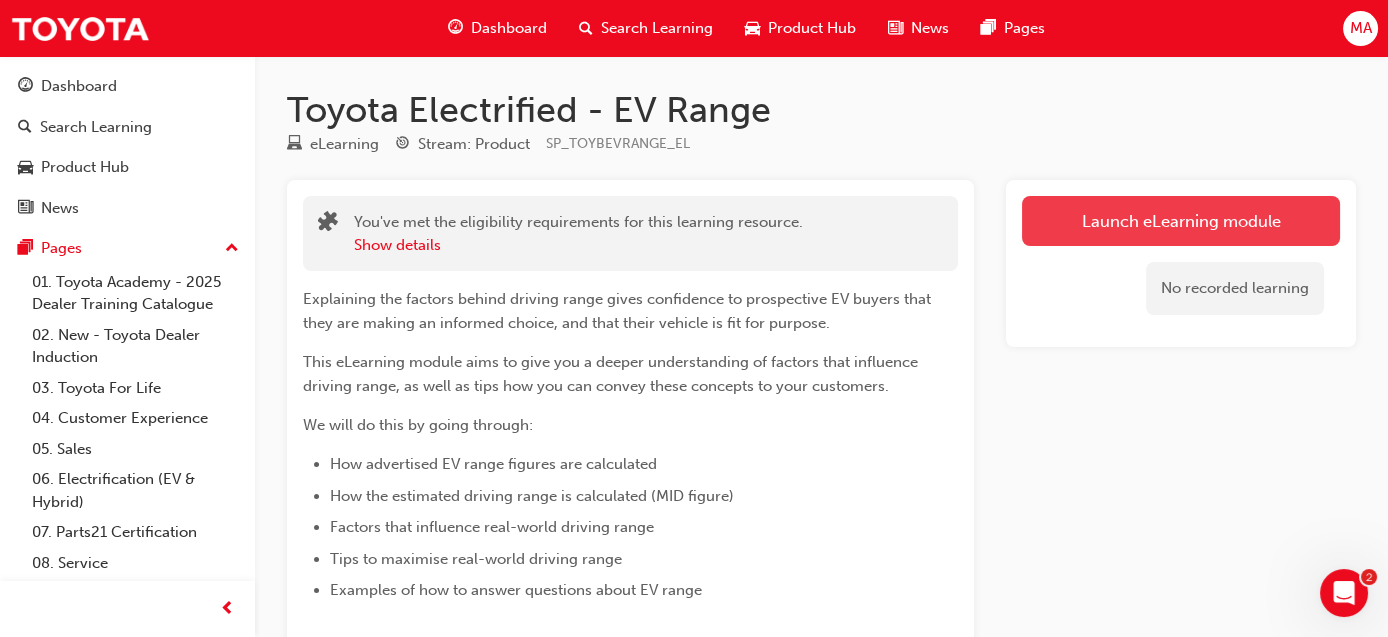 click on "Launch eLearning module" at bounding box center (1181, 221) 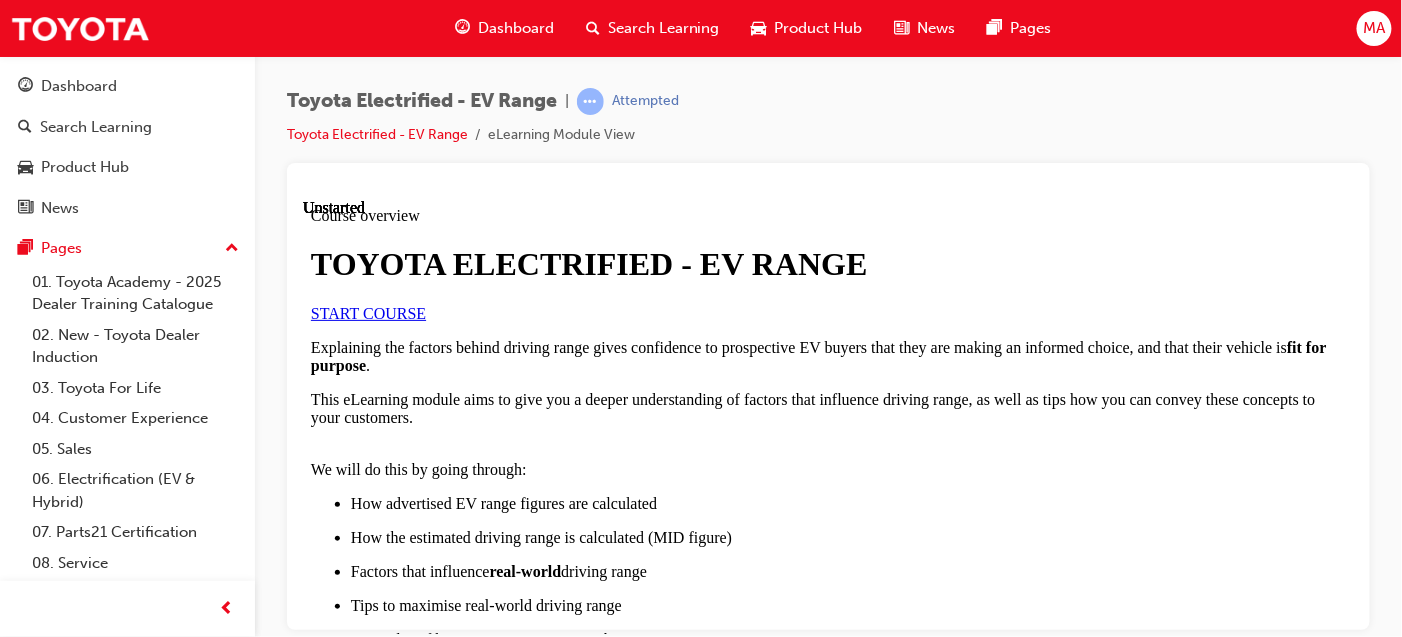 scroll, scrollTop: 0, scrollLeft: 0, axis: both 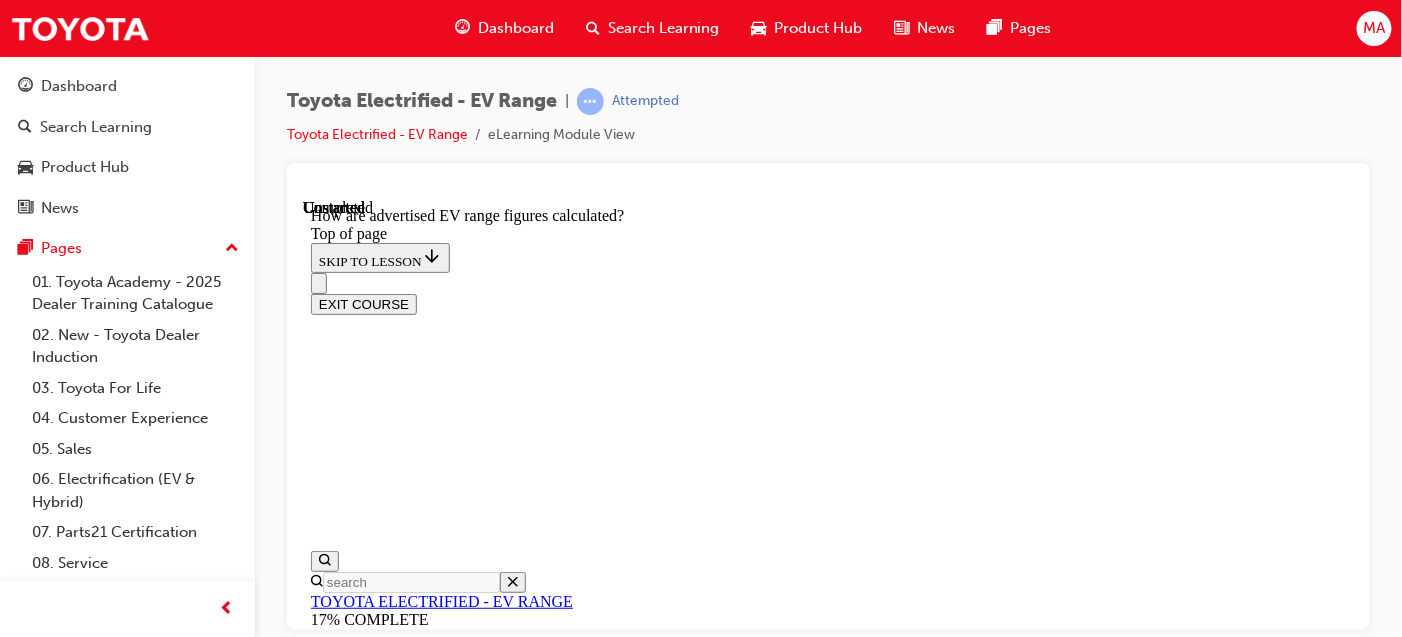 click on "Lesson 2 - How is the estimated driving range on the MID calculated?" at bounding box center [535, 9066] 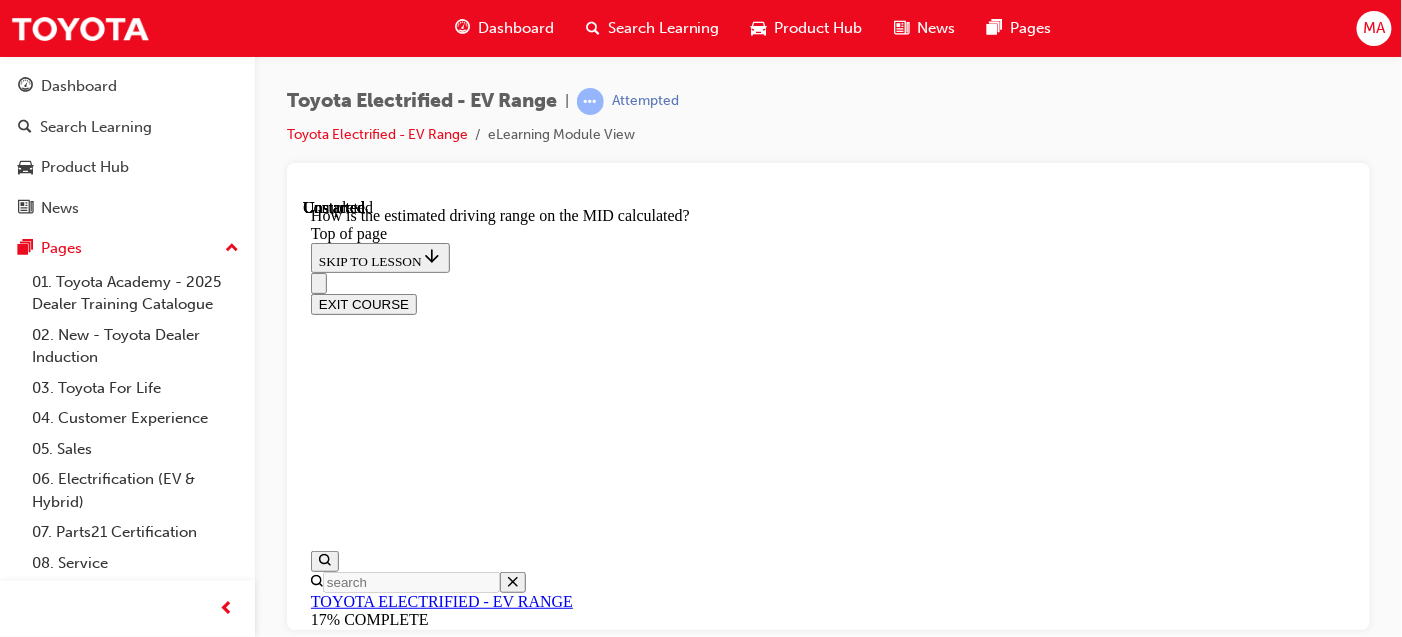 scroll, scrollTop: 0, scrollLeft: 0, axis: both 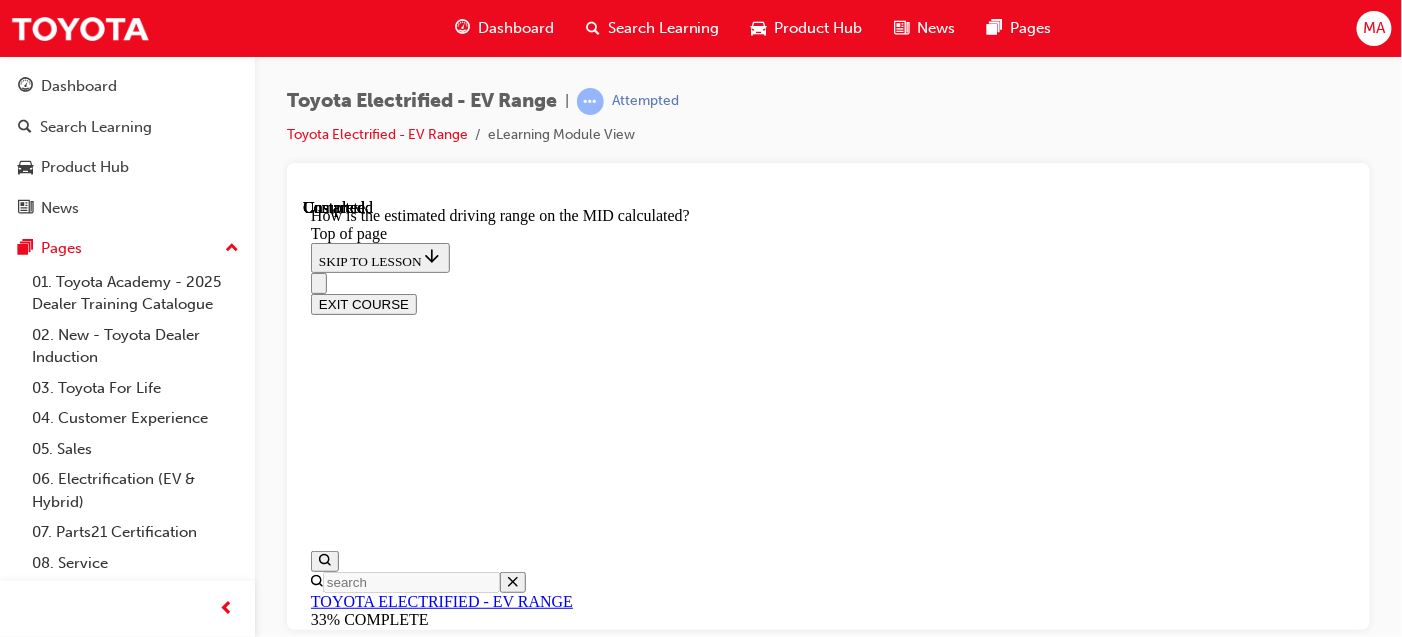 click on "Lesson 3 - What factors influence real world driving range?" at bounding box center [827, 10020] 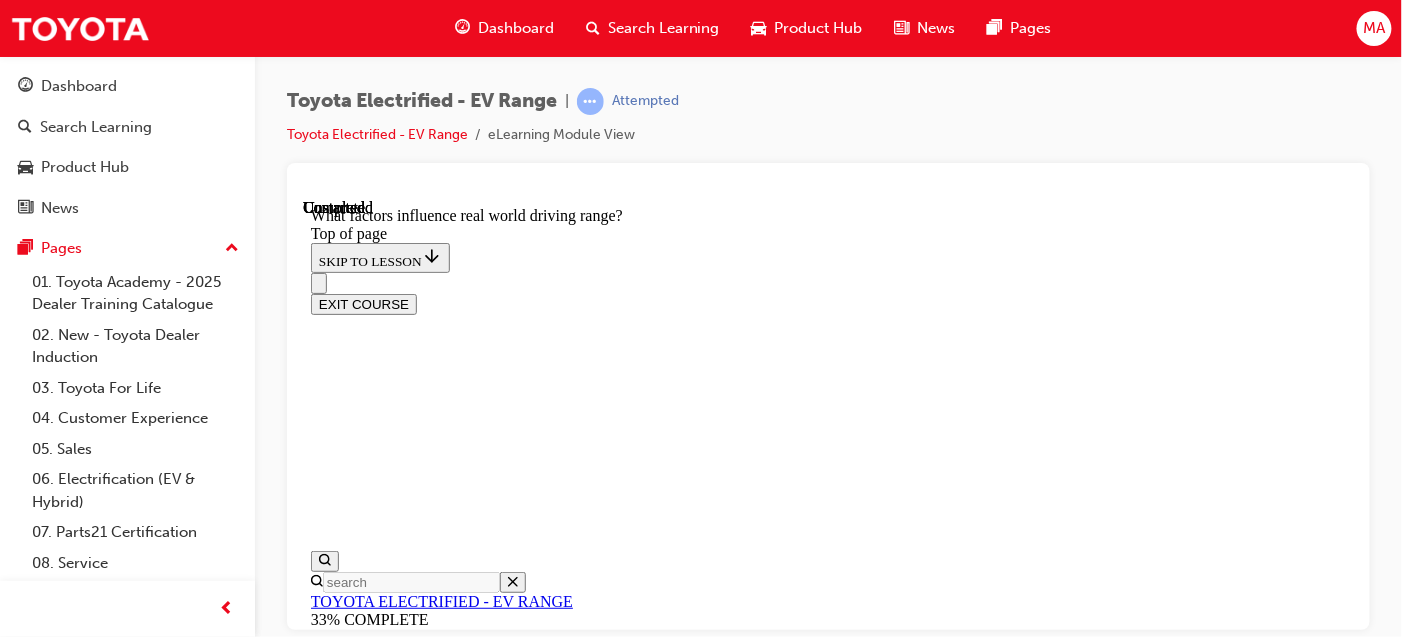 scroll, scrollTop: 0, scrollLeft: 0, axis: both 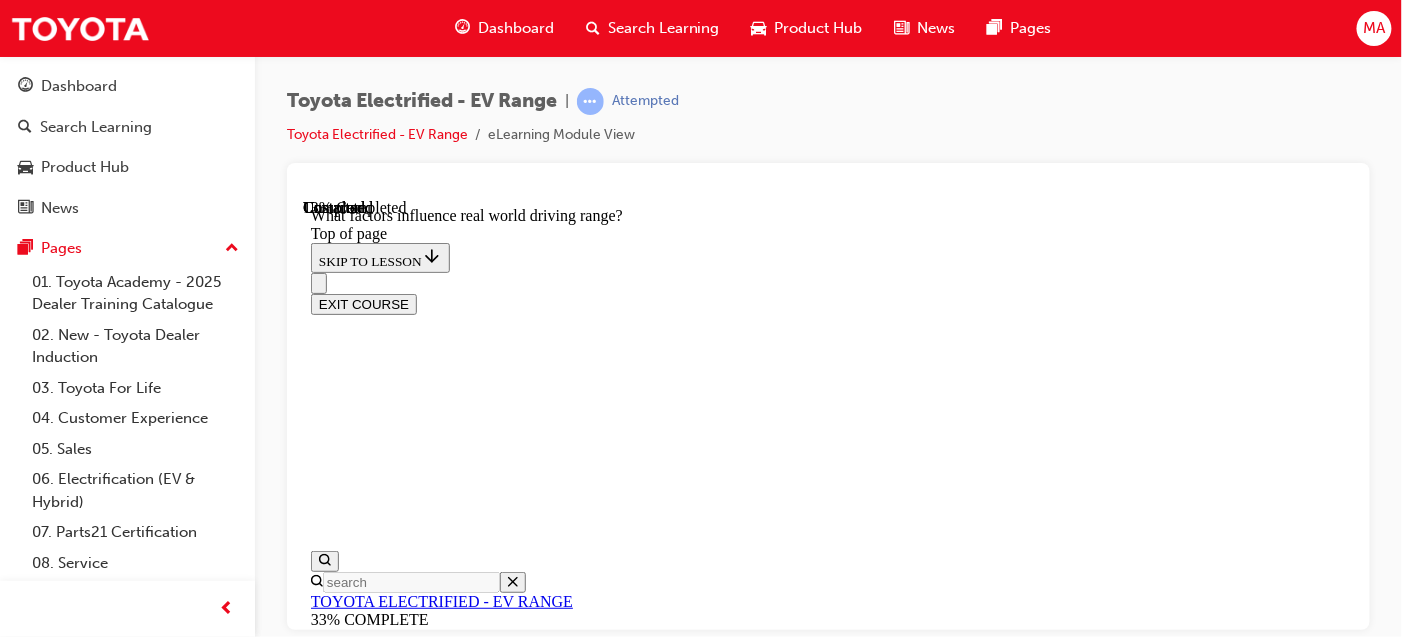click on "Vehicle Speed" at bounding box center (847, 8461) 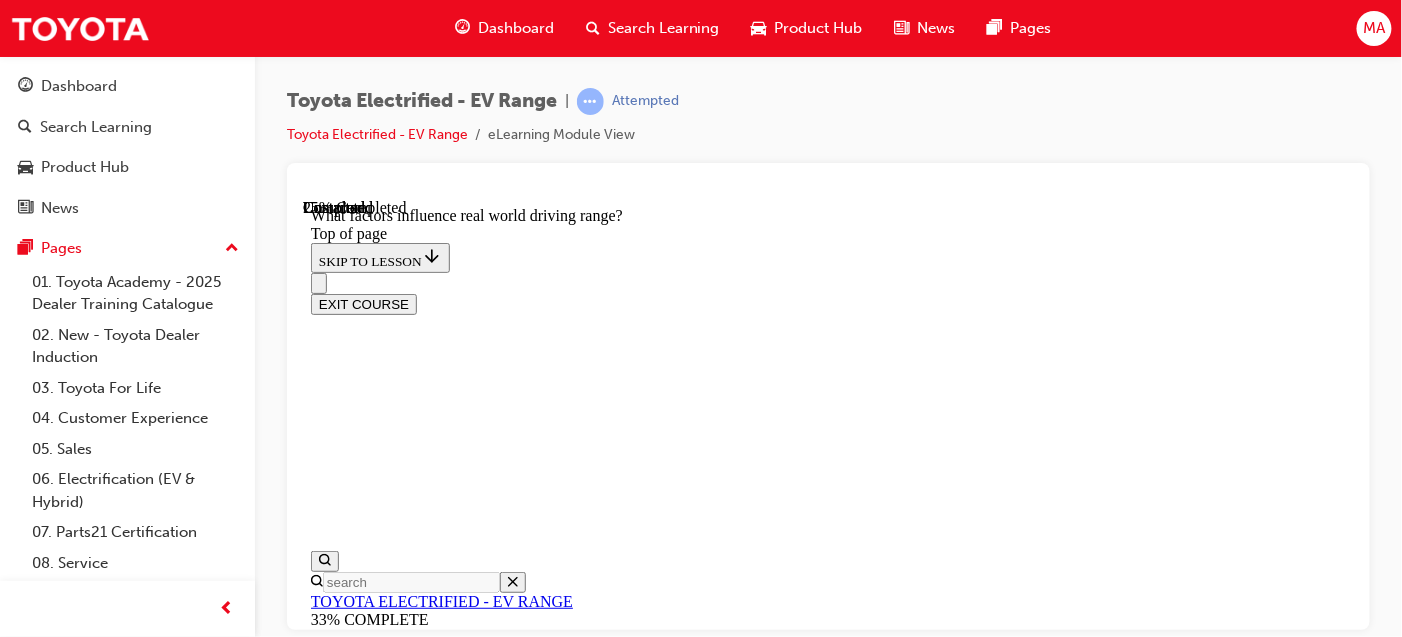 scroll, scrollTop: 461, scrollLeft: 0, axis: vertical 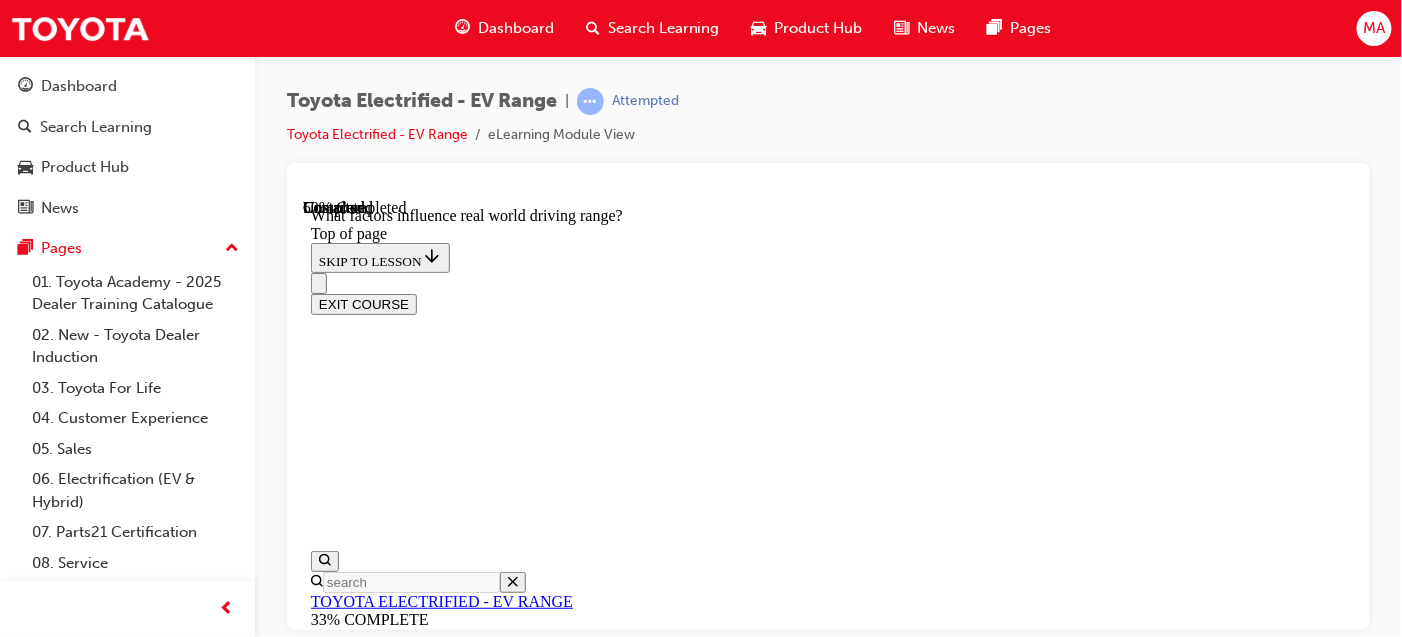click on "CONTINUE" at bounding box center [352, 11494] 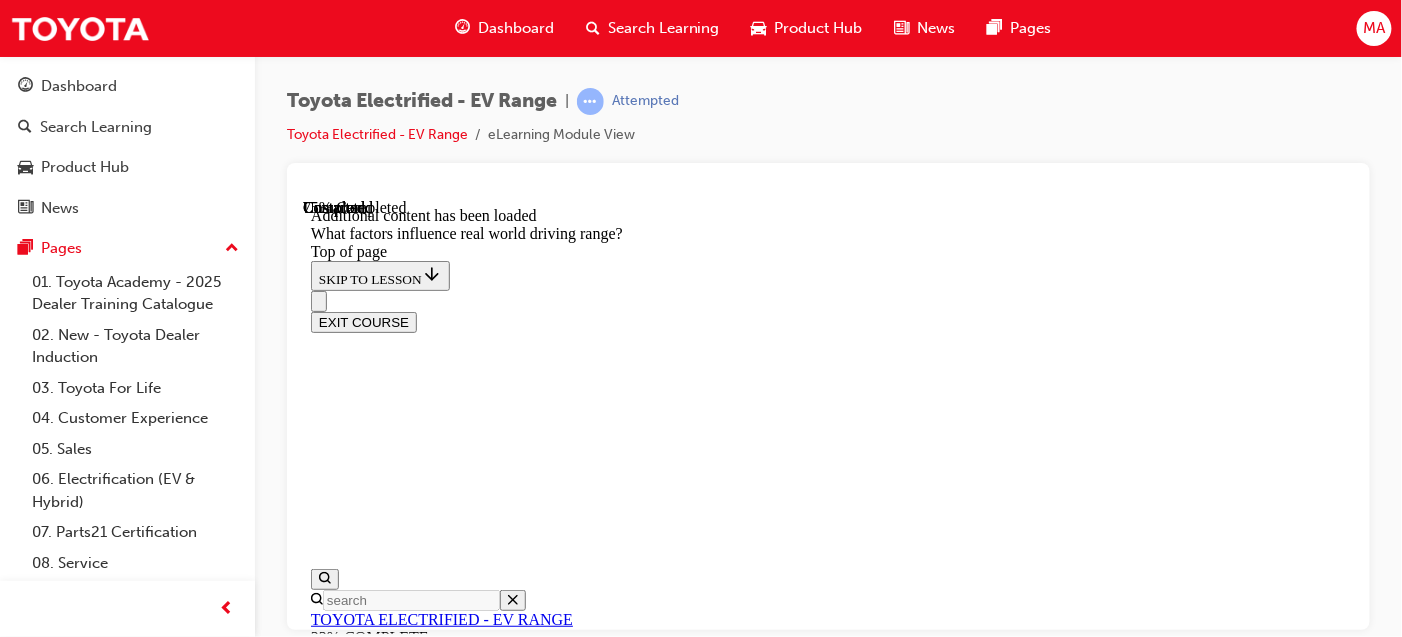 scroll, scrollTop: 3031, scrollLeft: 0, axis: vertical 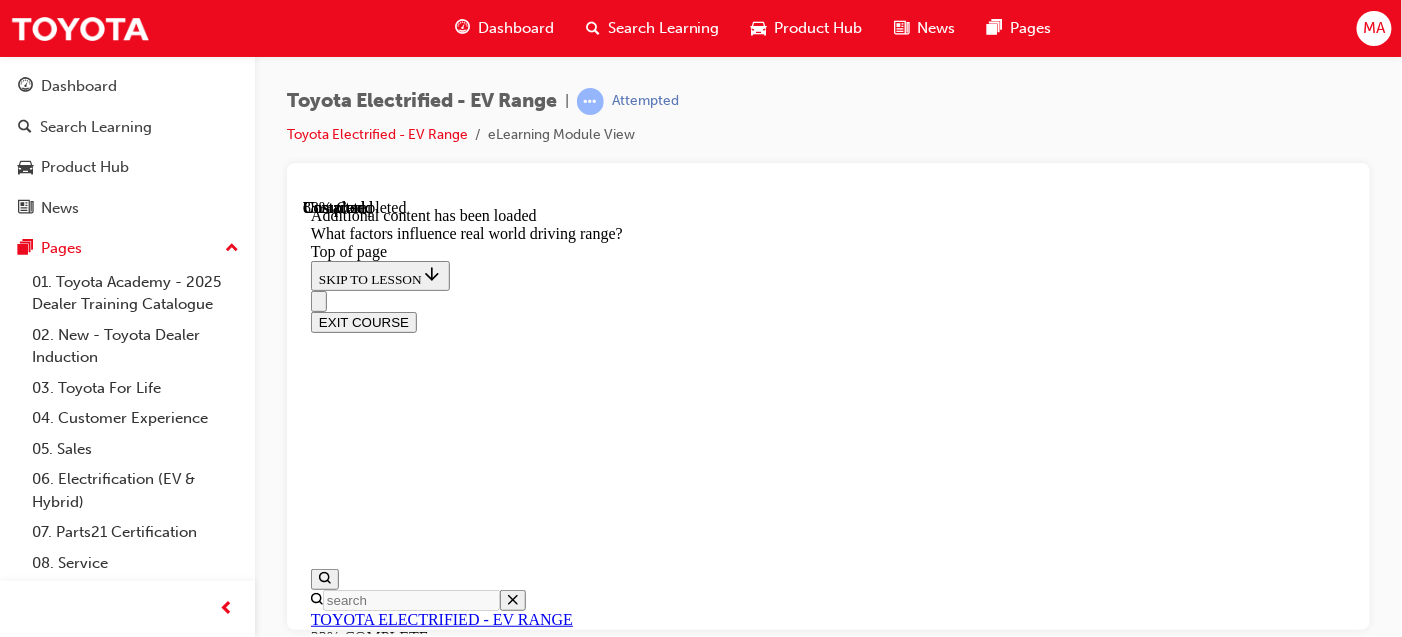 click on "CONTINUE" at bounding box center [352, 11909] 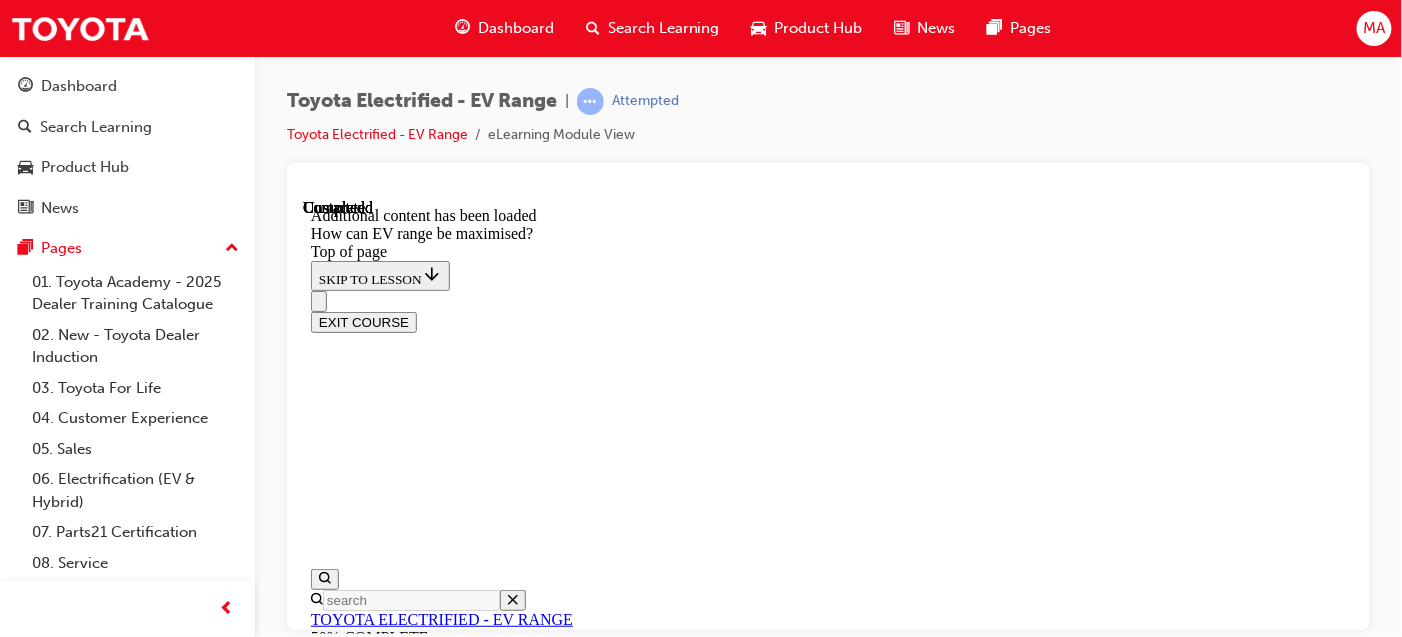 scroll, scrollTop: 0, scrollLeft: 0, axis: both 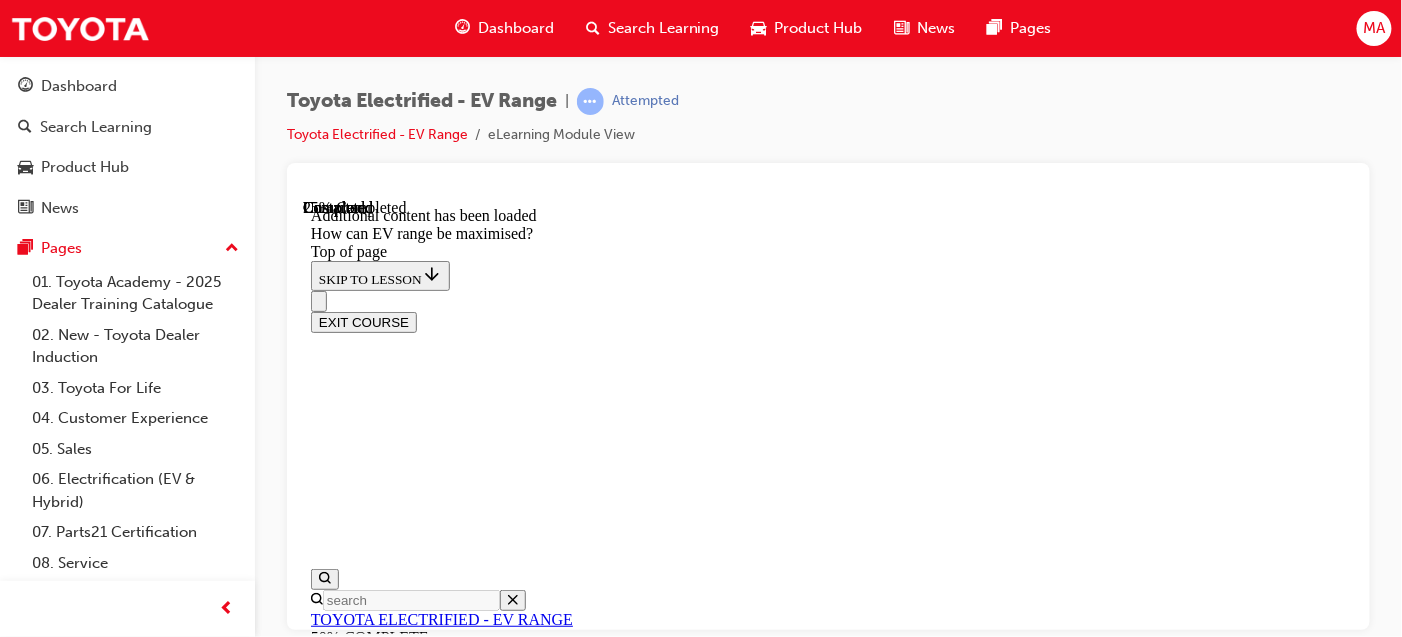 click at bounding box center [455, 8413] 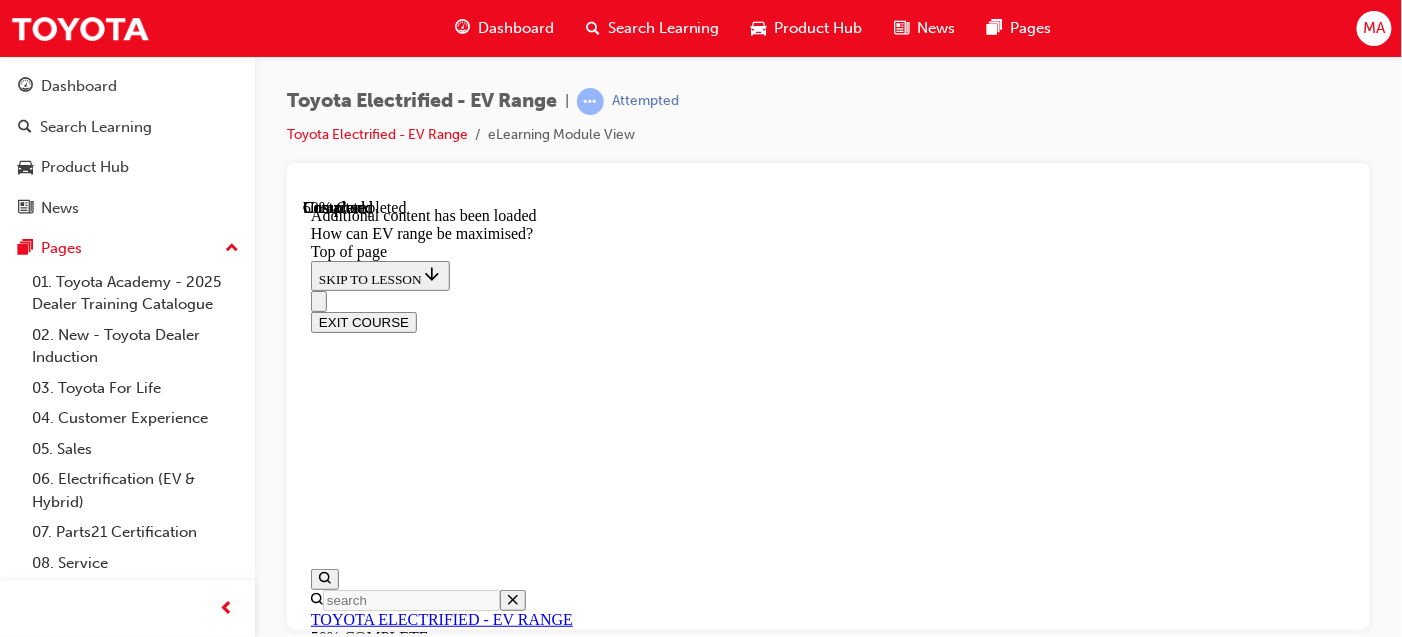 scroll, scrollTop: 662, scrollLeft: 0, axis: vertical 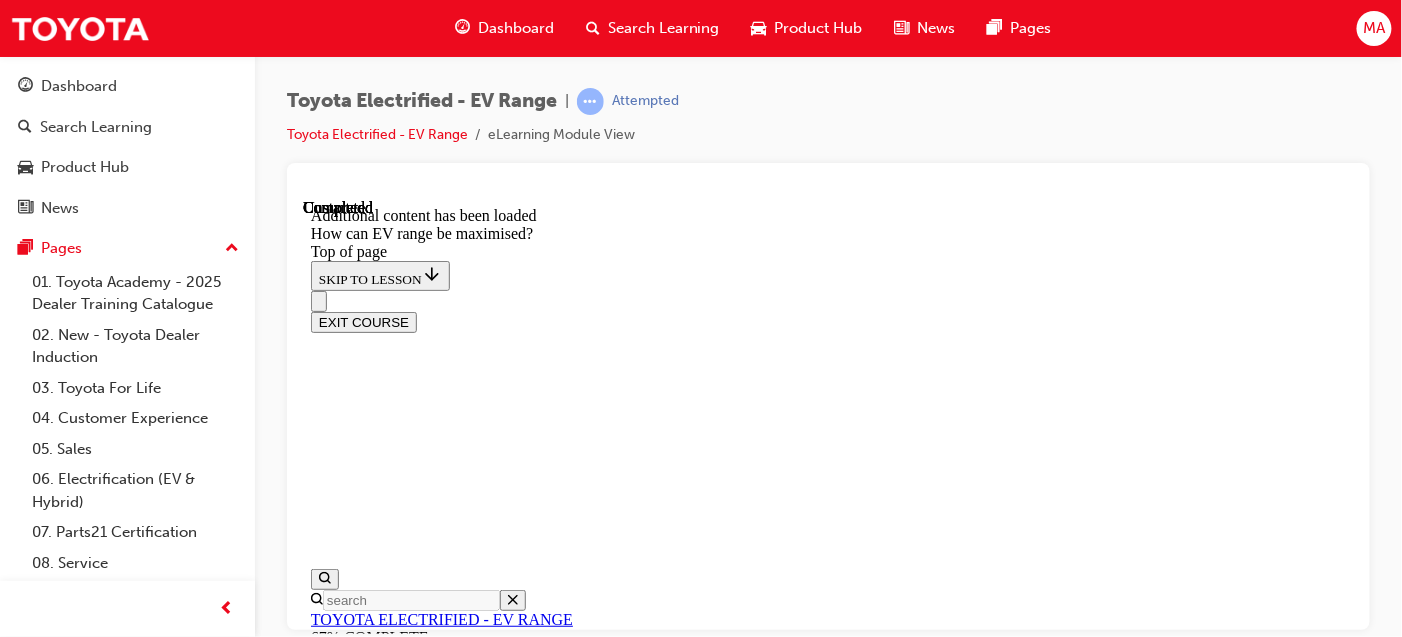click on "Lesson 5 - Examples word tracks when discussing EV Range" at bounding box center (827, 10530) 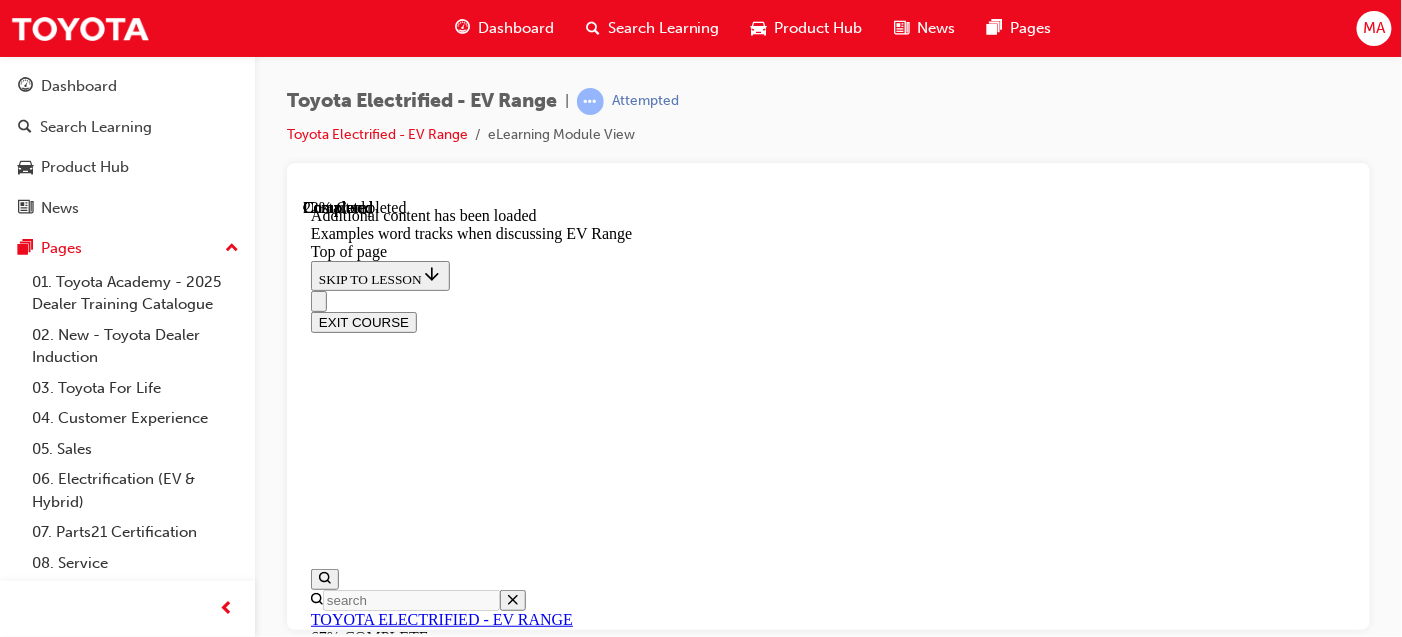 scroll, scrollTop: 1232, scrollLeft: 0, axis: vertical 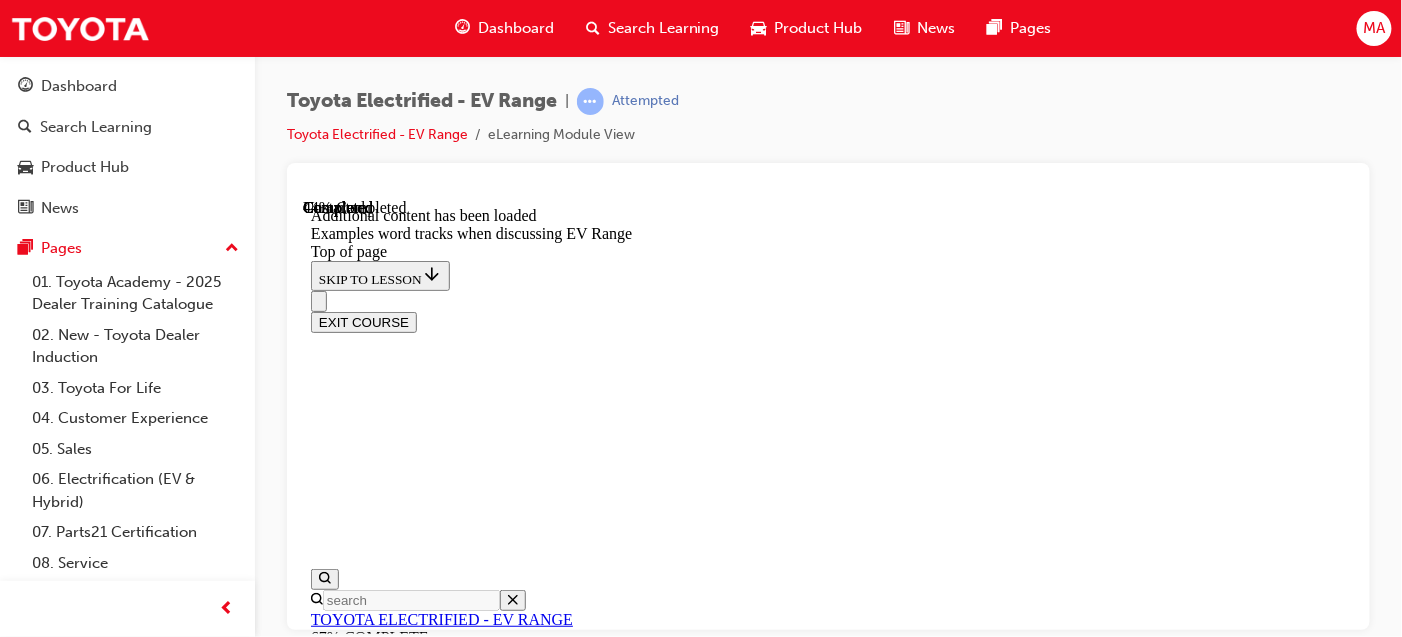 click on "CONTINUE" at bounding box center (352, 9262) 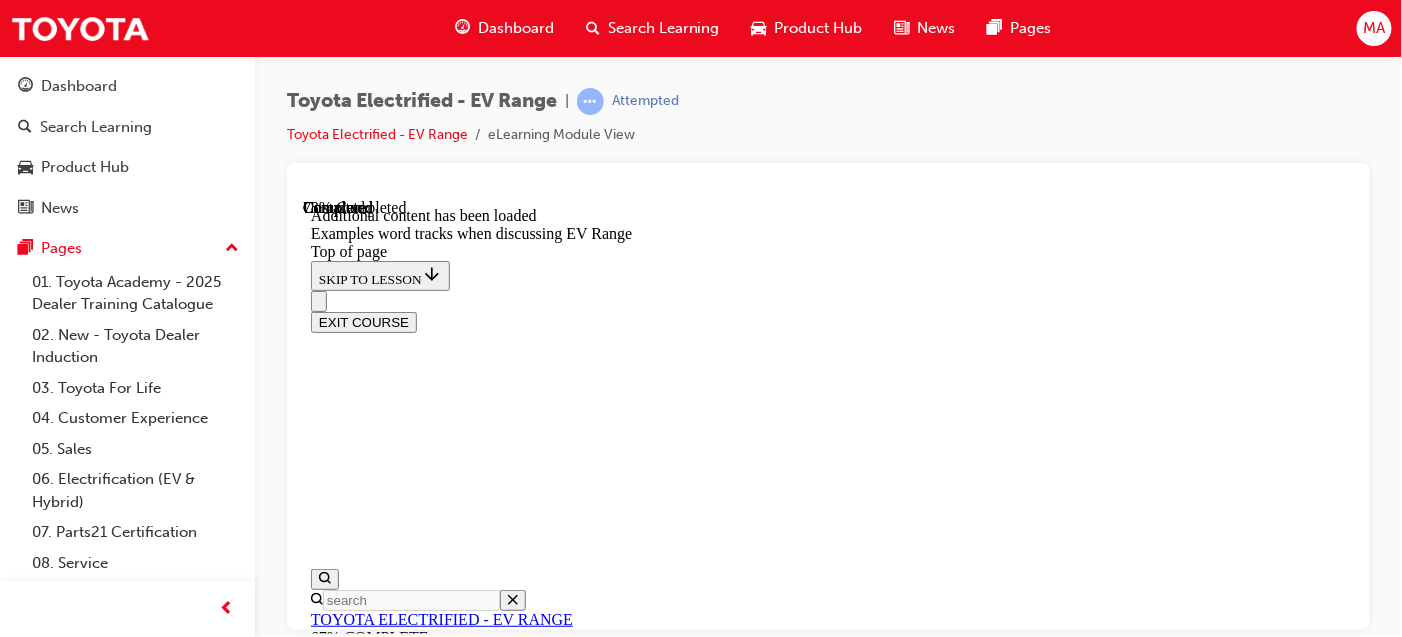 scroll, scrollTop: 2451, scrollLeft: 0, axis: vertical 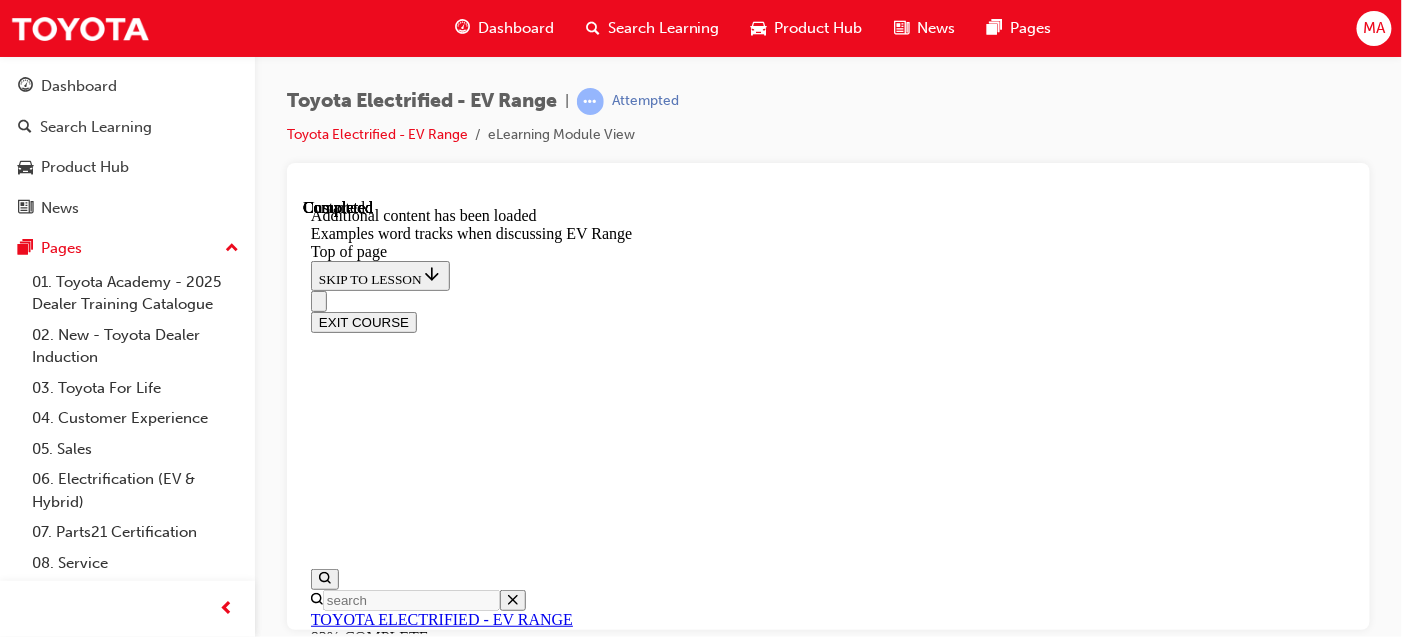 click on "Lesson 6 - EV Range Quiz" at bounding box center (396, 10553) 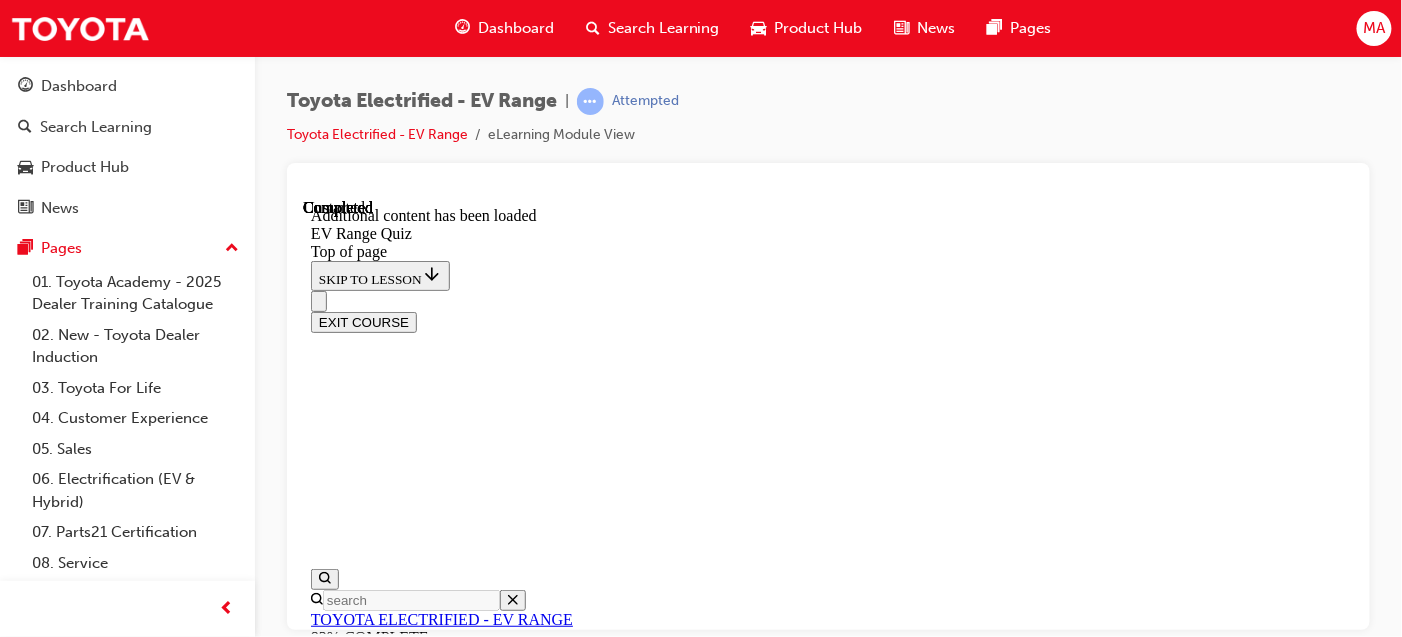 scroll, scrollTop: 177, scrollLeft: 0, axis: vertical 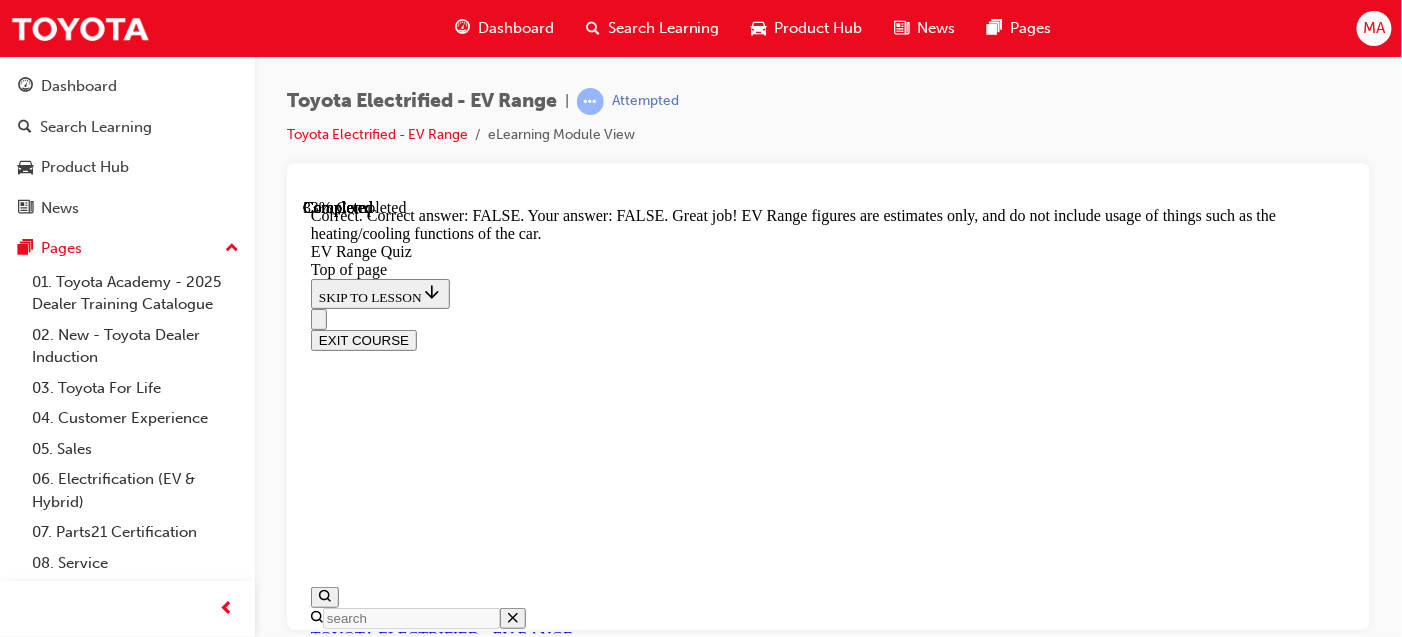 click on "NEXT" at bounding box center [336, 12249] 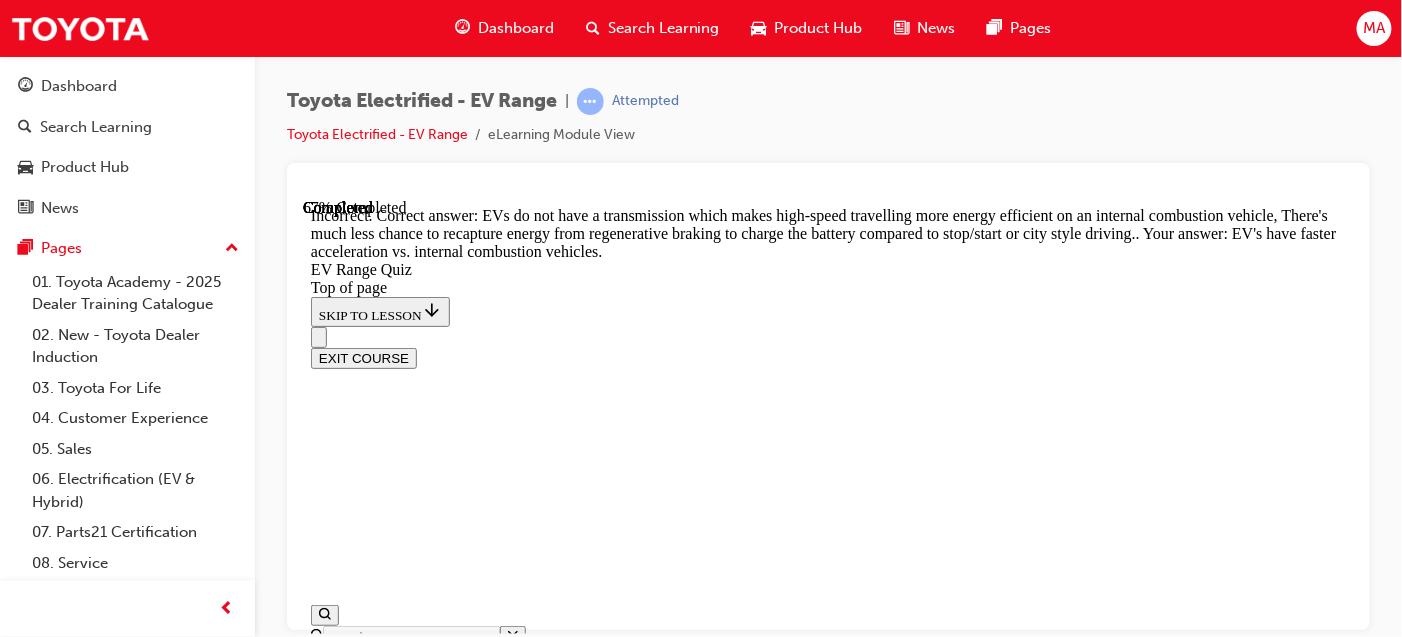 scroll, scrollTop: 958, scrollLeft: 0, axis: vertical 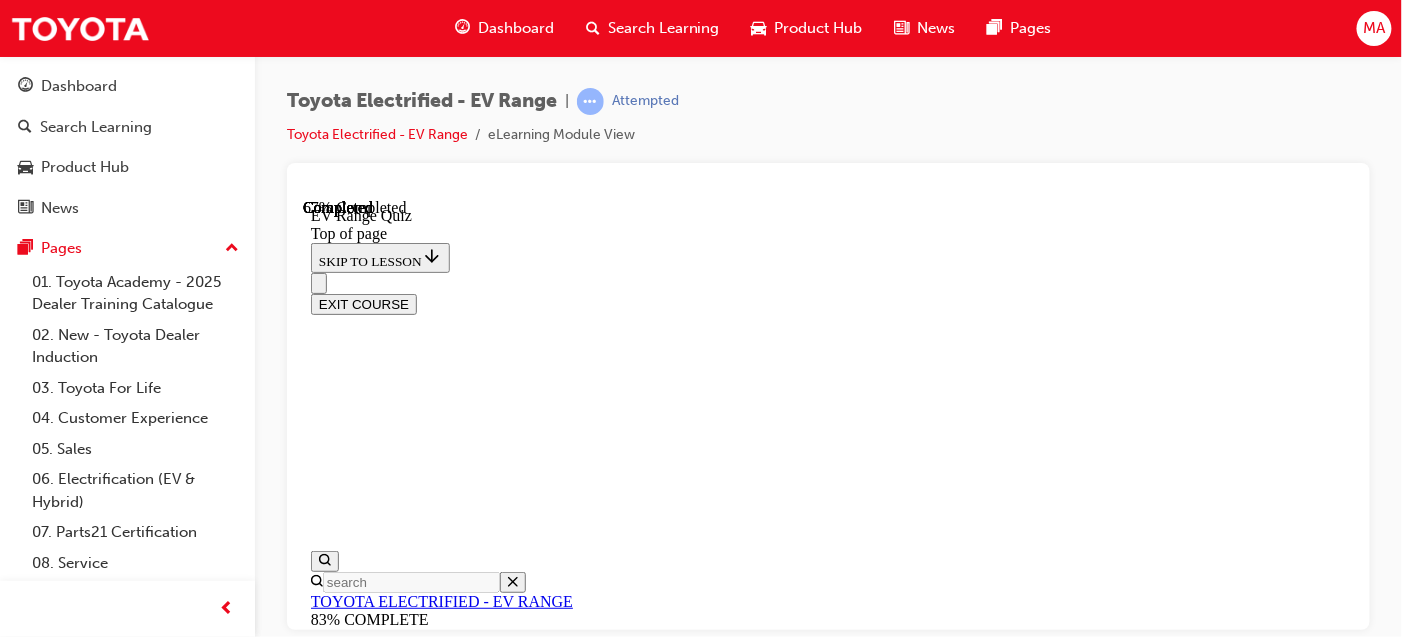click on "Planning ahead for charging stops before starting long drives is very important. Has he looked into any apps to help with this?" at bounding box center (847, 13383) 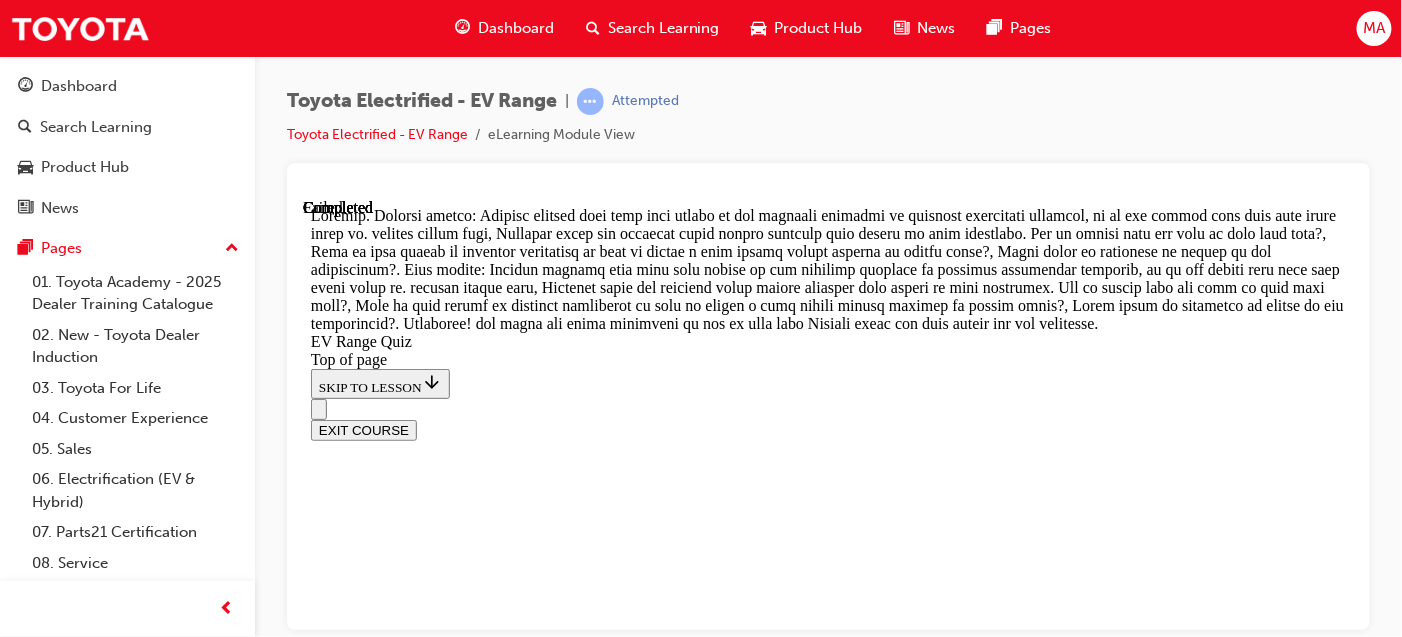 scroll, scrollTop: 1246, scrollLeft: 0, axis: vertical 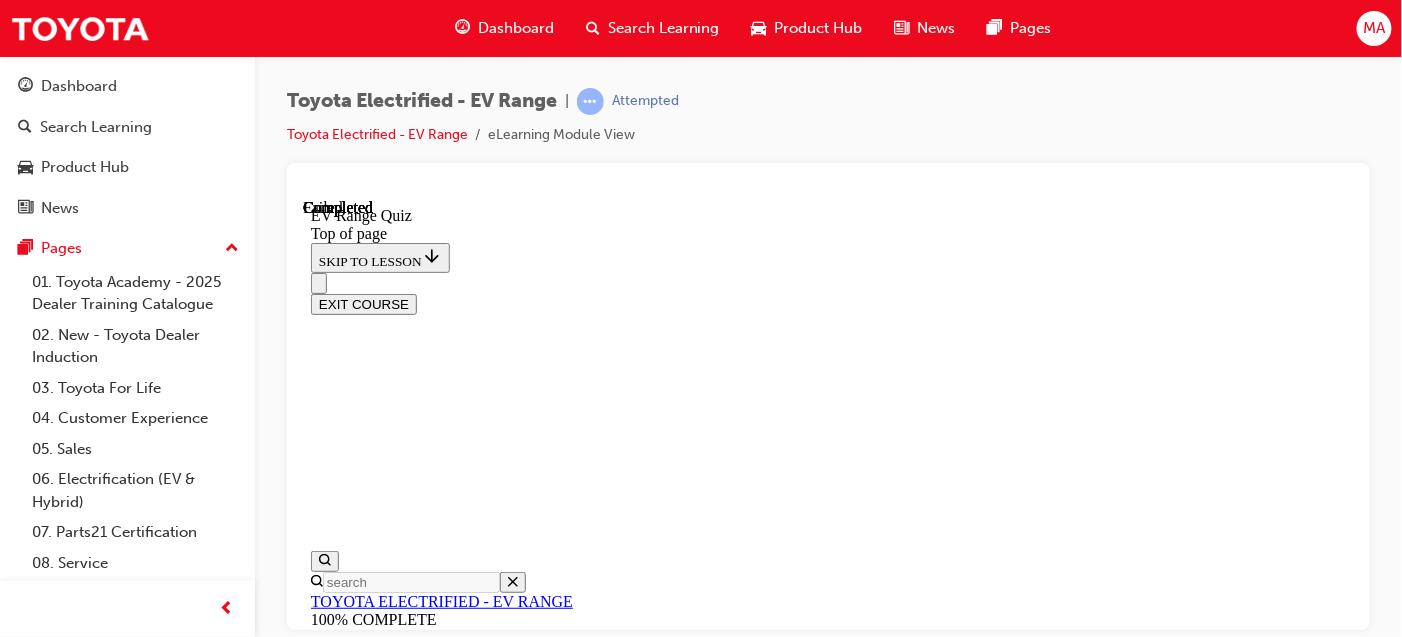 click at bounding box center (398, 12475) 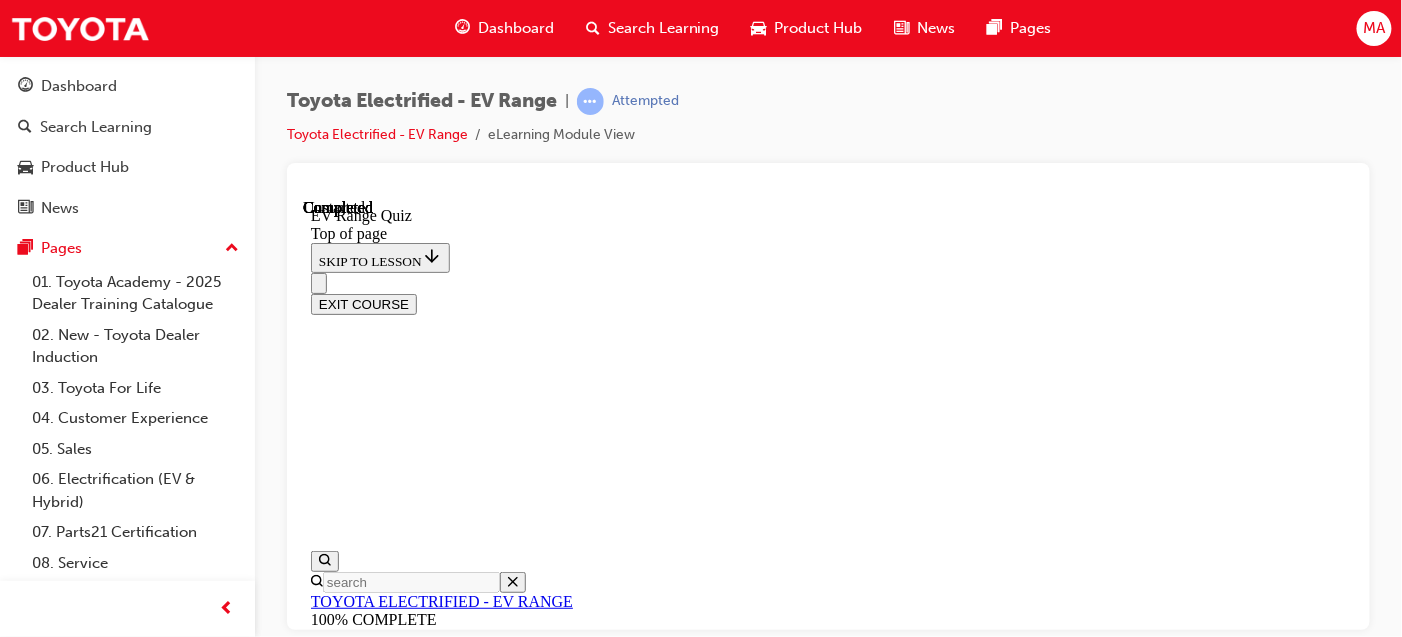click on "TAKE AGAIN" at bounding box center [358, 8166] 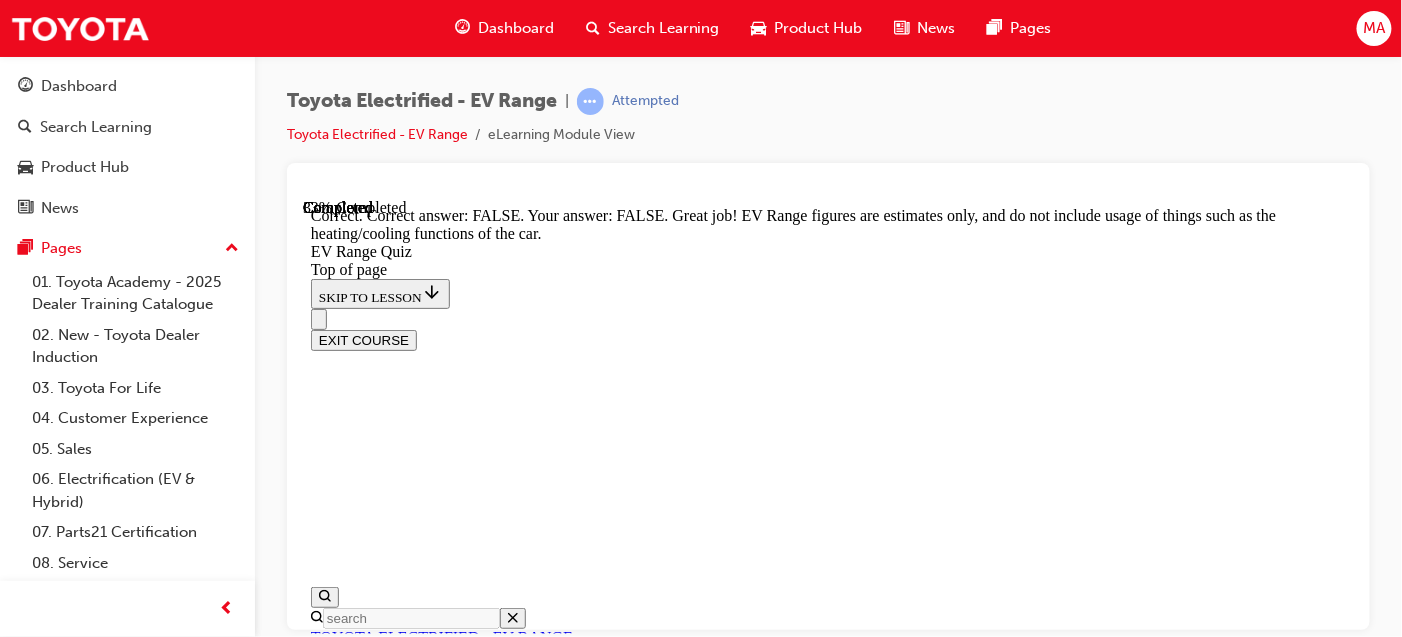 click on "NEXT" at bounding box center (336, 12249) 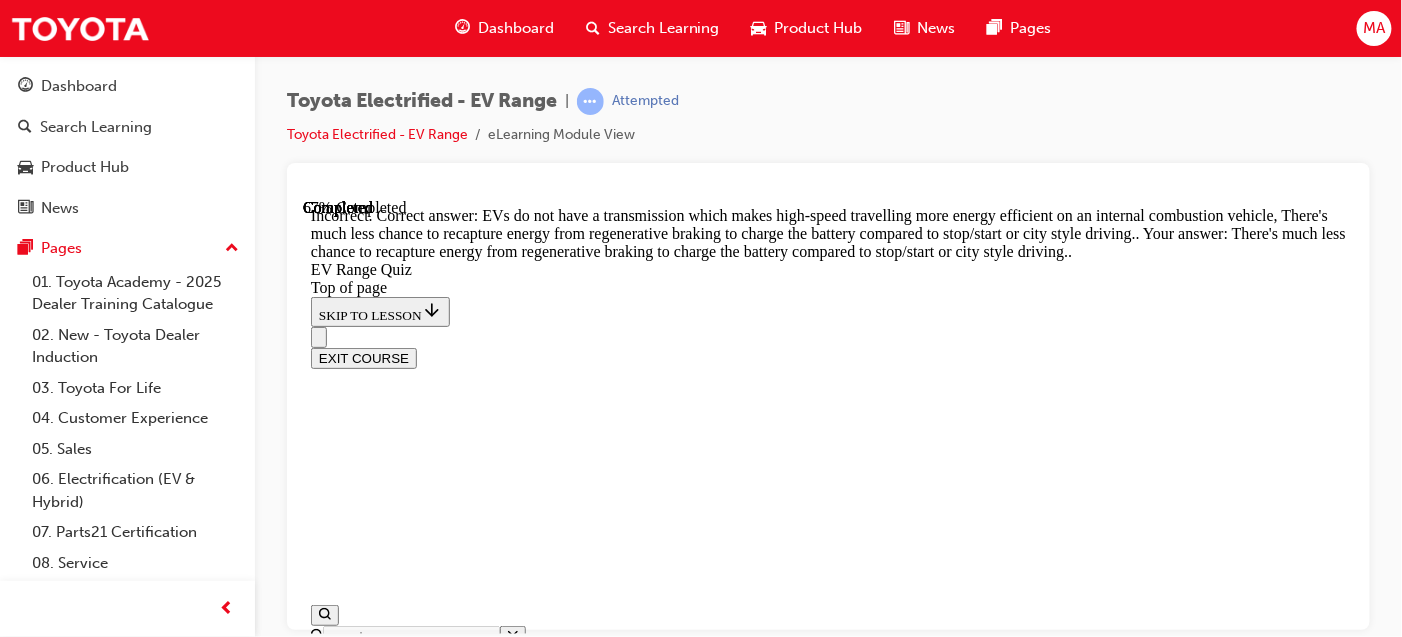 scroll, scrollTop: 558, scrollLeft: 0, axis: vertical 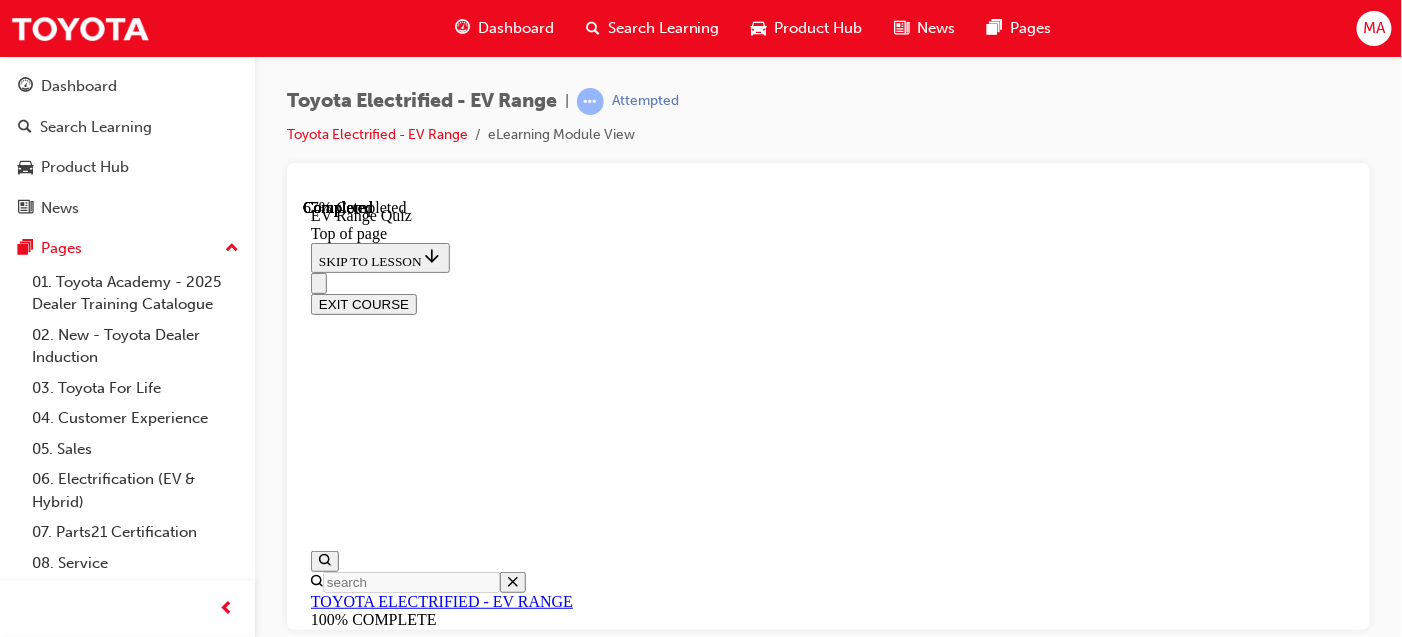 click at bounding box center (847, 12172) 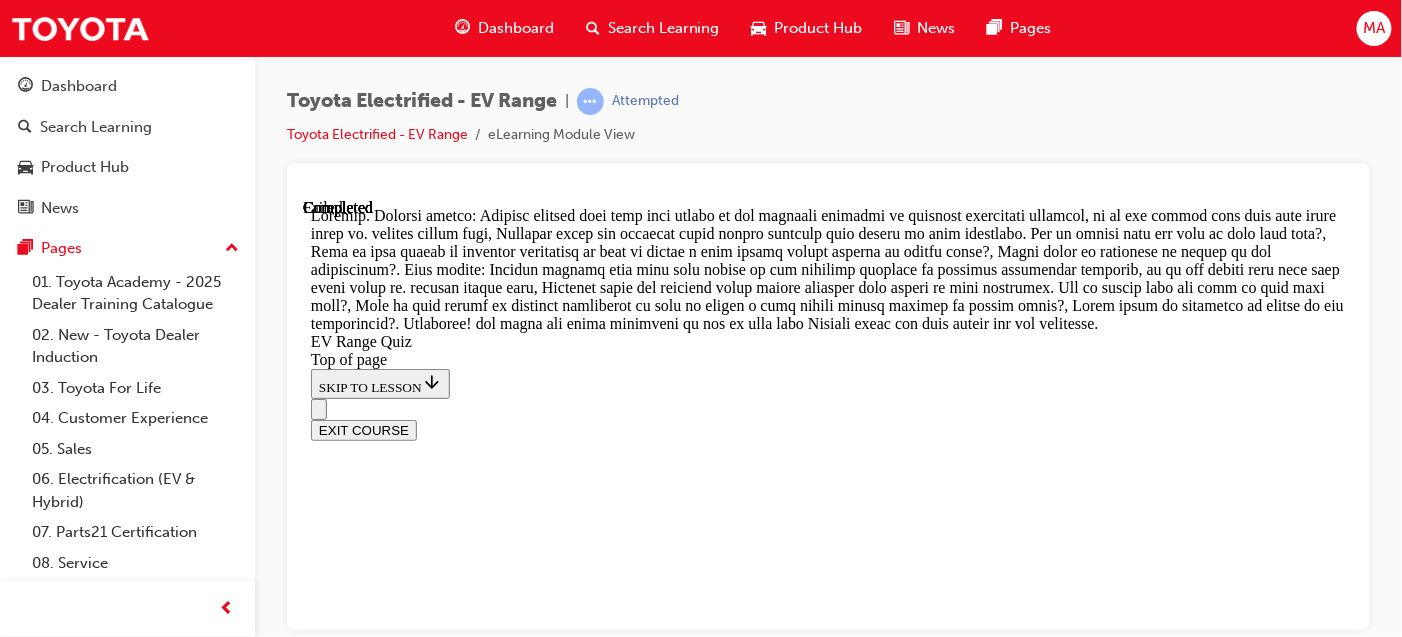 scroll, scrollTop: 1246, scrollLeft: 0, axis: vertical 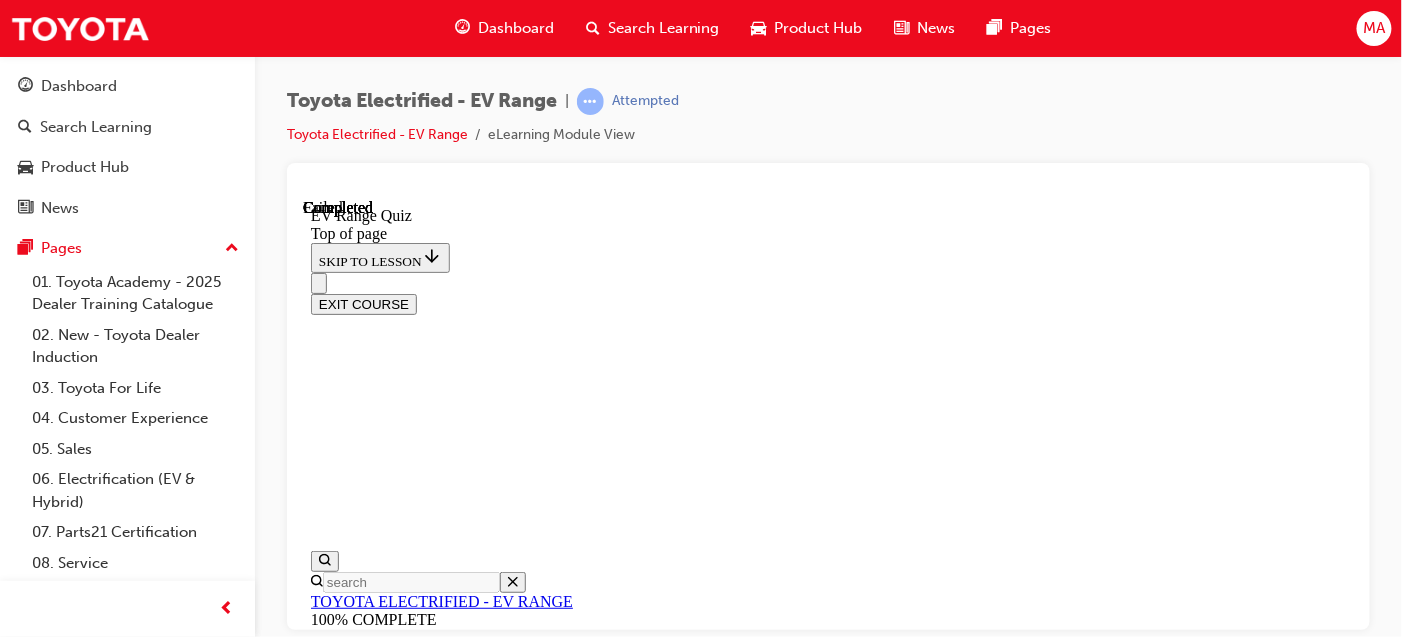 click at bounding box center (398, 12475) 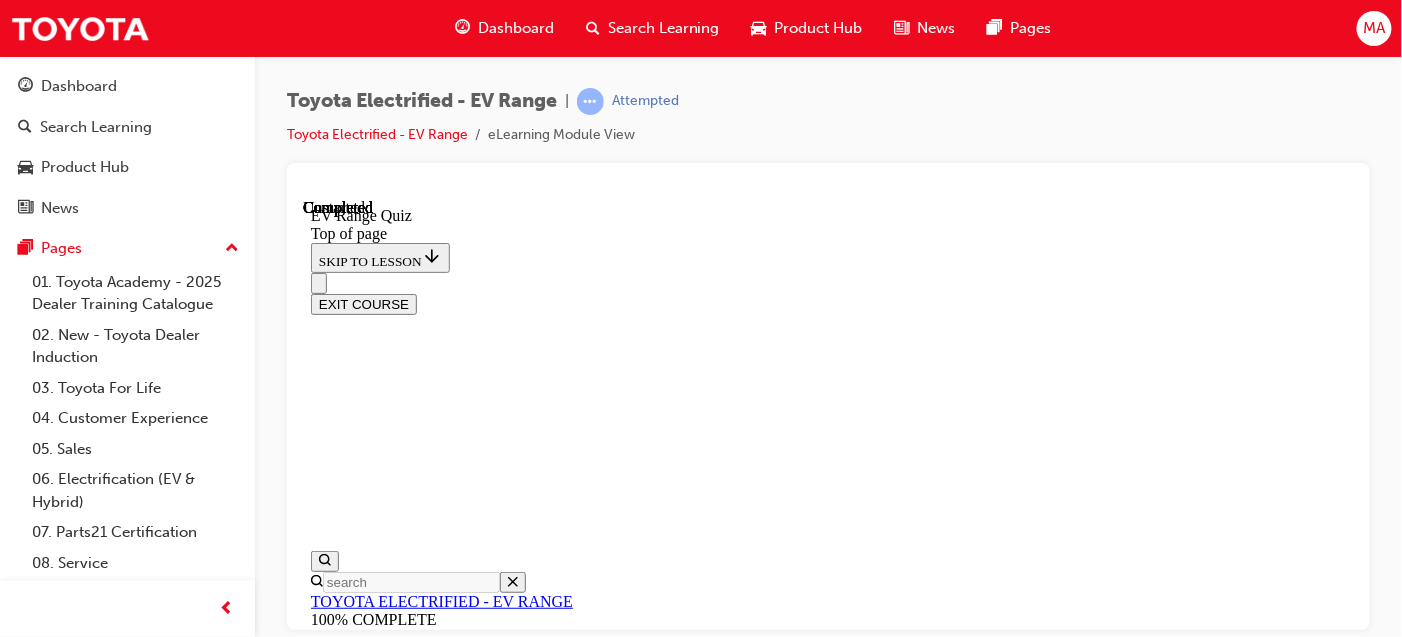 scroll, scrollTop: 177, scrollLeft: 0, axis: vertical 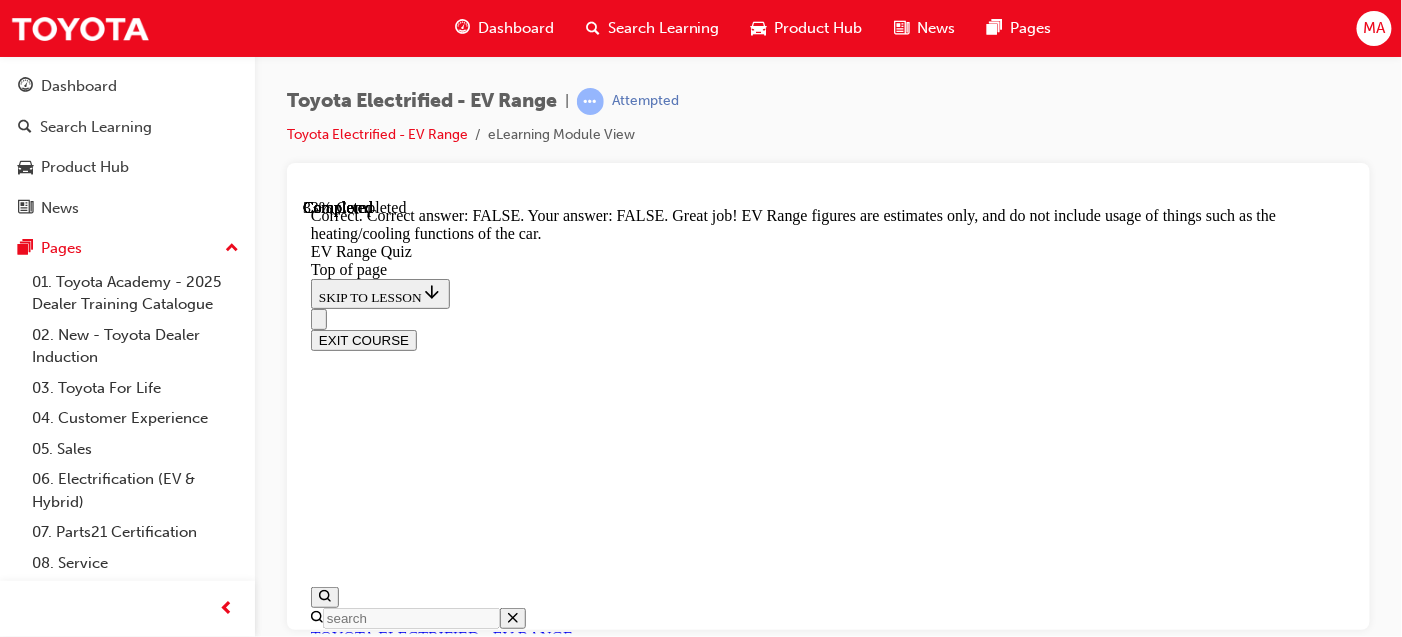 click on "NEXT" at bounding box center [336, 12249] 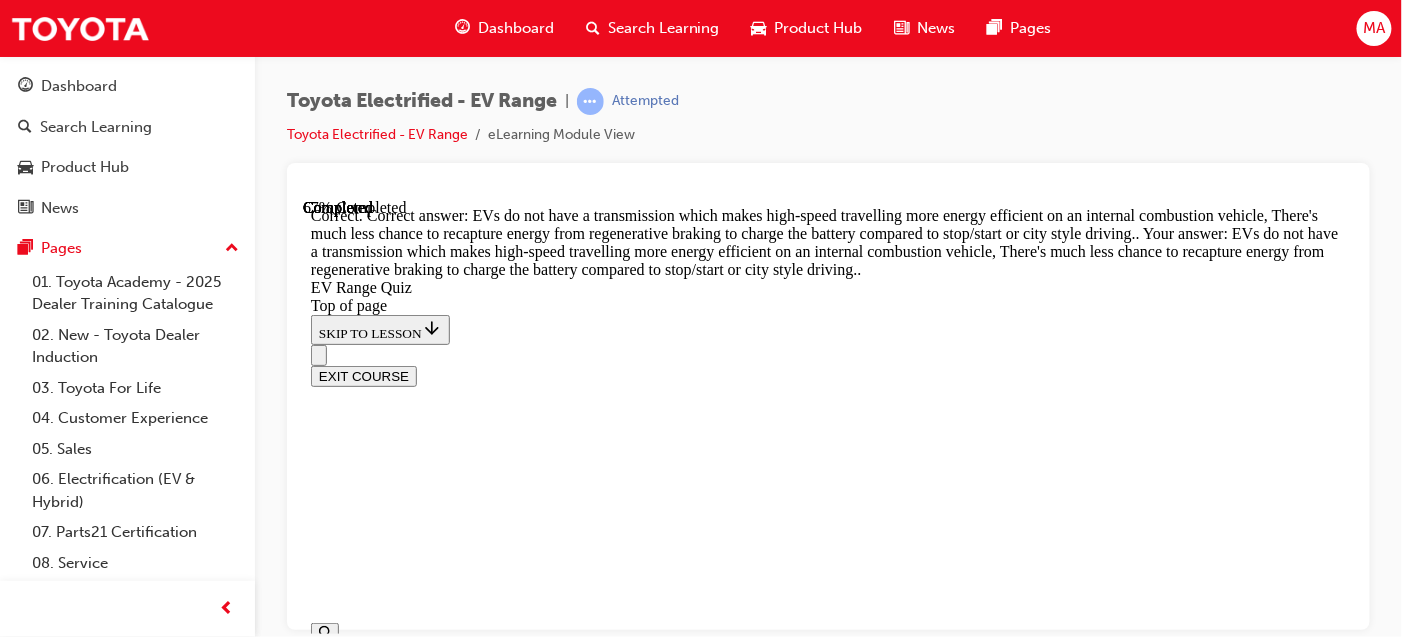 scroll, scrollTop: 958, scrollLeft: 0, axis: vertical 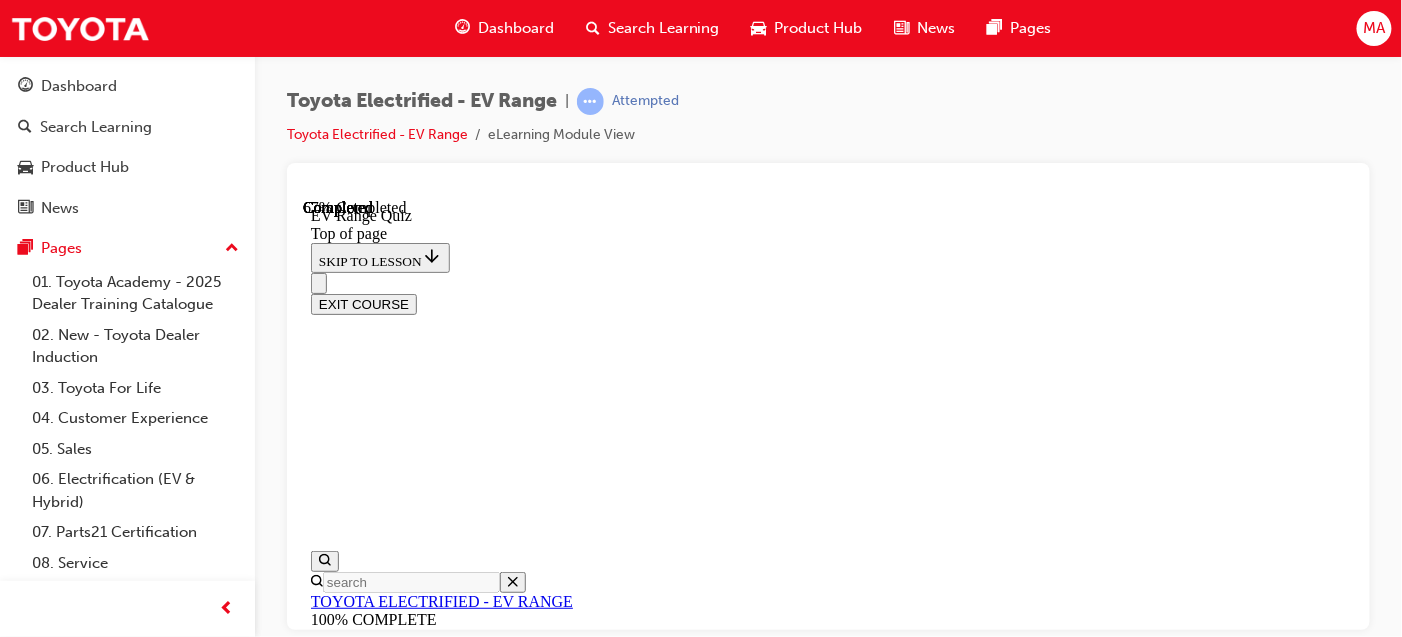 click on "Freeway driving uses much more energy on the freeways compared to internal combustion vehicles, so he can expect much less real world range vs. driving around town" at bounding box center (847, 12579) 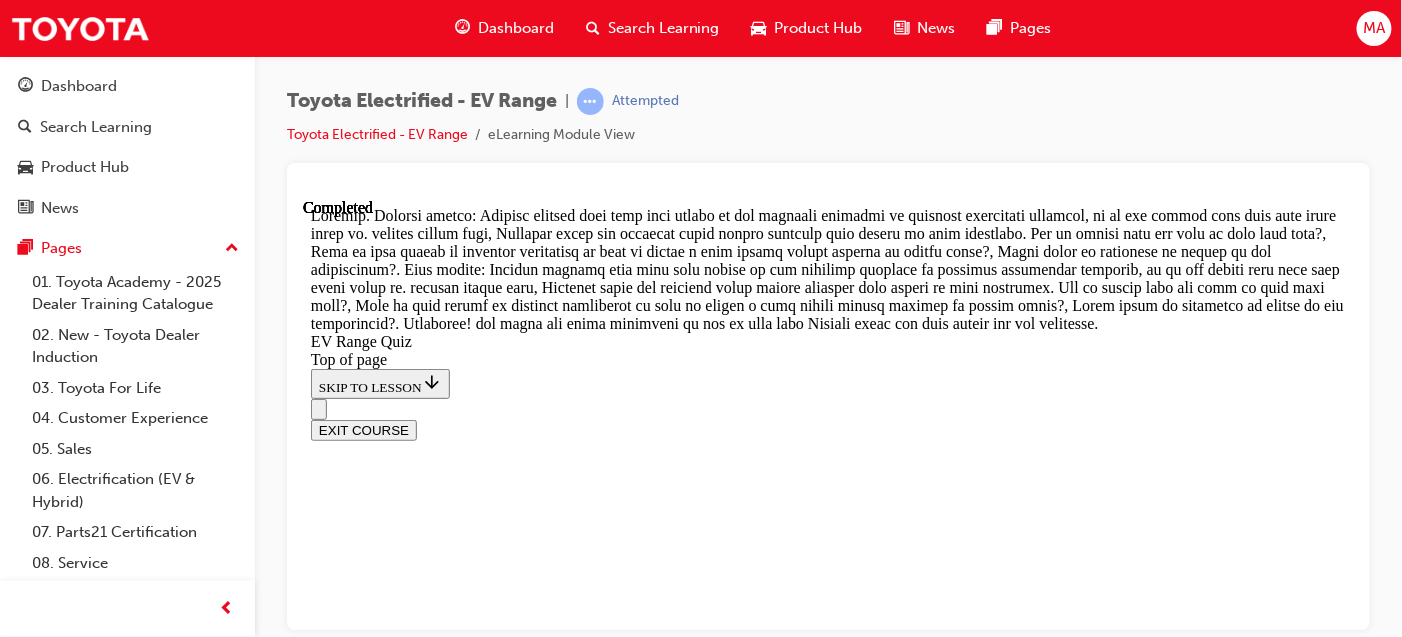 click on "NEXT" at bounding box center [336, 15333] 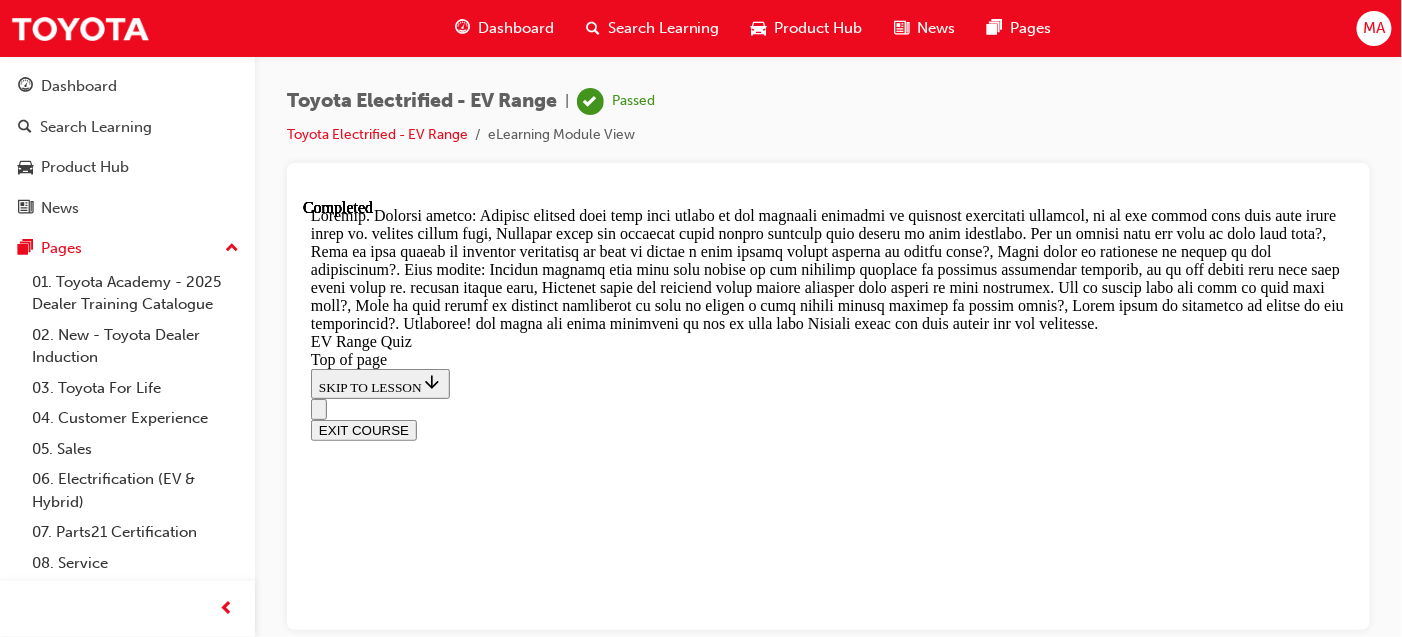 scroll, scrollTop: 60, scrollLeft: 0, axis: vertical 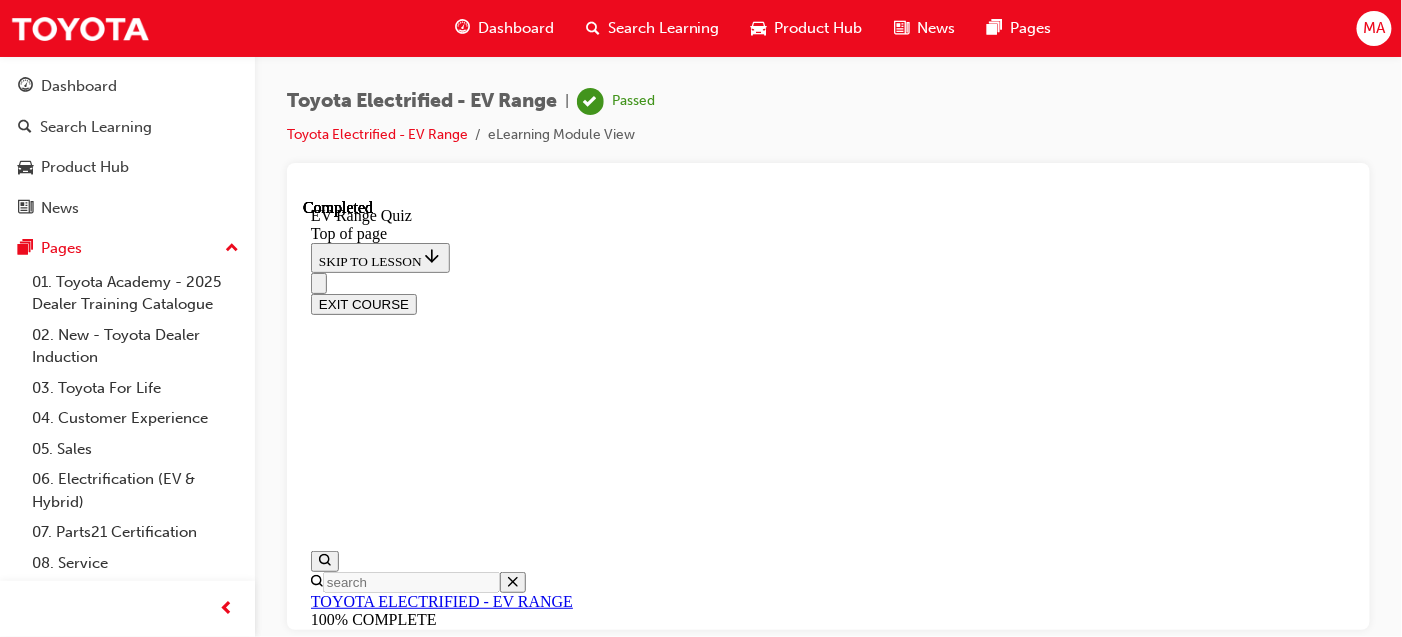 click on "EXIT COURSE" at bounding box center [363, 303] 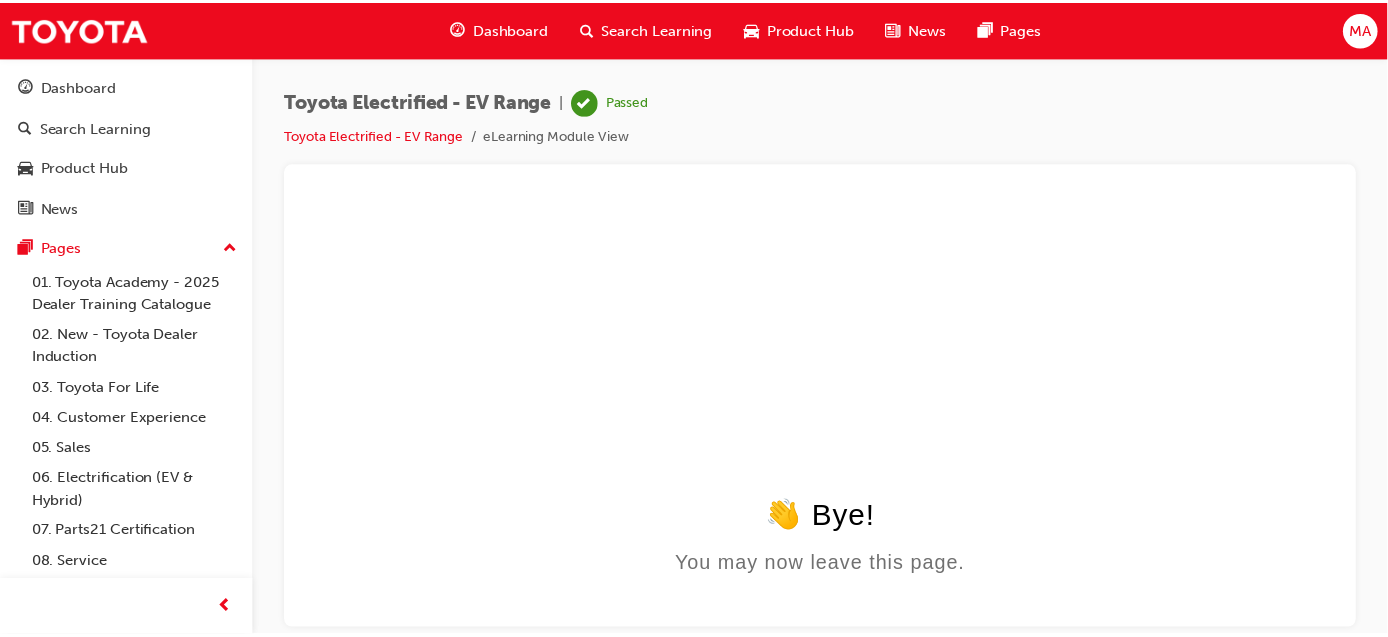 scroll, scrollTop: 0, scrollLeft: 0, axis: both 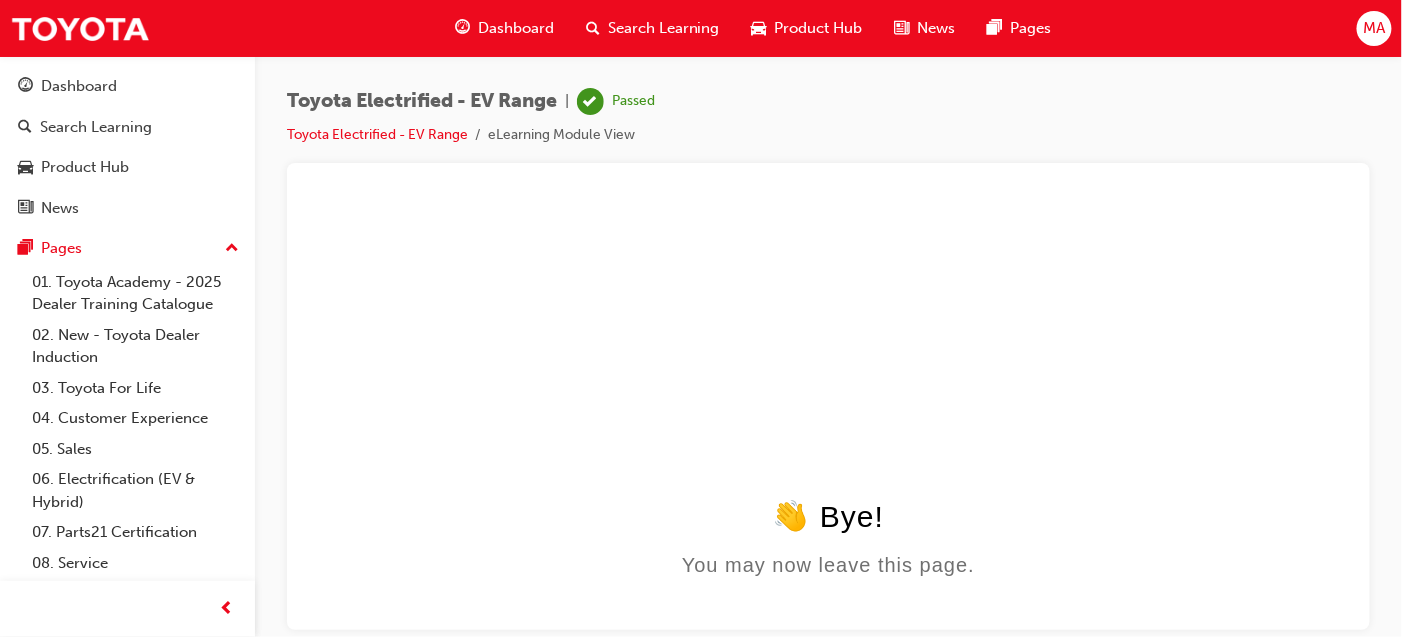 click on "Dashboard" at bounding box center [516, 28] 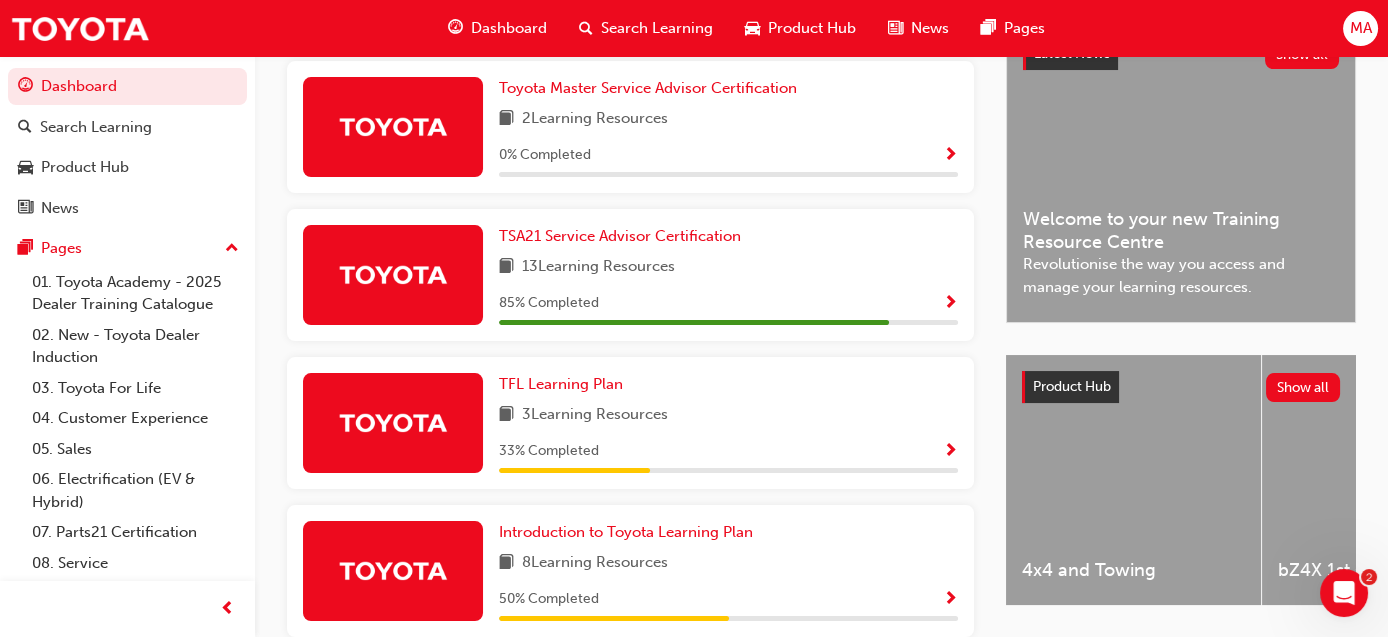 scroll, scrollTop: 499, scrollLeft: 0, axis: vertical 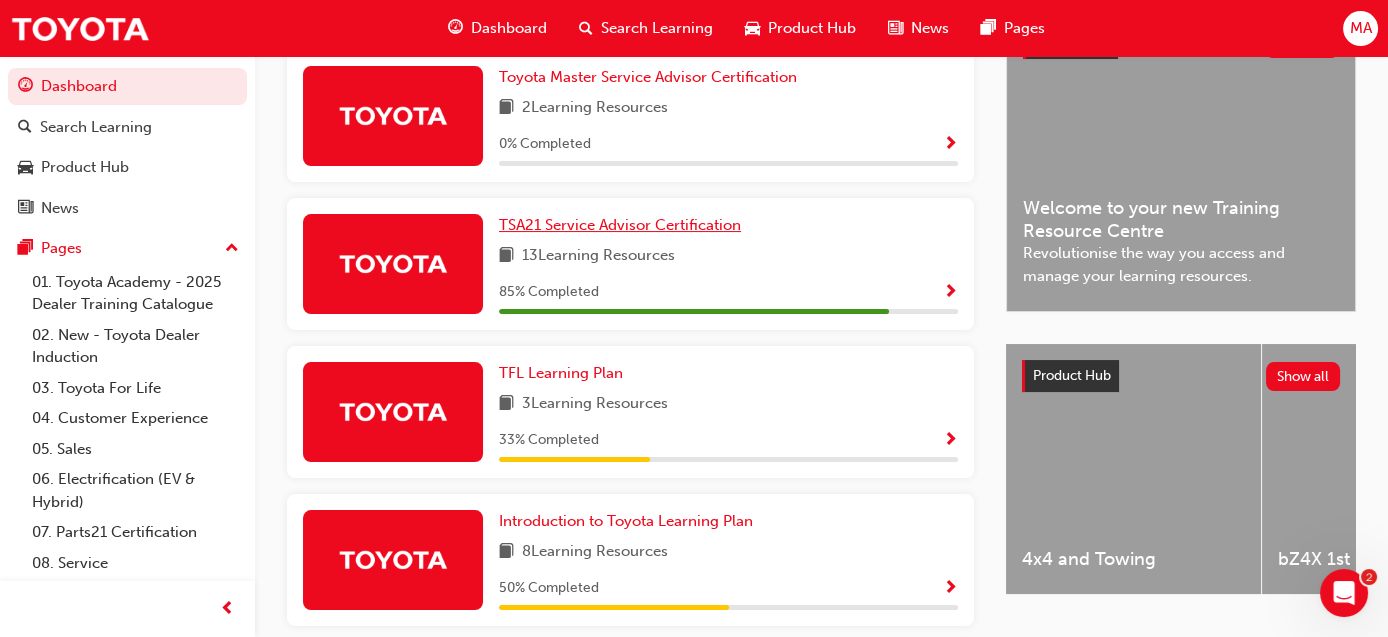 click on "TSA21 Service Advisor Certification" at bounding box center (620, 225) 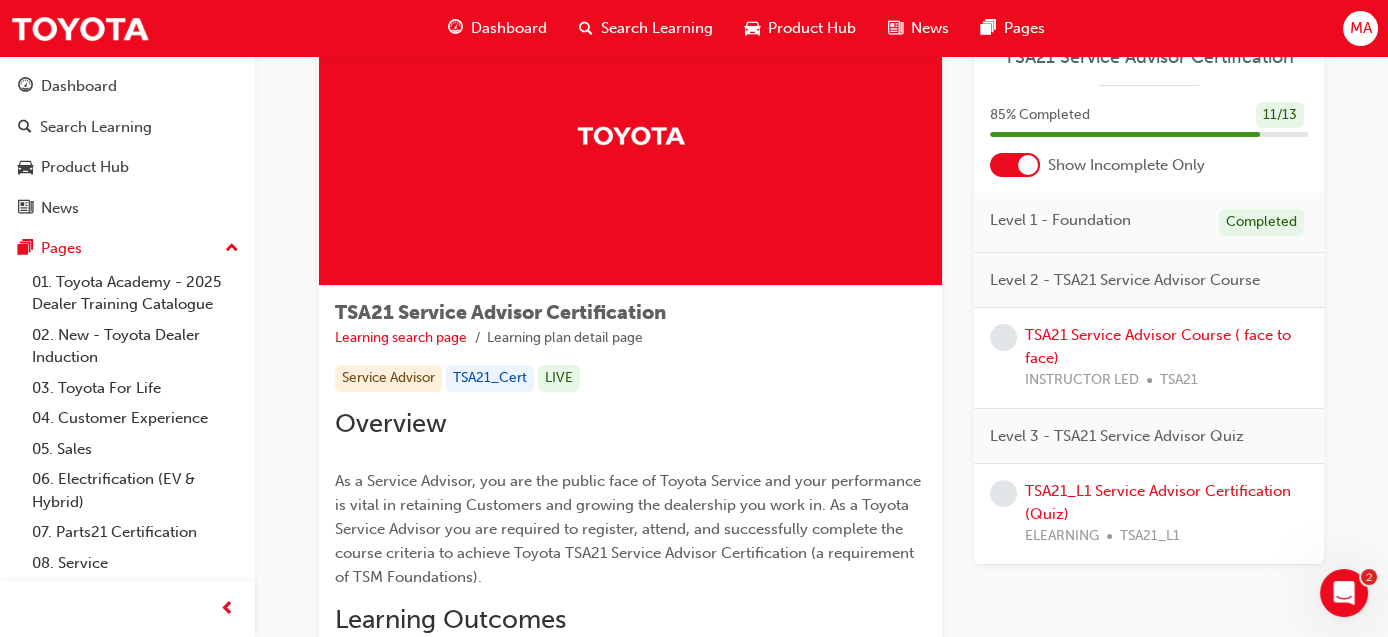 scroll, scrollTop: 0, scrollLeft: 0, axis: both 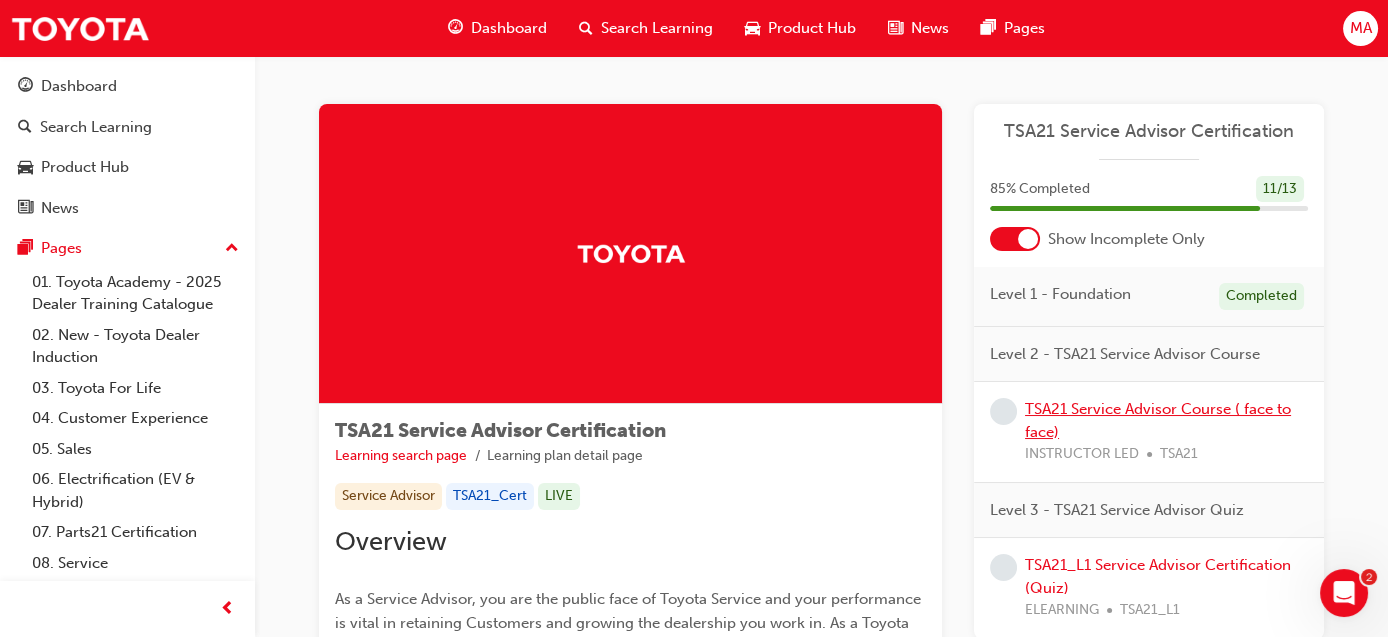 click on "TSA21 Service Advisor Course ( face to face)" at bounding box center (1158, 420) 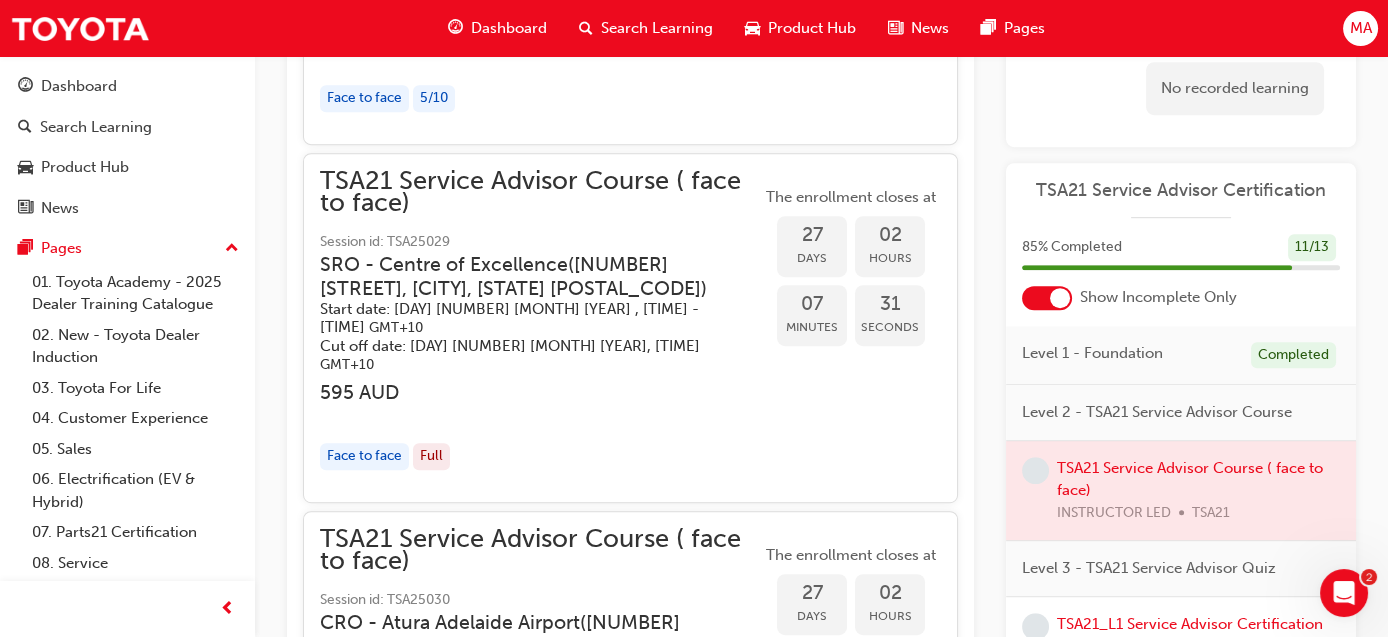 scroll, scrollTop: 2099, scrollLeft: 0, axis: vertical 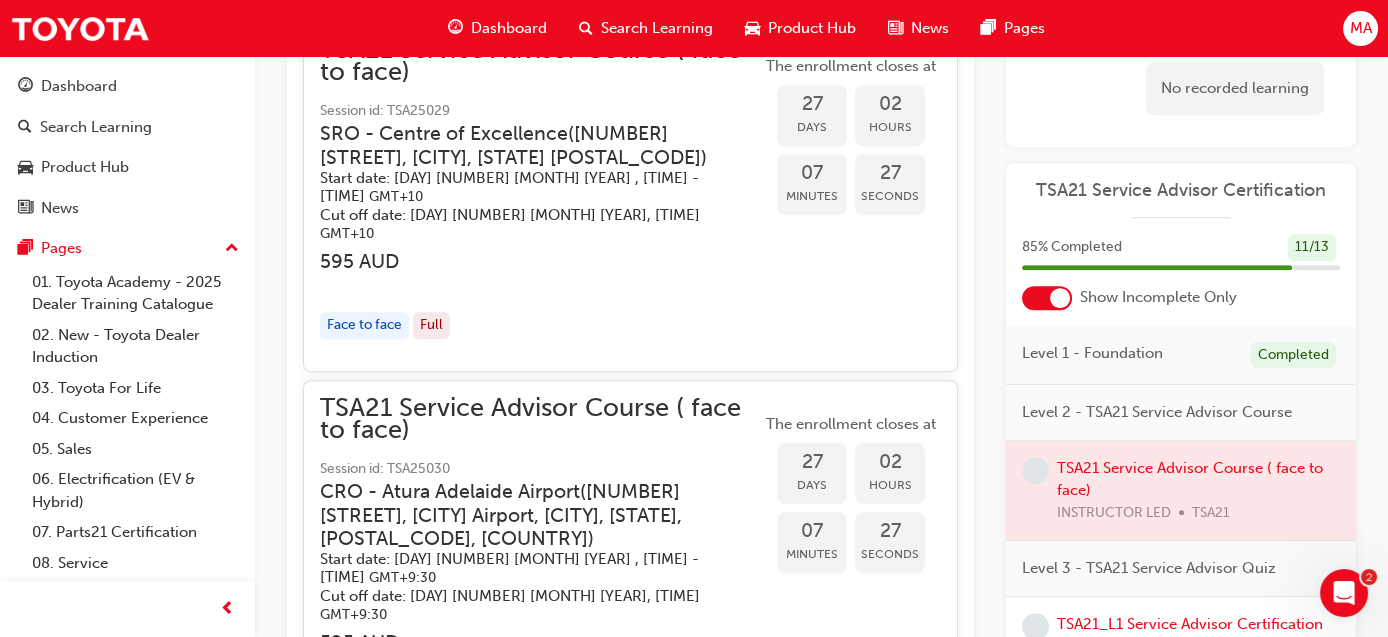 click on "CRO - Atura Adelaide Airport  ( [NUMBER] [STREET], [CITY] Airport, [CITY], [STATE], [POSTAL_CODE], [COUNTRY] )" at bounding box center [524, 515] 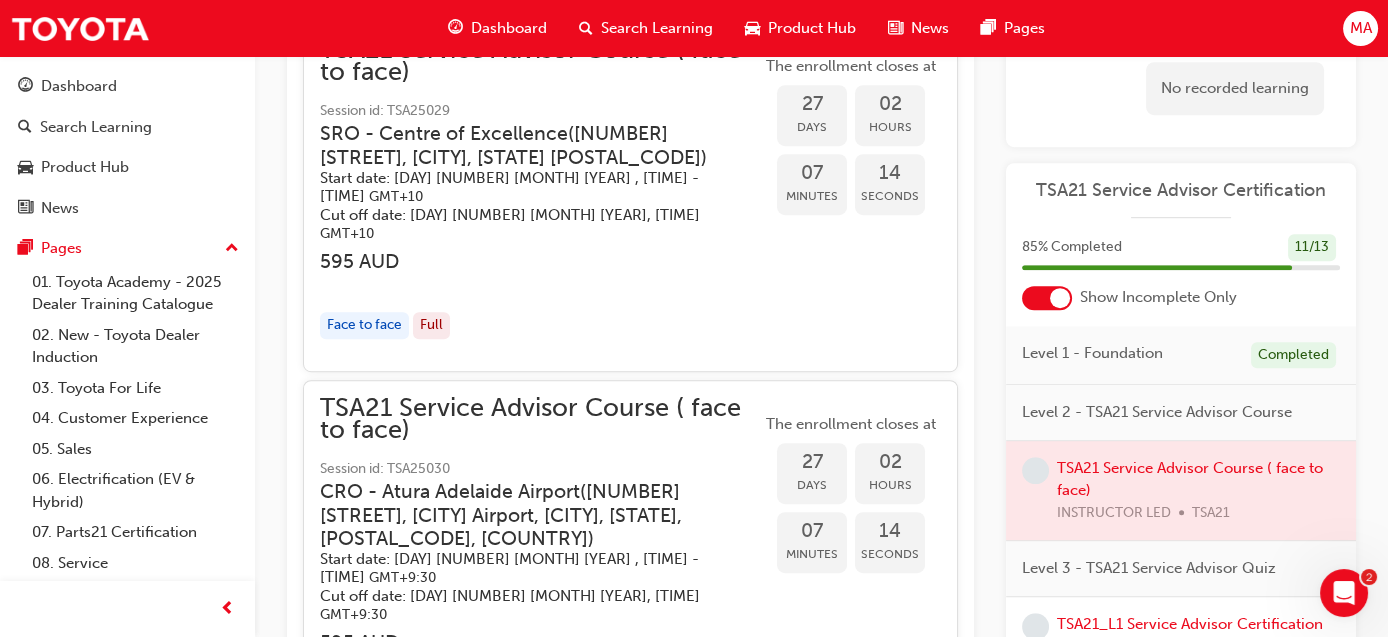 click on "Face to face" at bounding box center (364, 706) 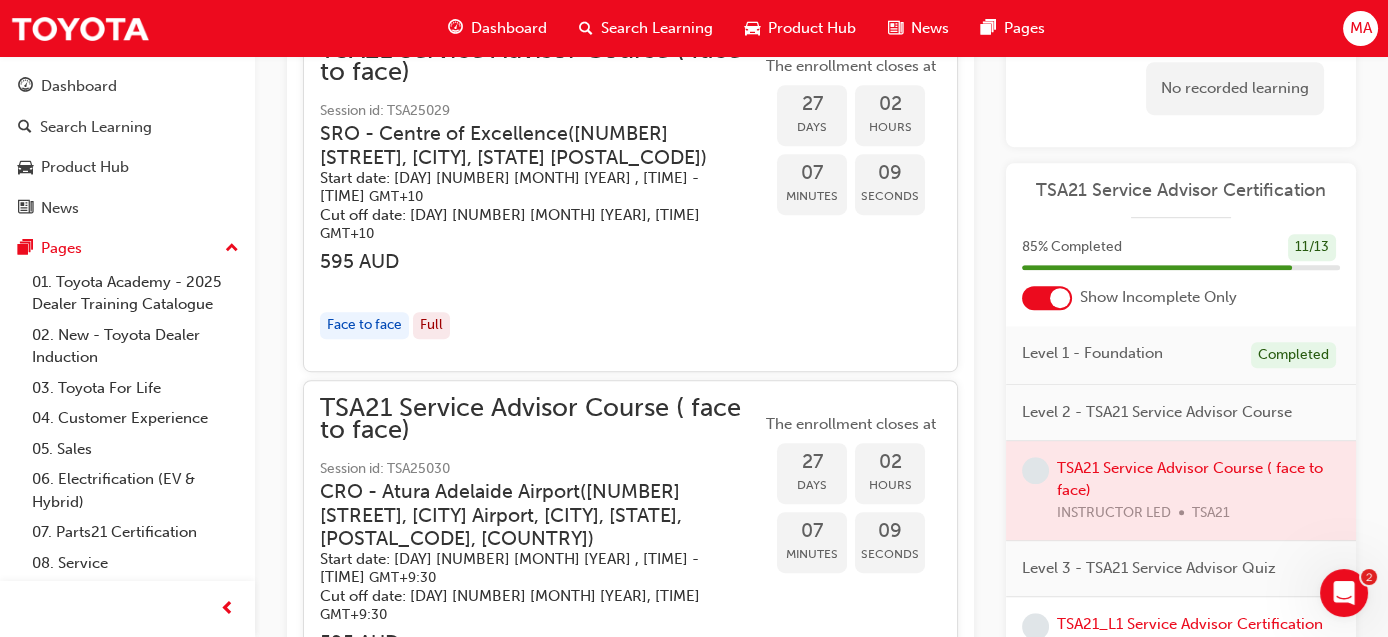 click at bounding box center (540, 666) 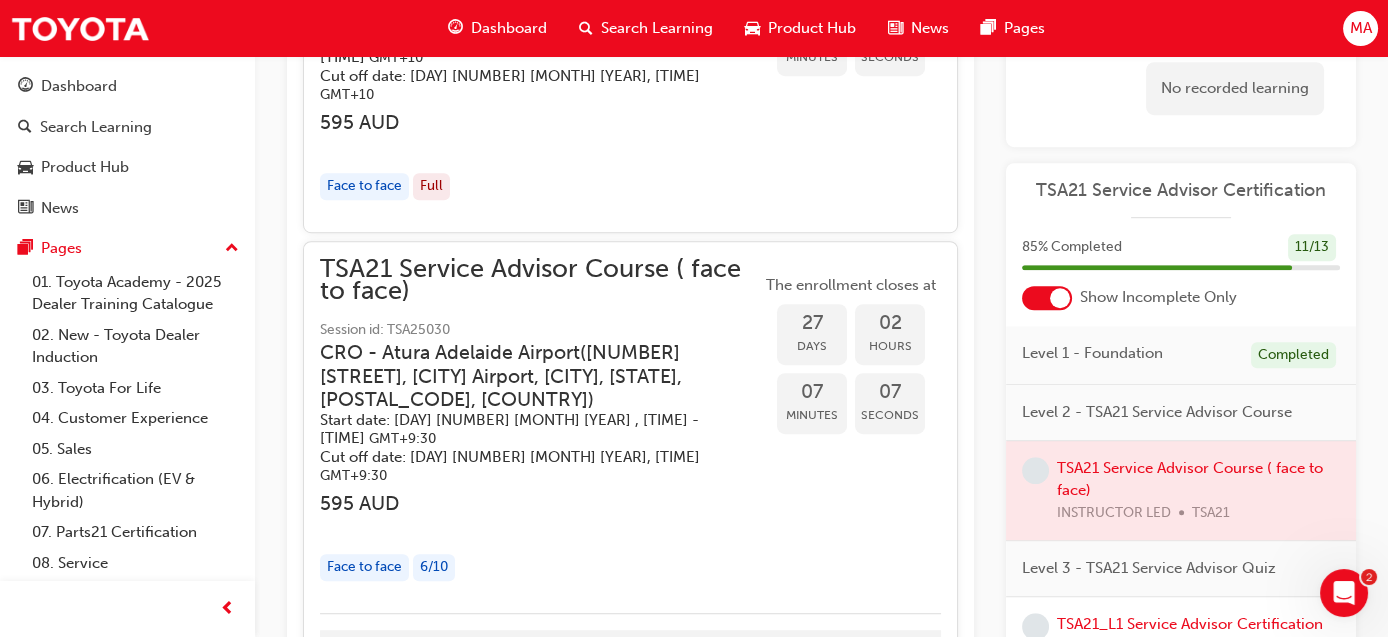 scroll, scrollTop: 2300, scrollLeft: 0, axis: vertical 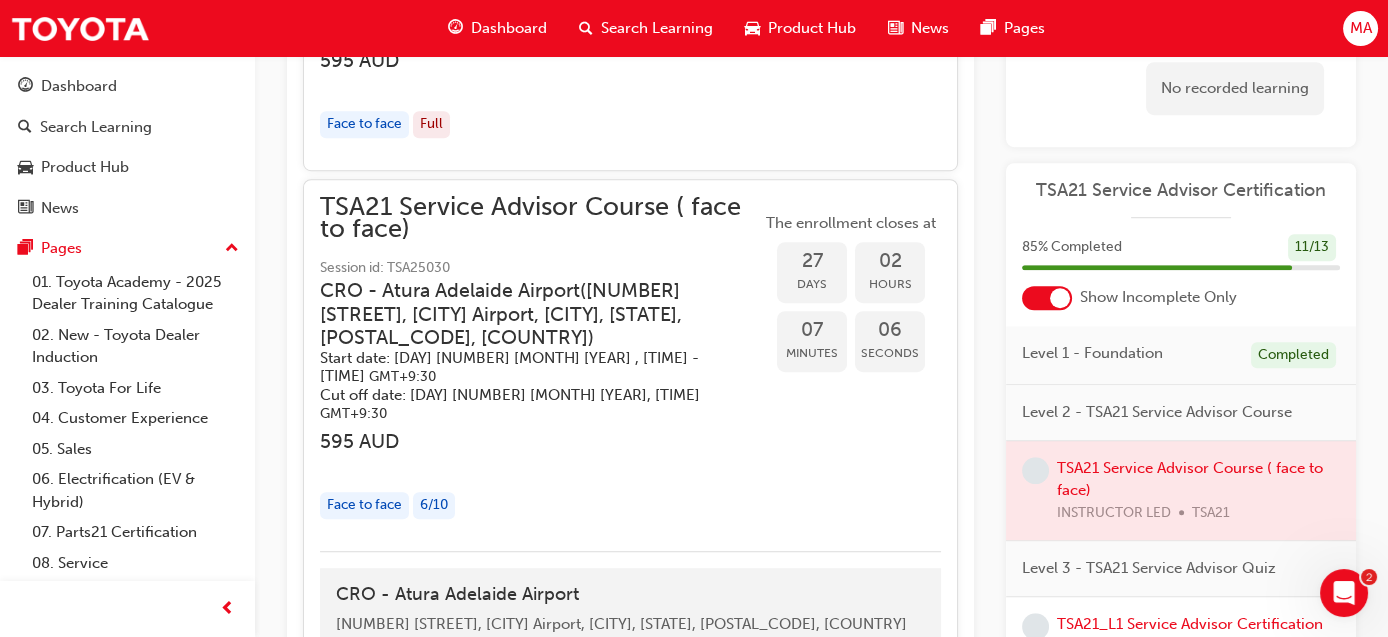 click on "TSA21 Service Advisor Course ( face to face) Session id: TSA25030 CRO - Atura Adelaide Airport  ( [NUMBER] [STREET], [CITY] Airport, [CITY], [STATE], [POSTAL_CODE], [COUNTRY] ) Start date:   [DAY] [NUMBER] [MONTH] [YEAR] , [TIME] - [TIME]   GMT+9:30 Cut off date:   [DAY] [NUMBER] [MONTH] [YEAR], [TIME]   GMT+9:30 595   AUD Face to face 6  /  10" at bounding box center (540, 365) 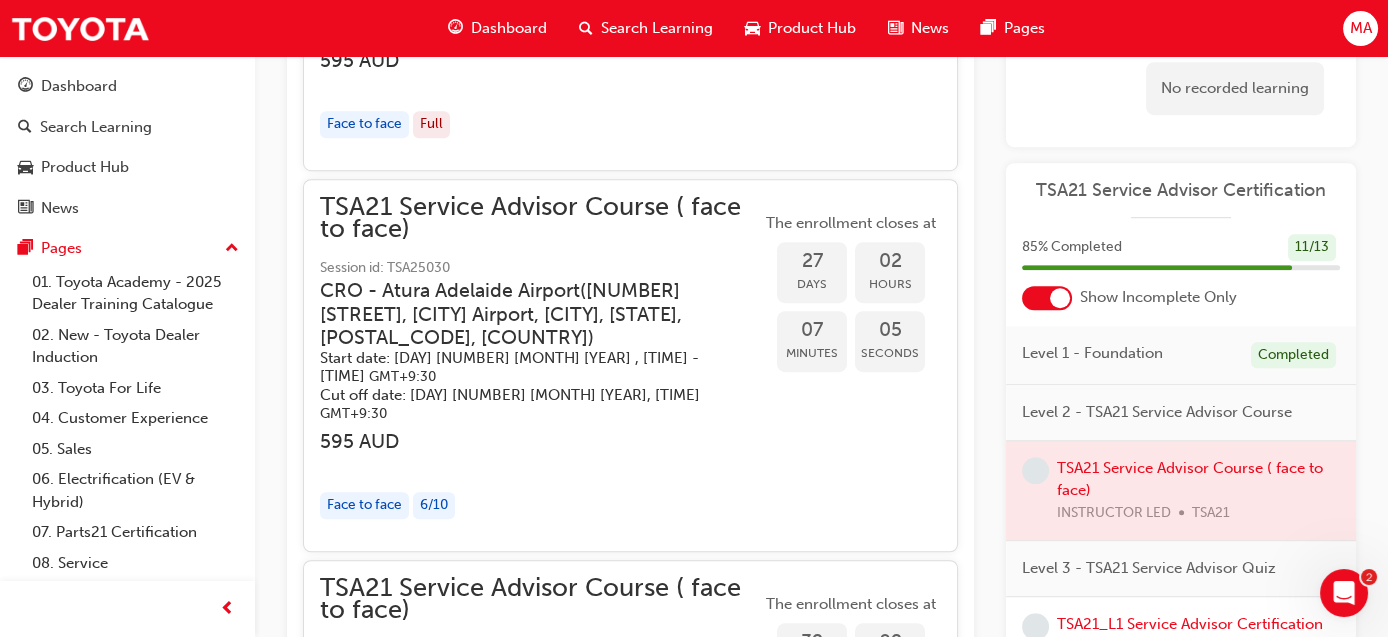 click on "TSA21 Service Advisor Course ( face to face)" at bounding box center [540, 218] 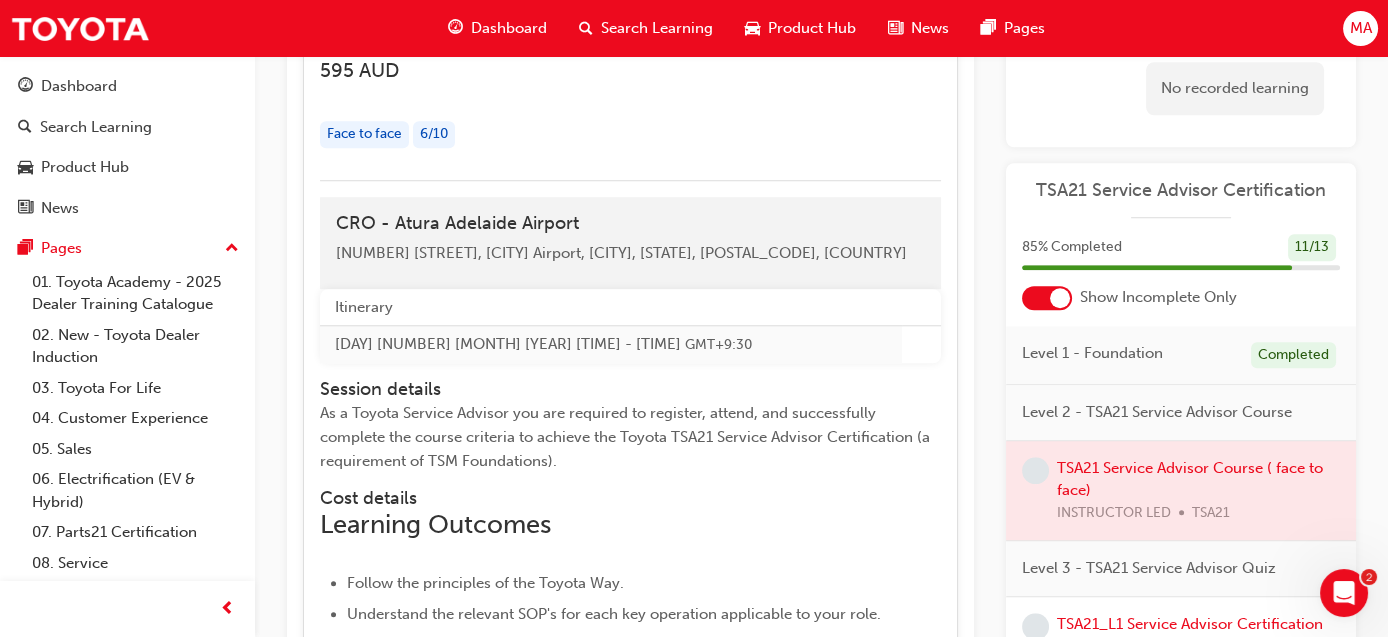 scroll, scrollTop: 2700, scrollLeft: 0, axis: vertical 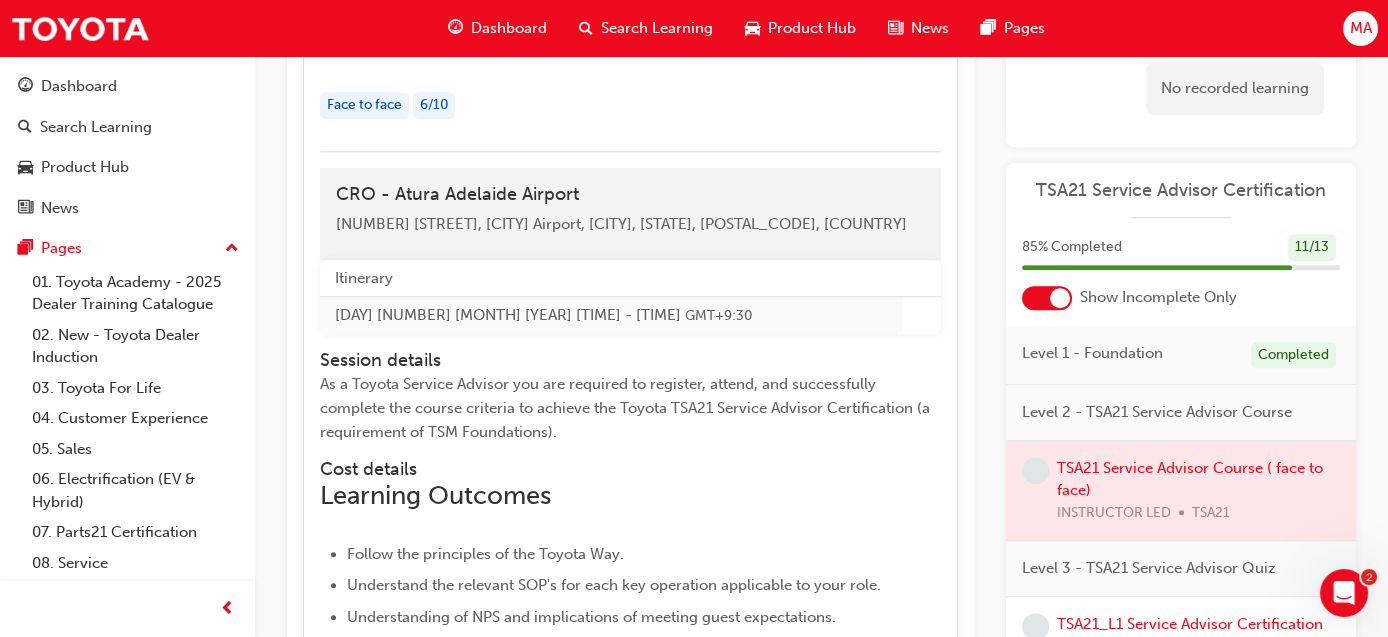 click on "TSA21 Service Advisor Course ( face to face) Instructor led Stream:   Service Advisor 1 day $595.00 TSA21 You've met the eligibility requirements for this learning resource. Show details Learning Outcomes Follow the principles of the Toyota Way. Understand the relevant SOP's for each key operation applicable to your role. Understanding of VOC implications of meeting guest expectations. Understanding the key principles of 5S. Key points of ACL and Warranty policies, Customer Rights. Handling difficult Customers. QC Delivery. Key points of Customer experience survey. Understanding the key points of Connected Services. Certification criteria. Prior to 2019 the post course Performance Evaluation element has been removed and WILL NOT be required as part of the updated course certification criteria. Due to this process if you were certified  prior to 2019 your certification has now lapsed . For recertification you must register and complete this updated course.                     Sessions Close filter To" at bounding box center [821, 647] 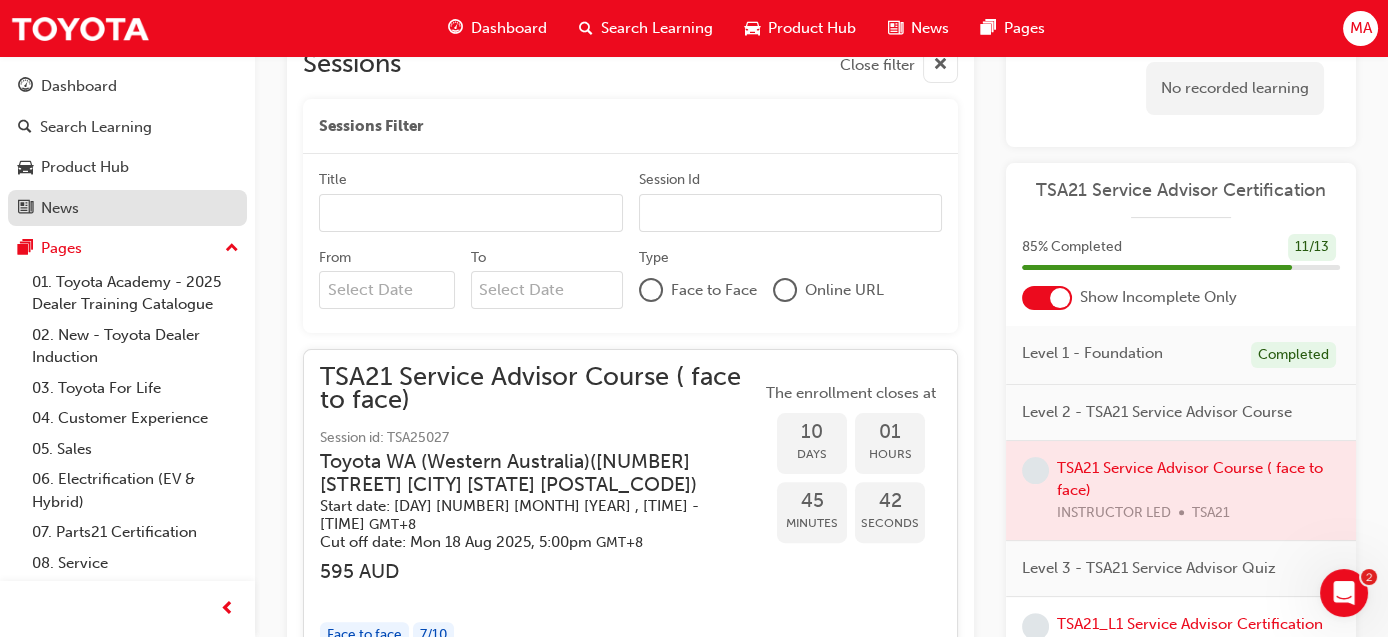 scroll, scrollTop: 1036, scrollLeft: 0, axis: vertical 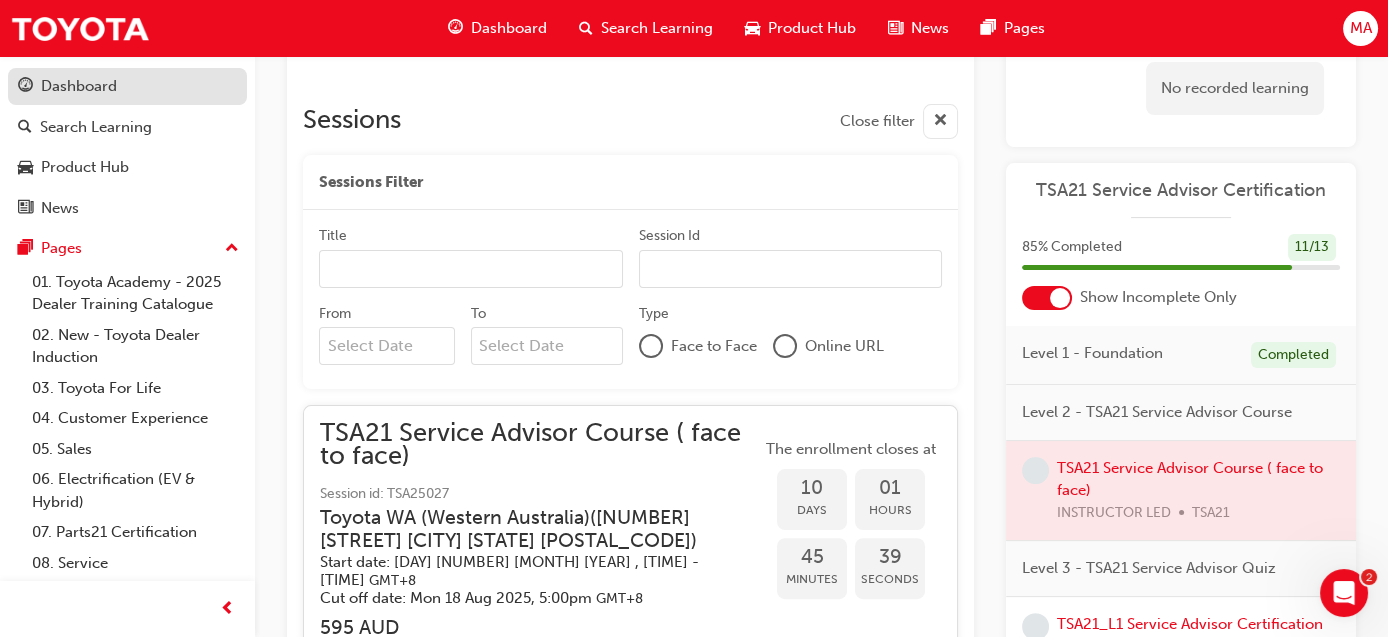click on "Dashboard" at bounding box center (79, 86) 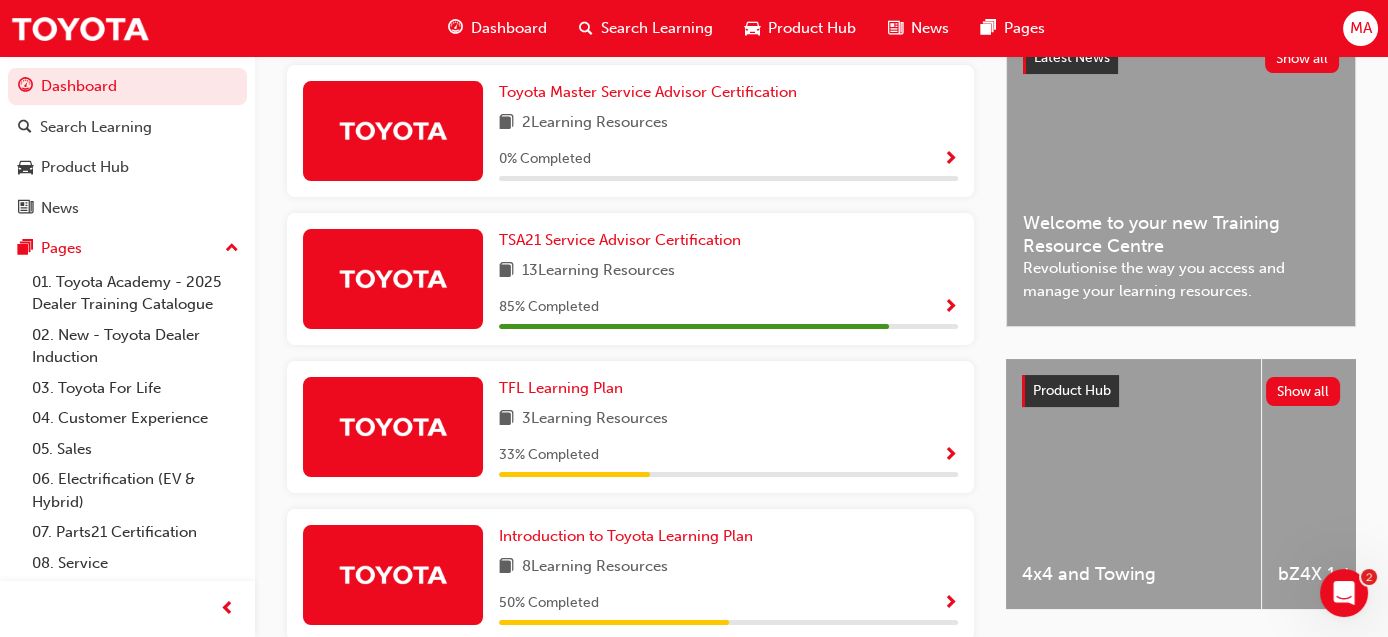scroll, scrollTop: 480, scrollLeft: 0, axis: vertical 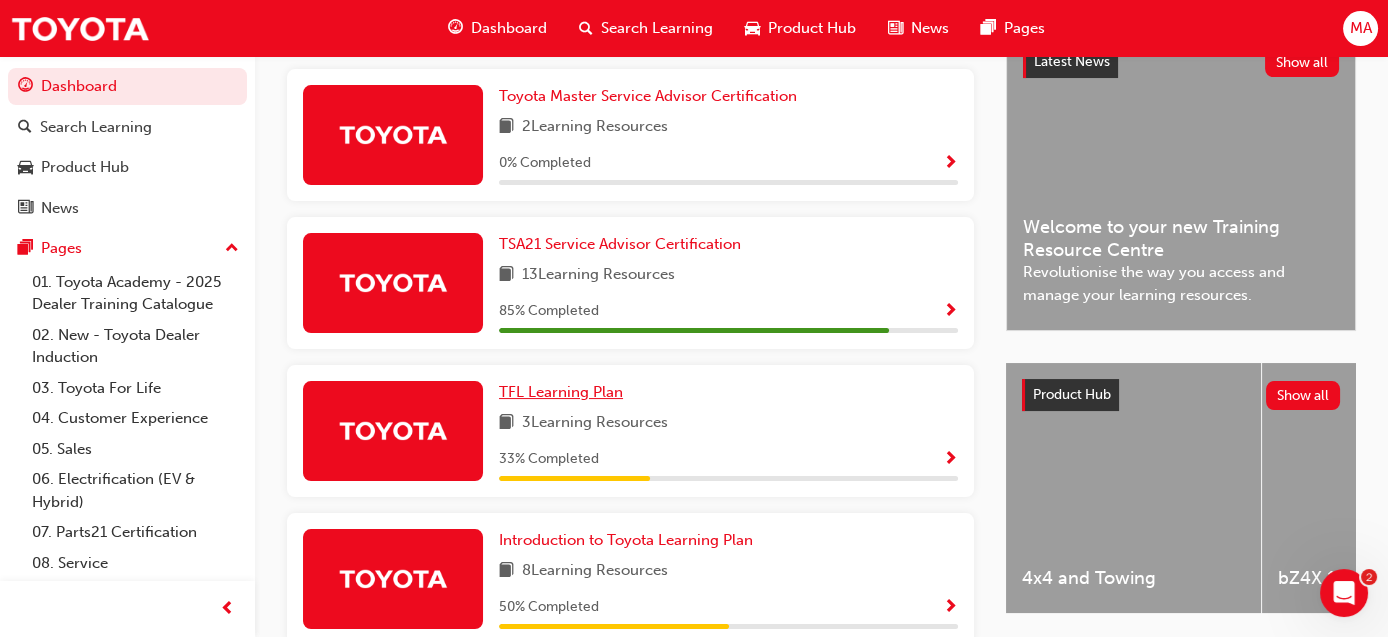 click on "TFL Learning Plan" at bounding box center (561, 392) 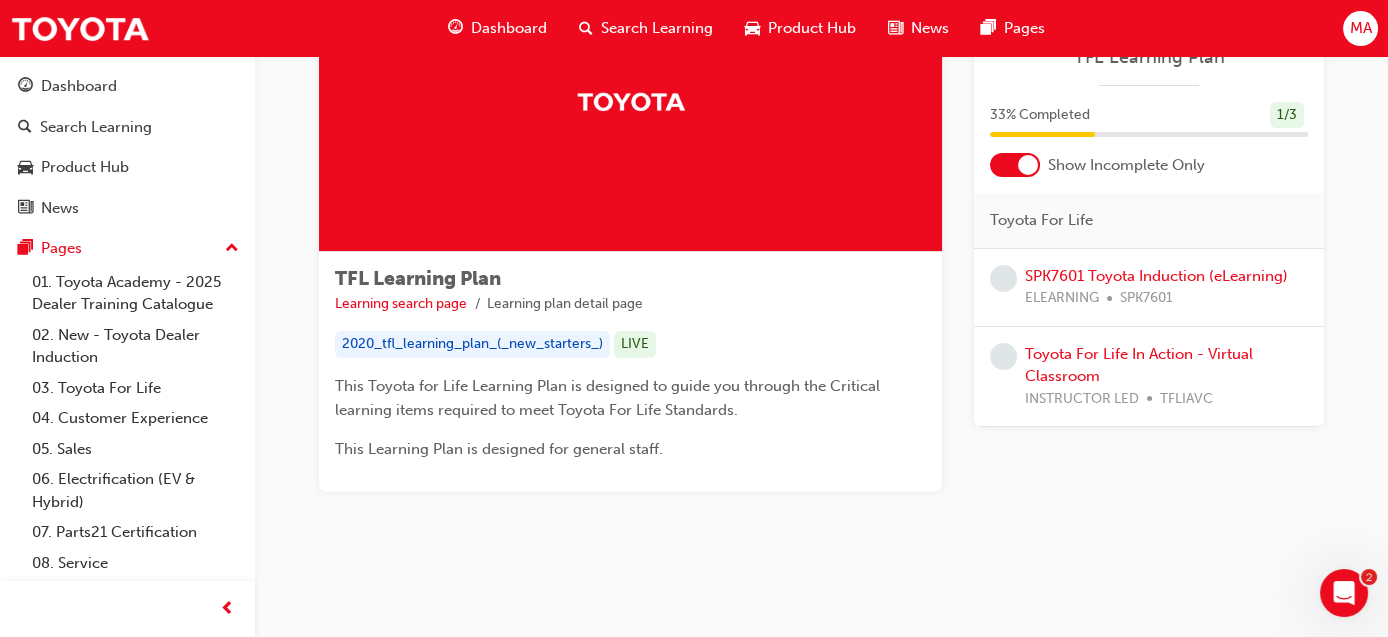 scroll, scrollTop: 0, scrollLeft: 0, axis: both 